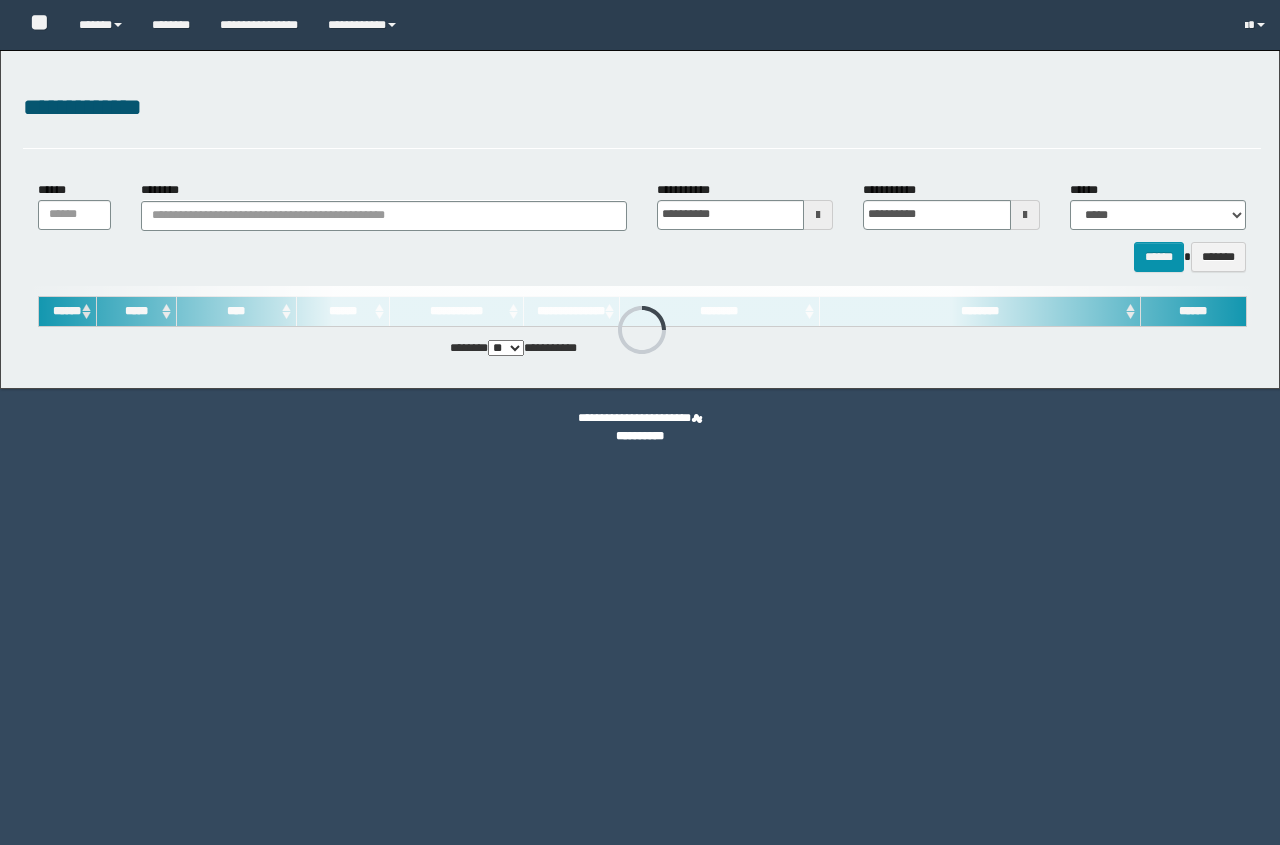 scroll, scrollTop: 0, scrollLeft: 0, axis: both 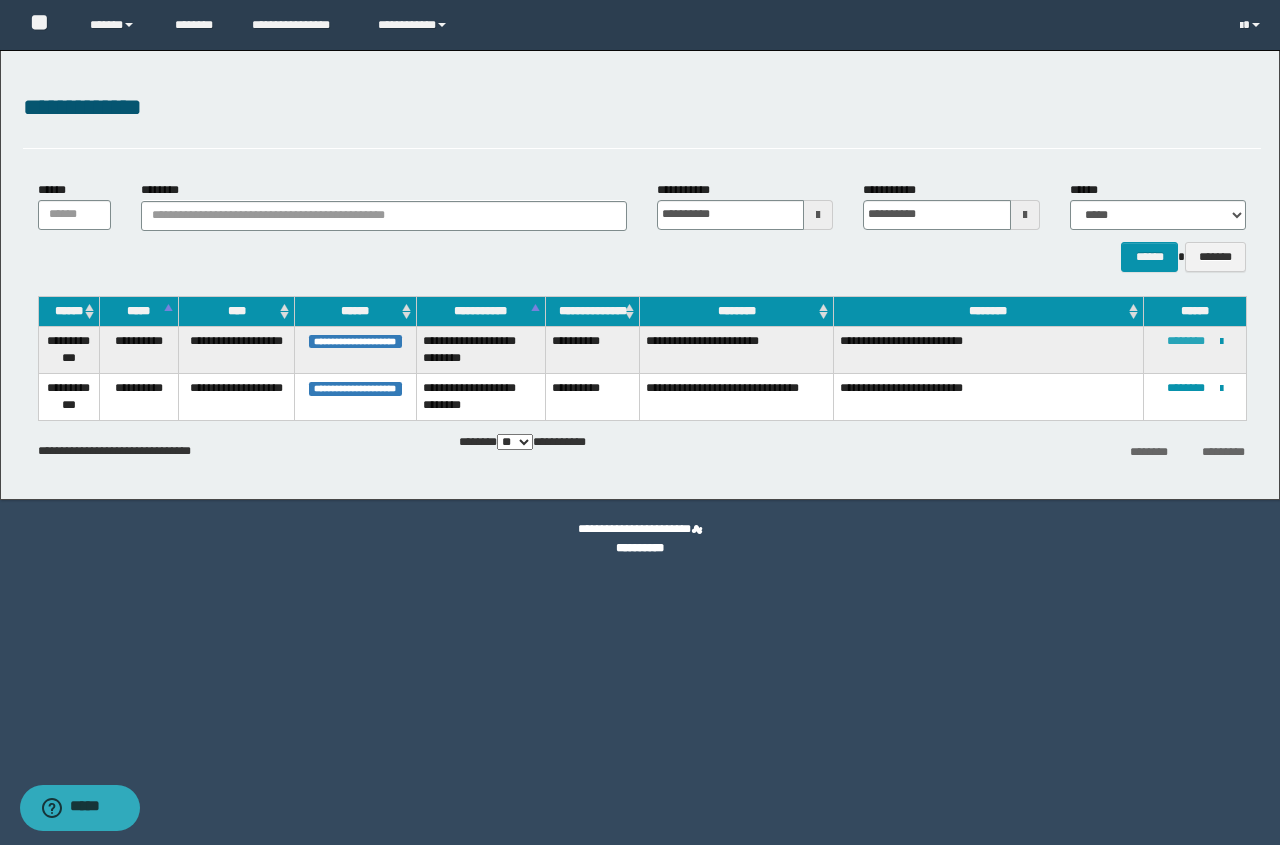 click on "********" at bounding box center [1186, 341] 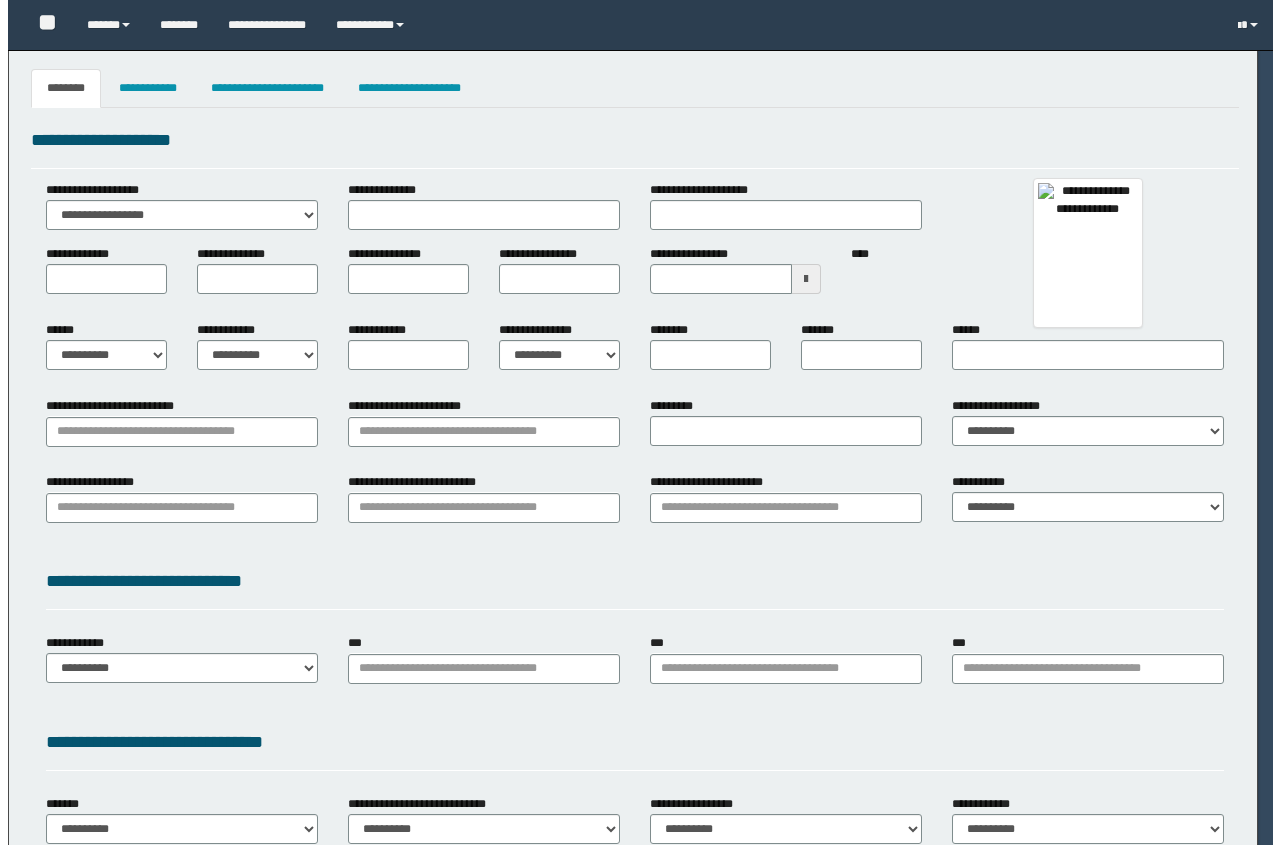 scroll, scrollTop: 0, scrollLeft: 0, axis: both 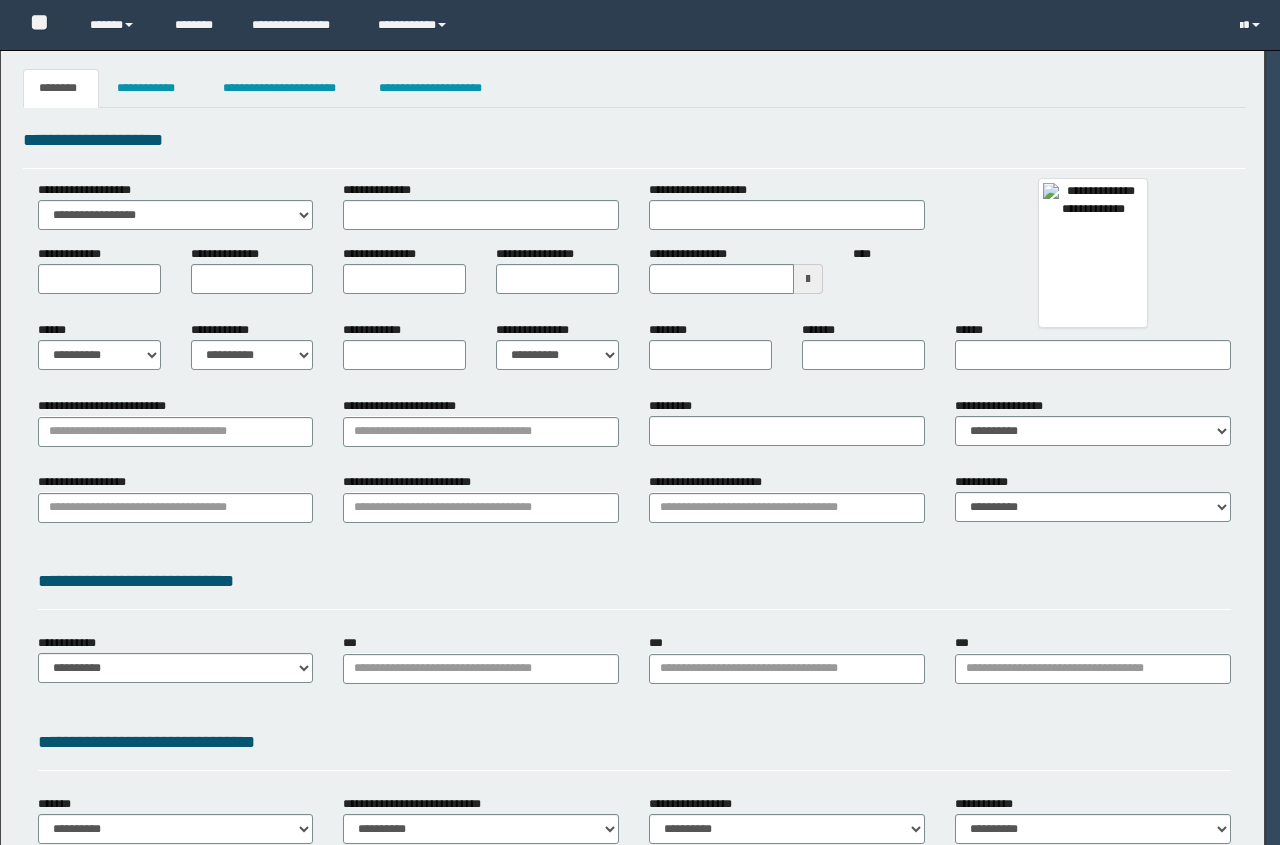 type on "*******" 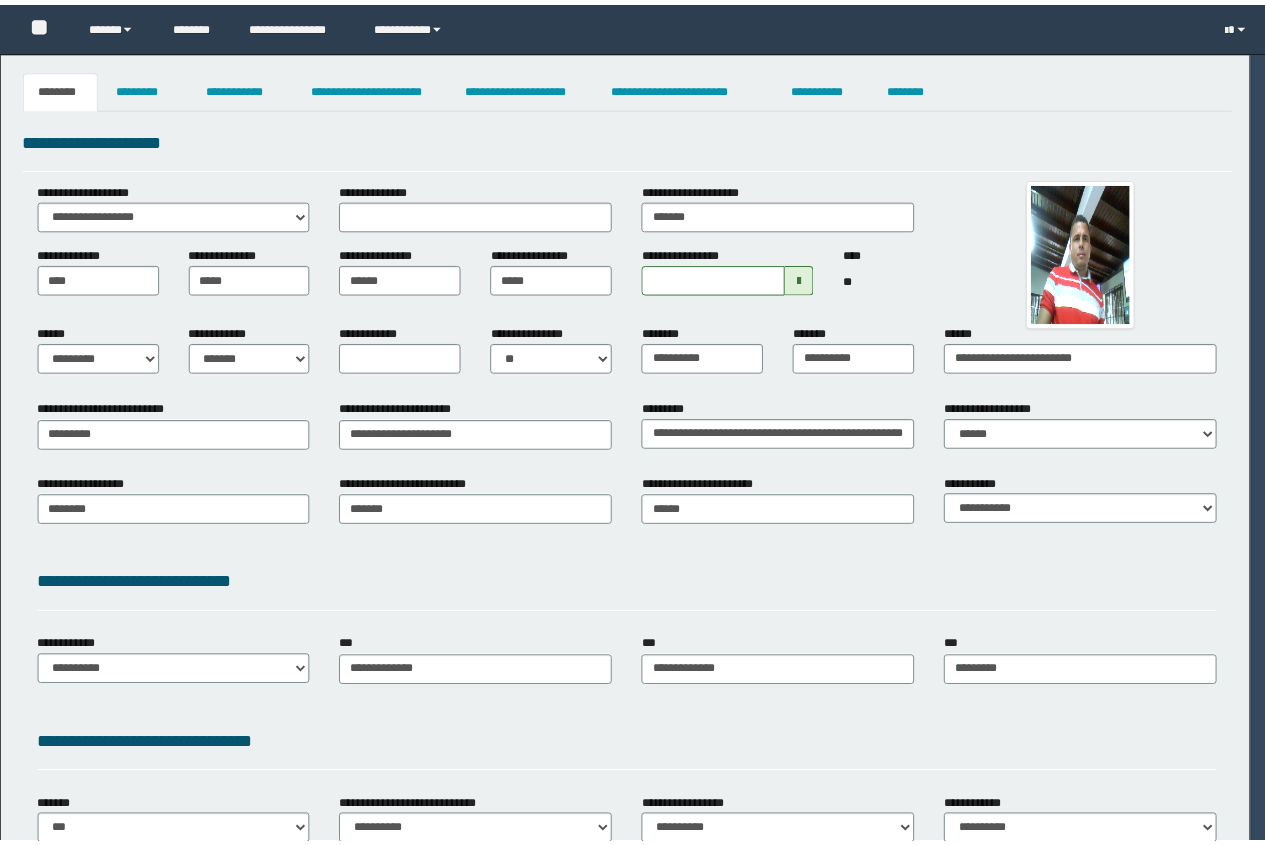 scroll, scrollTop: 0, scrollLeft: 0, axis: both 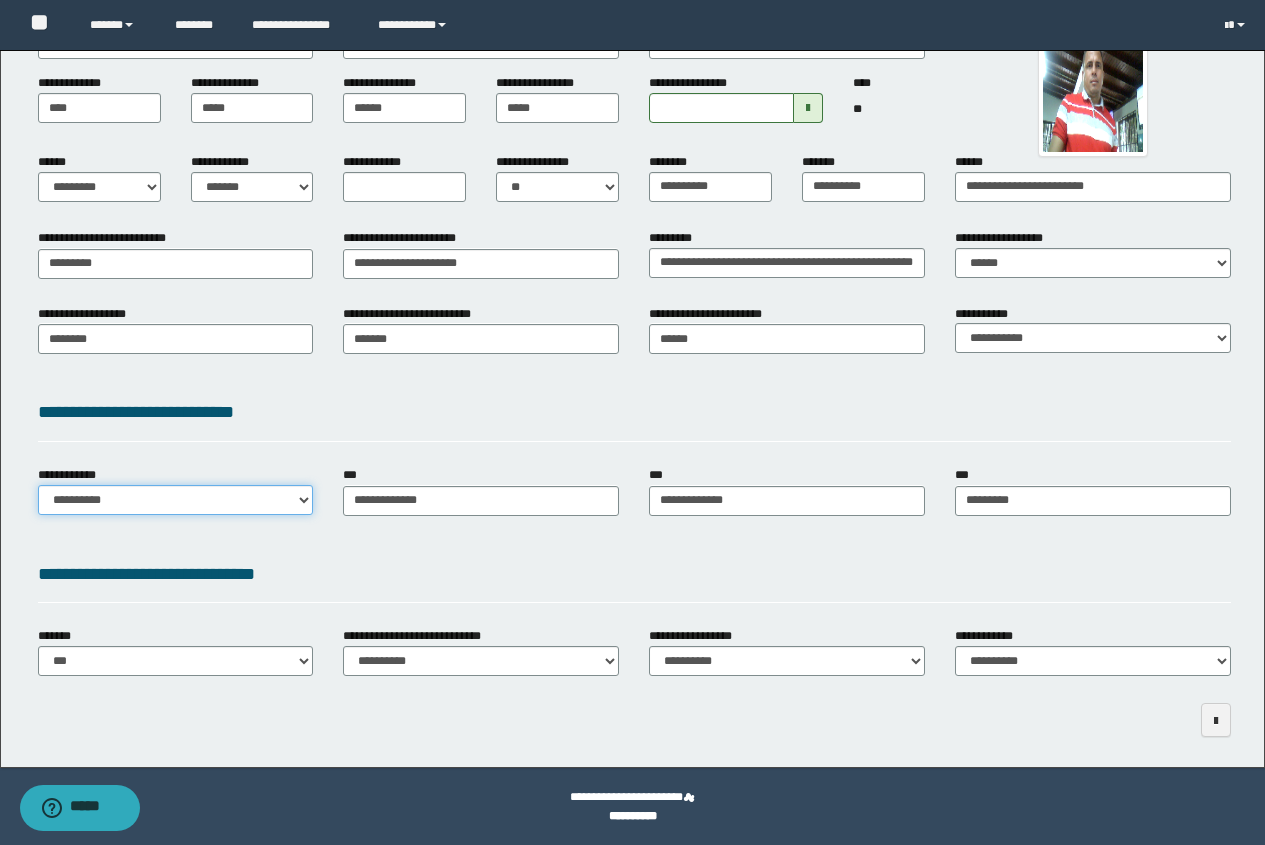 click on "**********" at bounding box center [176, 500] 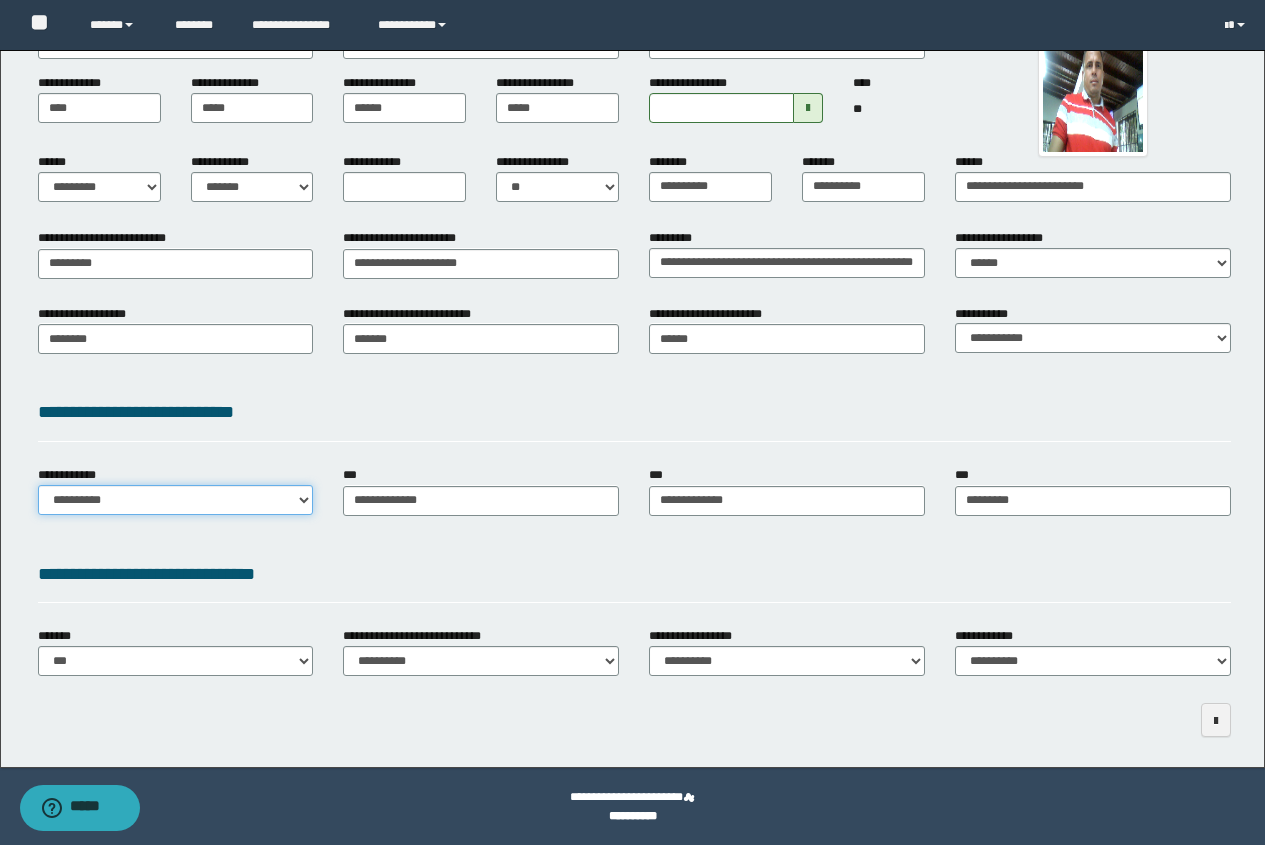 select on "**" 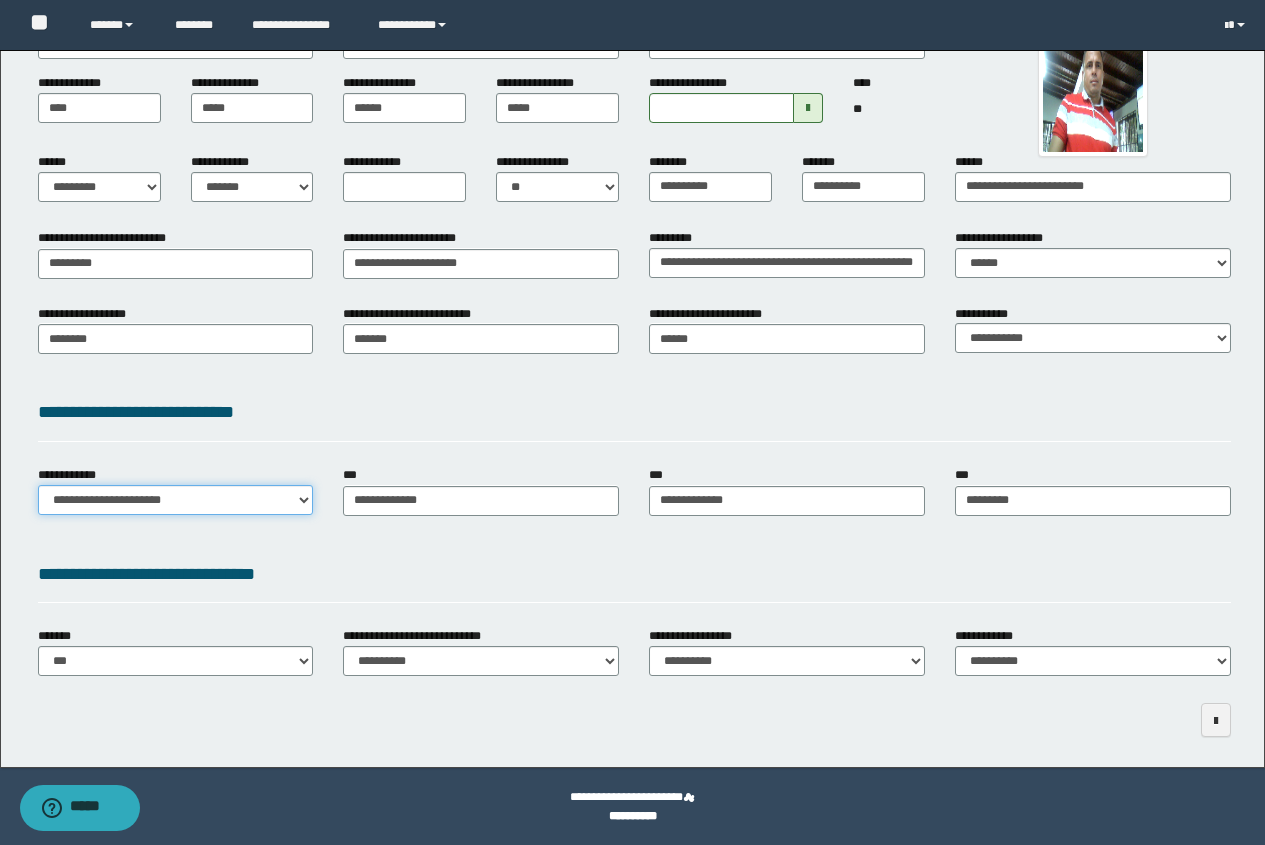 click on "**********" at bounding box center (176, 500) 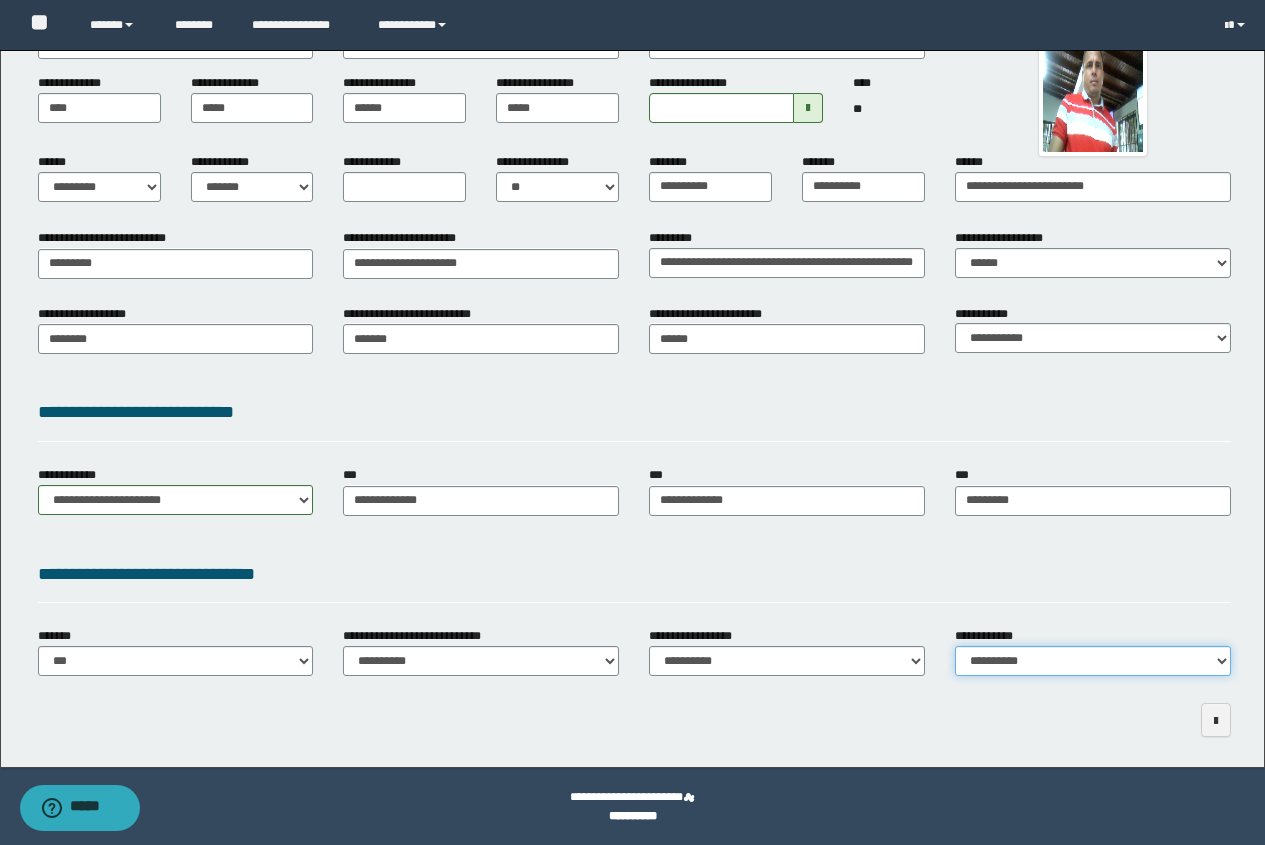 click on "**********" at bounding box center (1093, 661) 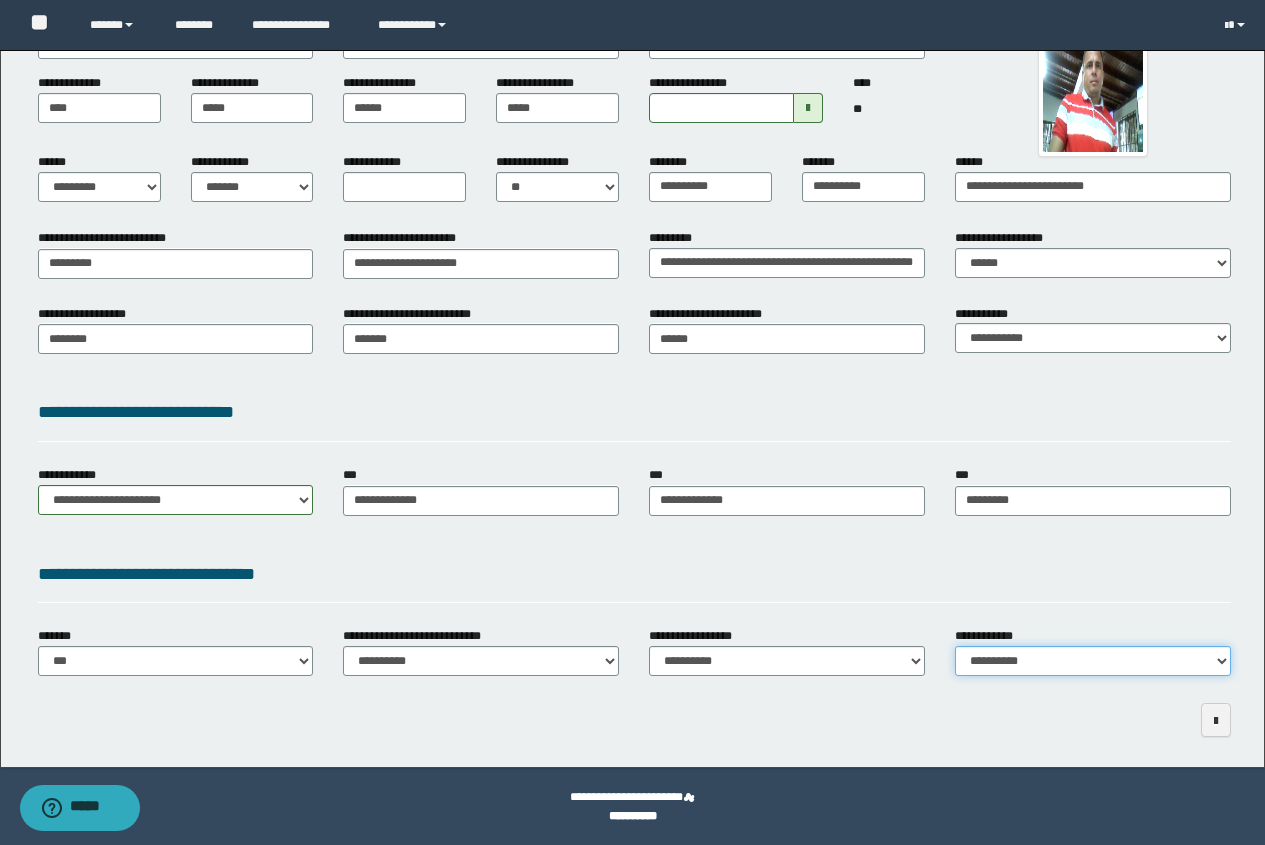 select on "*" 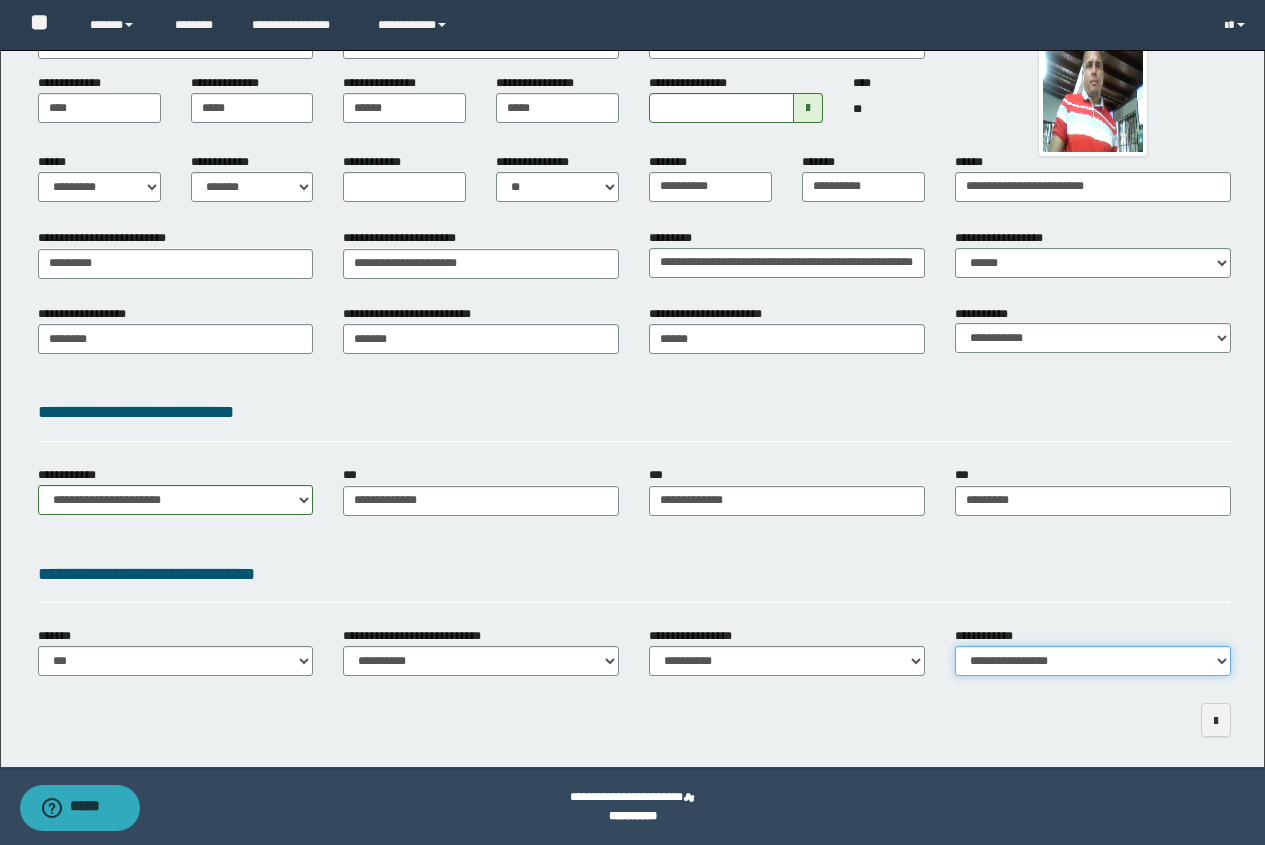 click on "**********" at bounding box center (1093, 661) 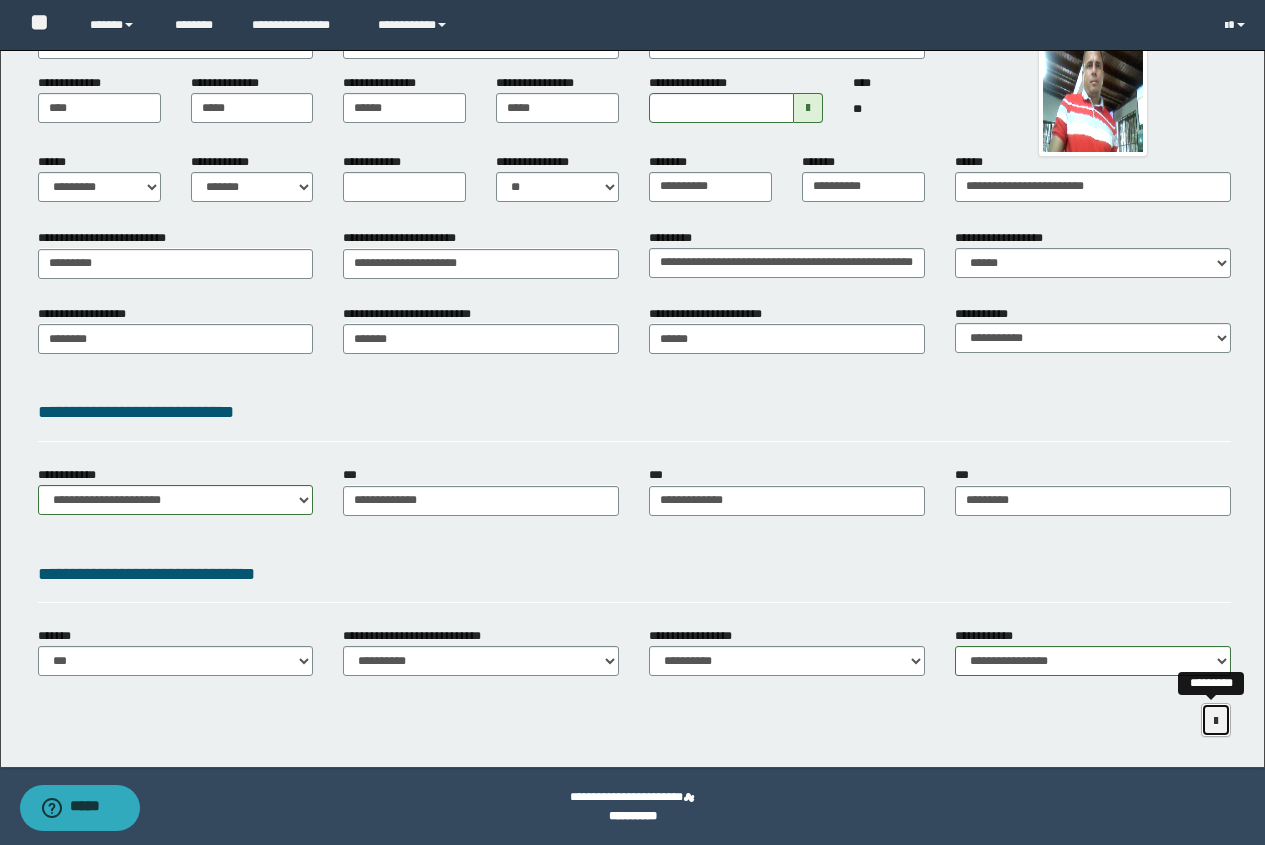 click at bounding box center (1216, 721) 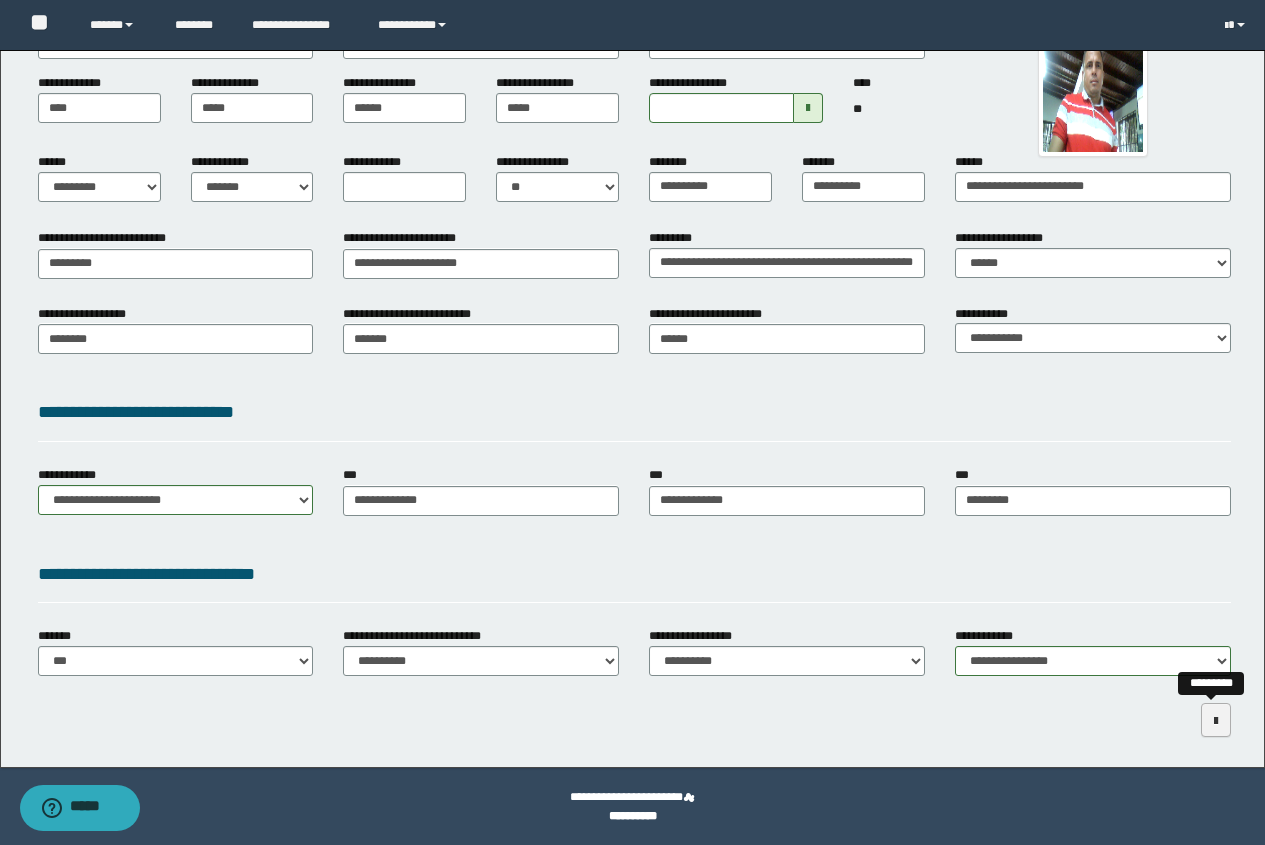 scroll, scrollTop: 102, scrollLeft: 0, axis: vertical 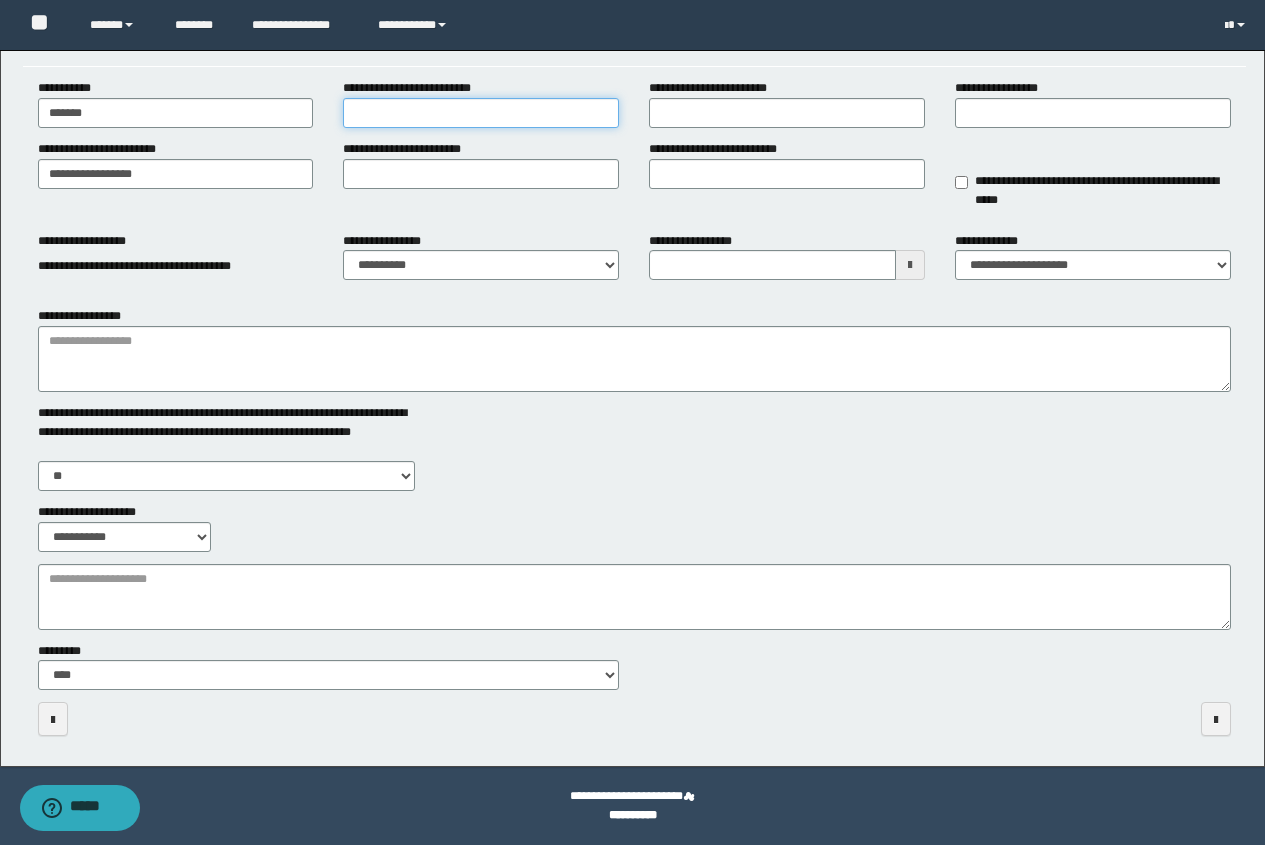 click on "**********" at bounding box center [481, 113] 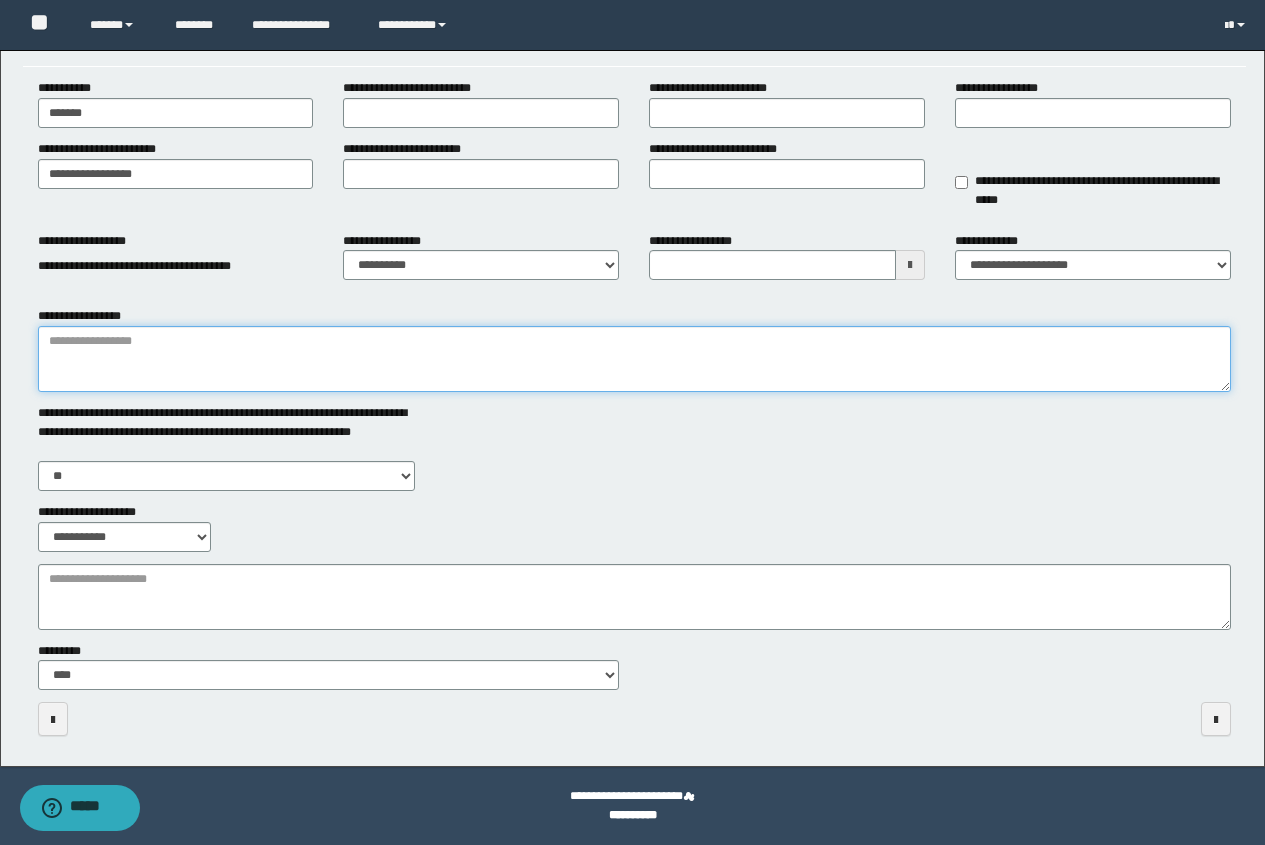 click on "**********" at bounding box center [634, 359] 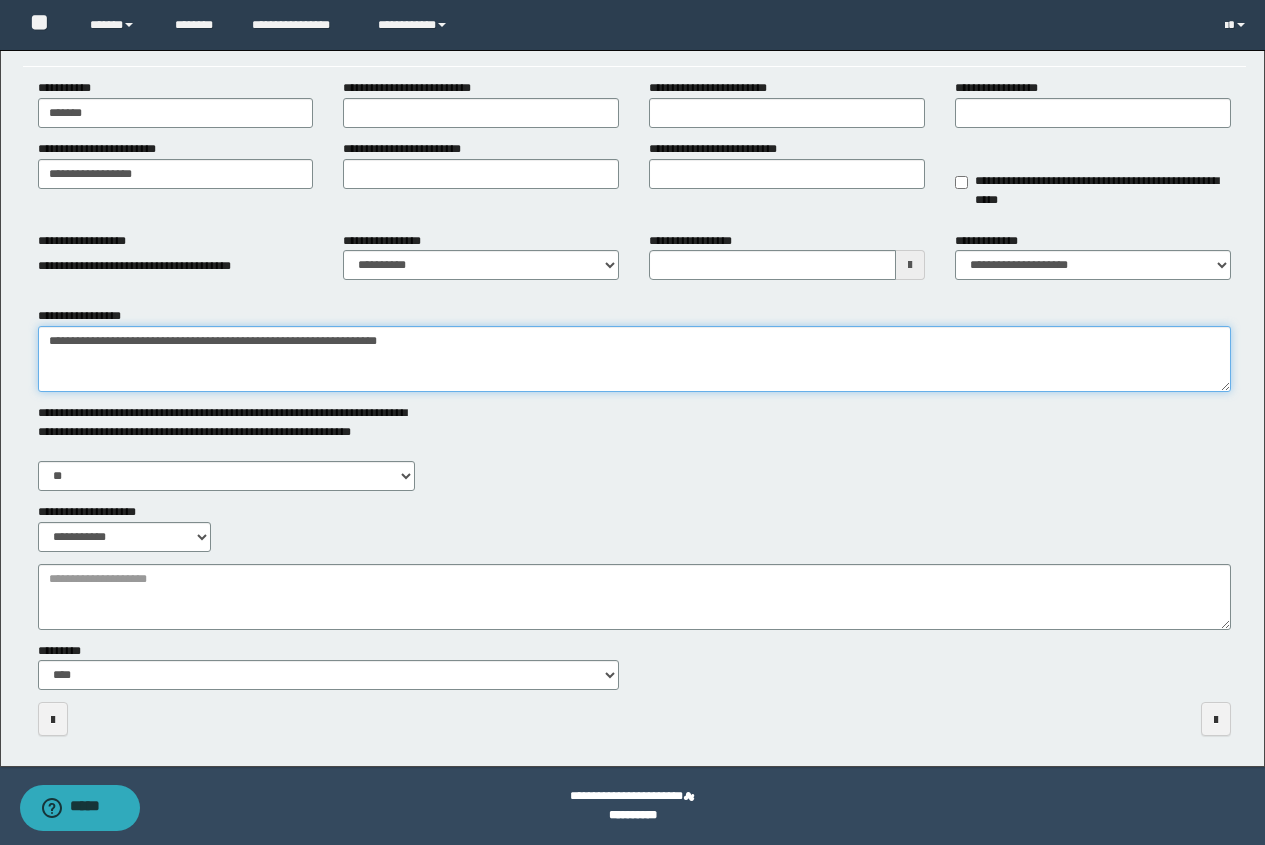 type on "**********" 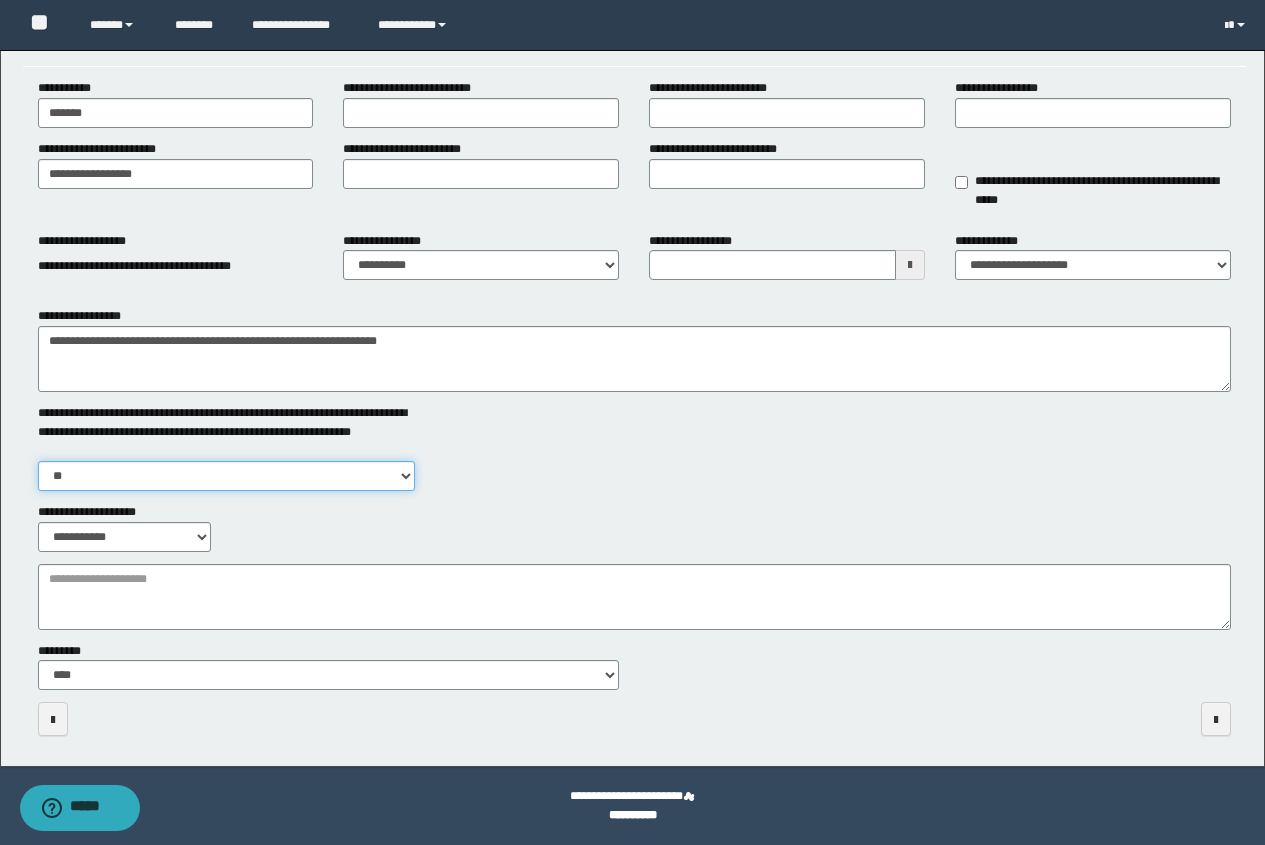 click on "**
**" at bounding box center (227, 476) 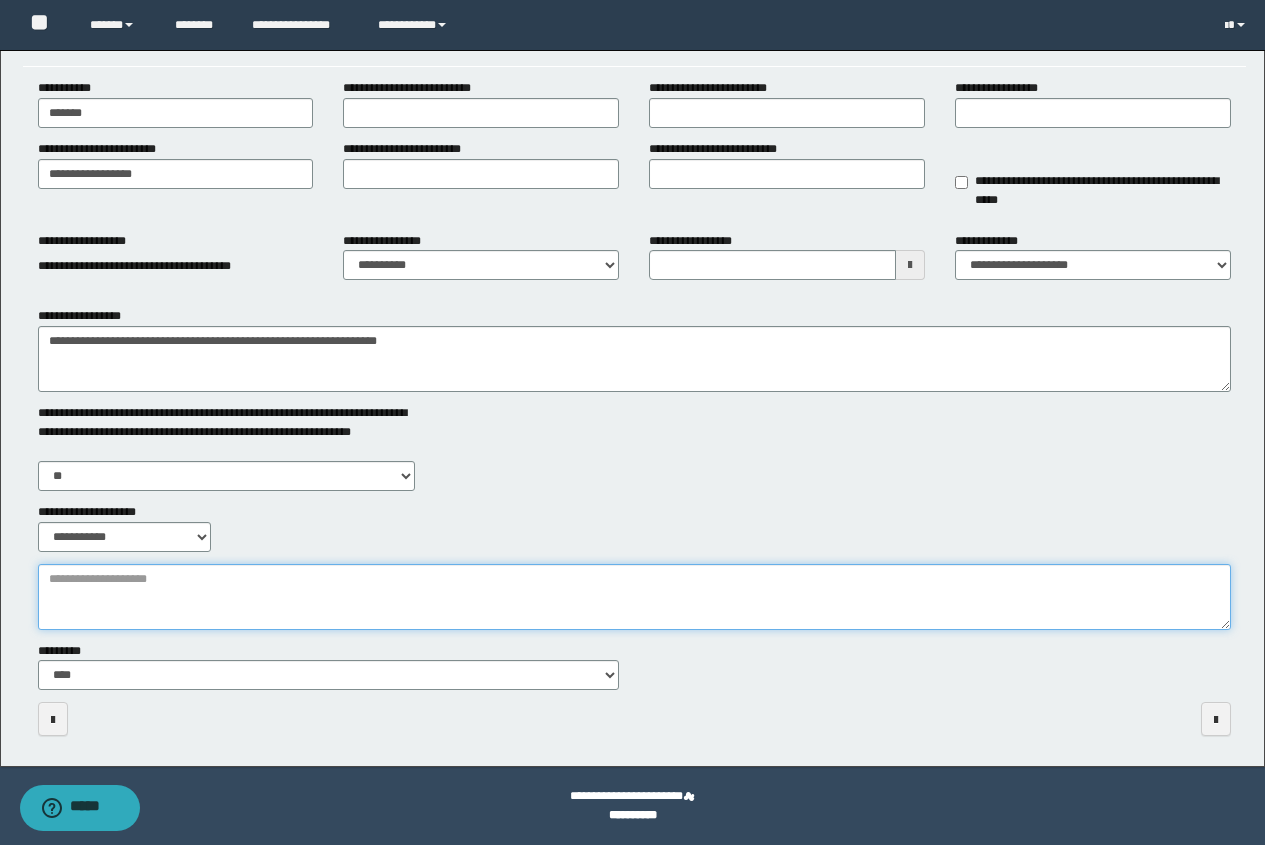 click on "**********" at bounding box center [634, 597] 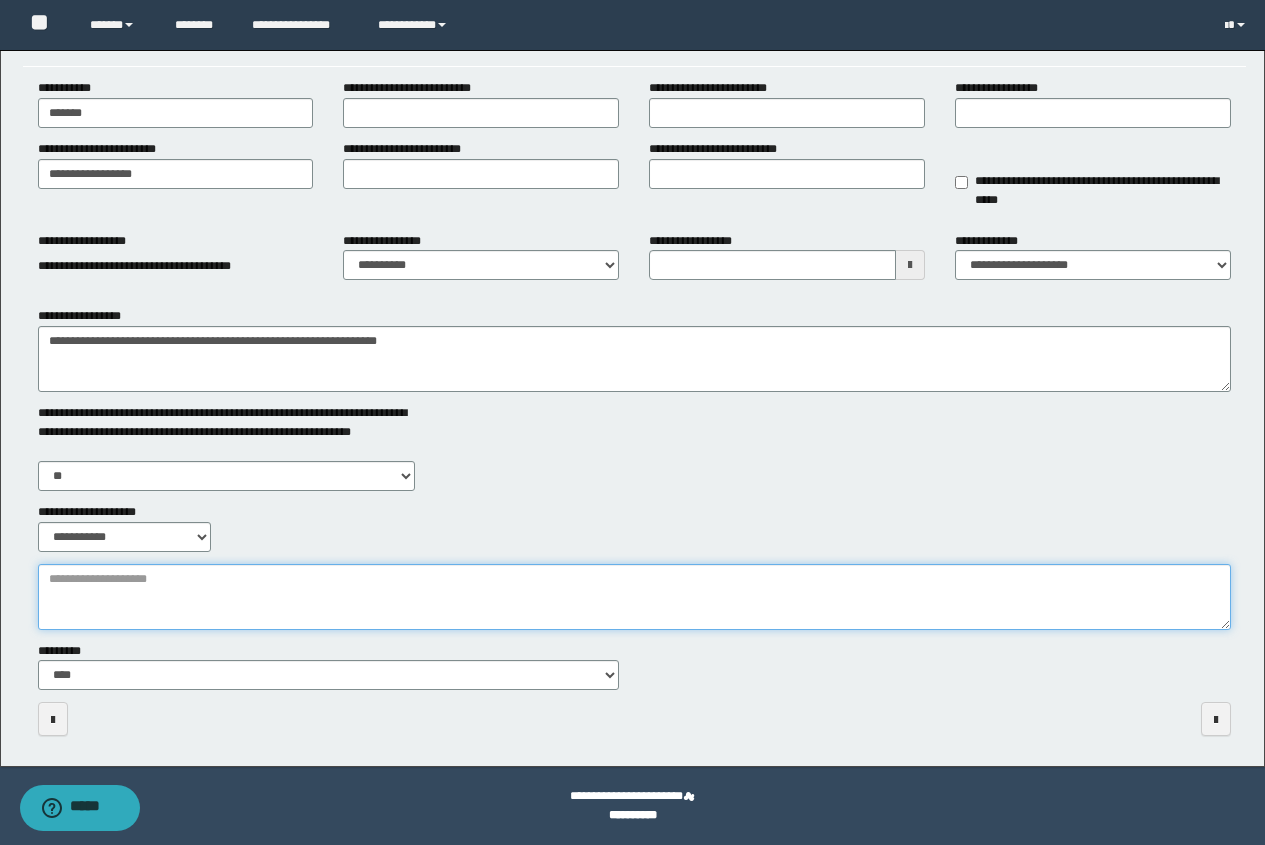 paste on "**********" 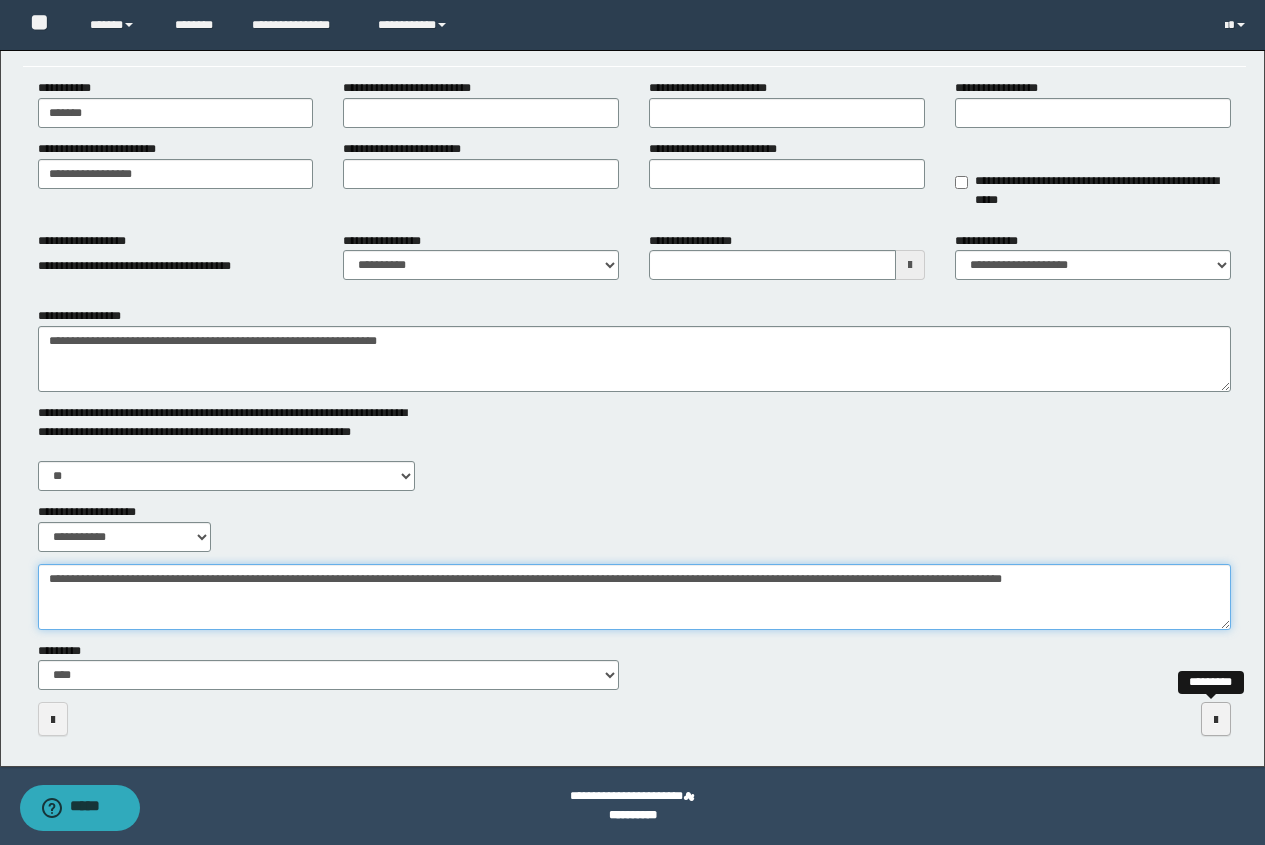 type on "**********" 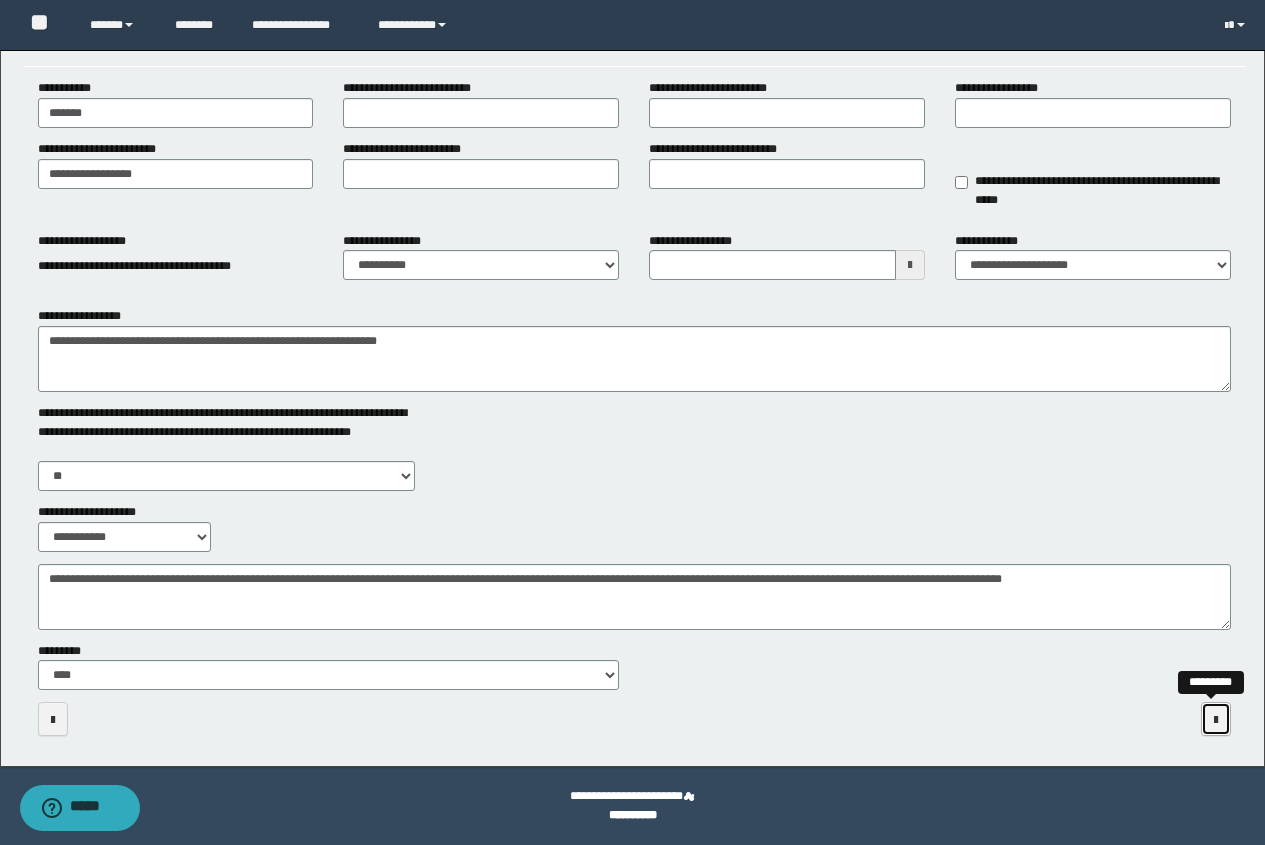 click at bounding box center [1216, 719] 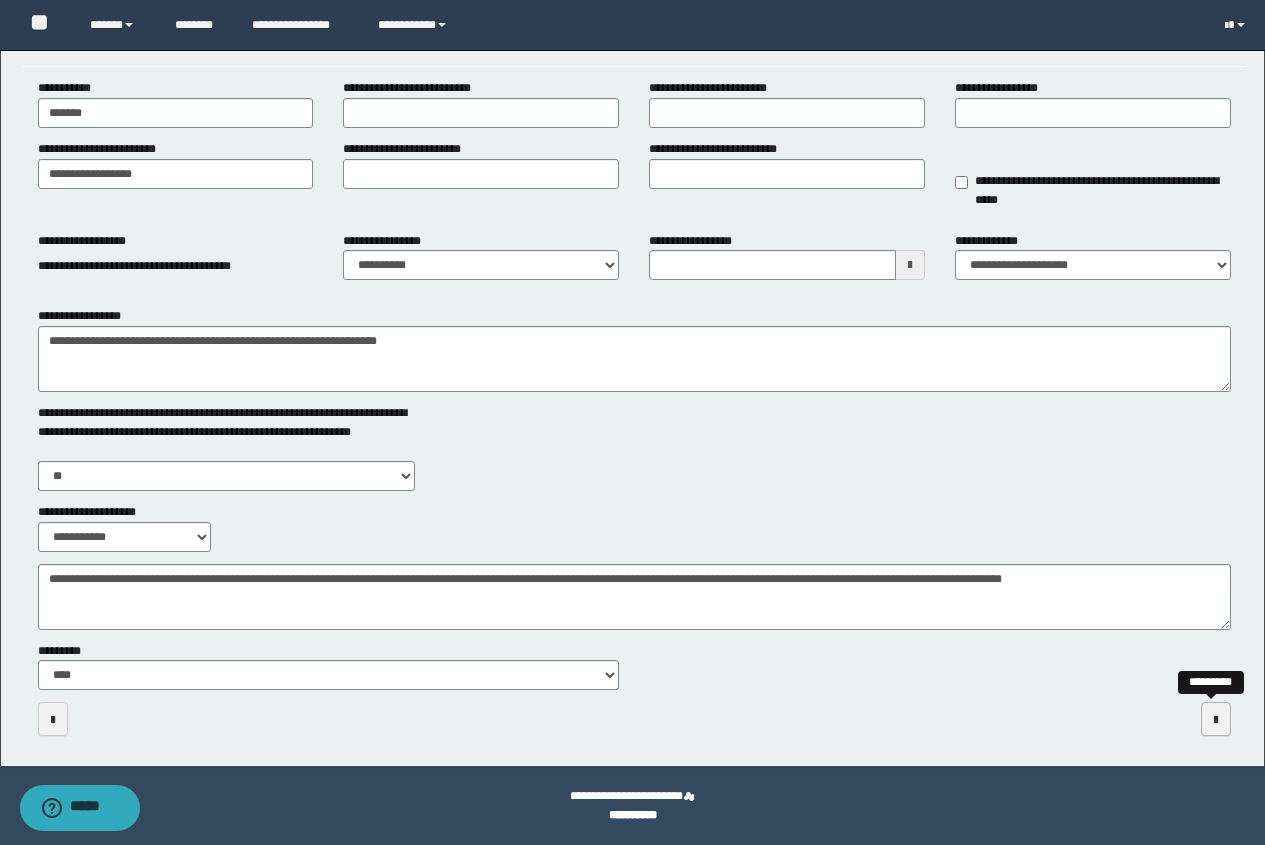 scroll, scrollTop: 0, scrollLeft: 0, axis: both 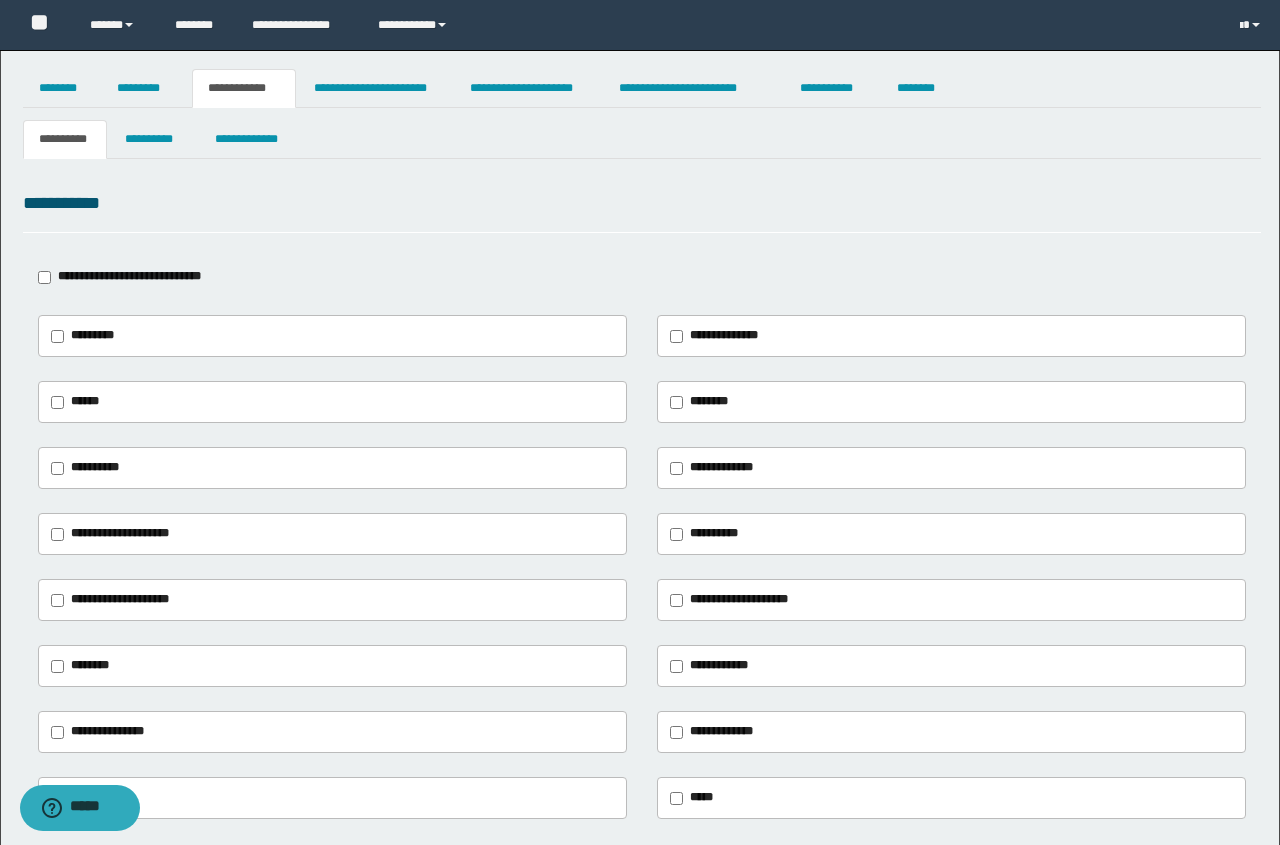 type on "**********" 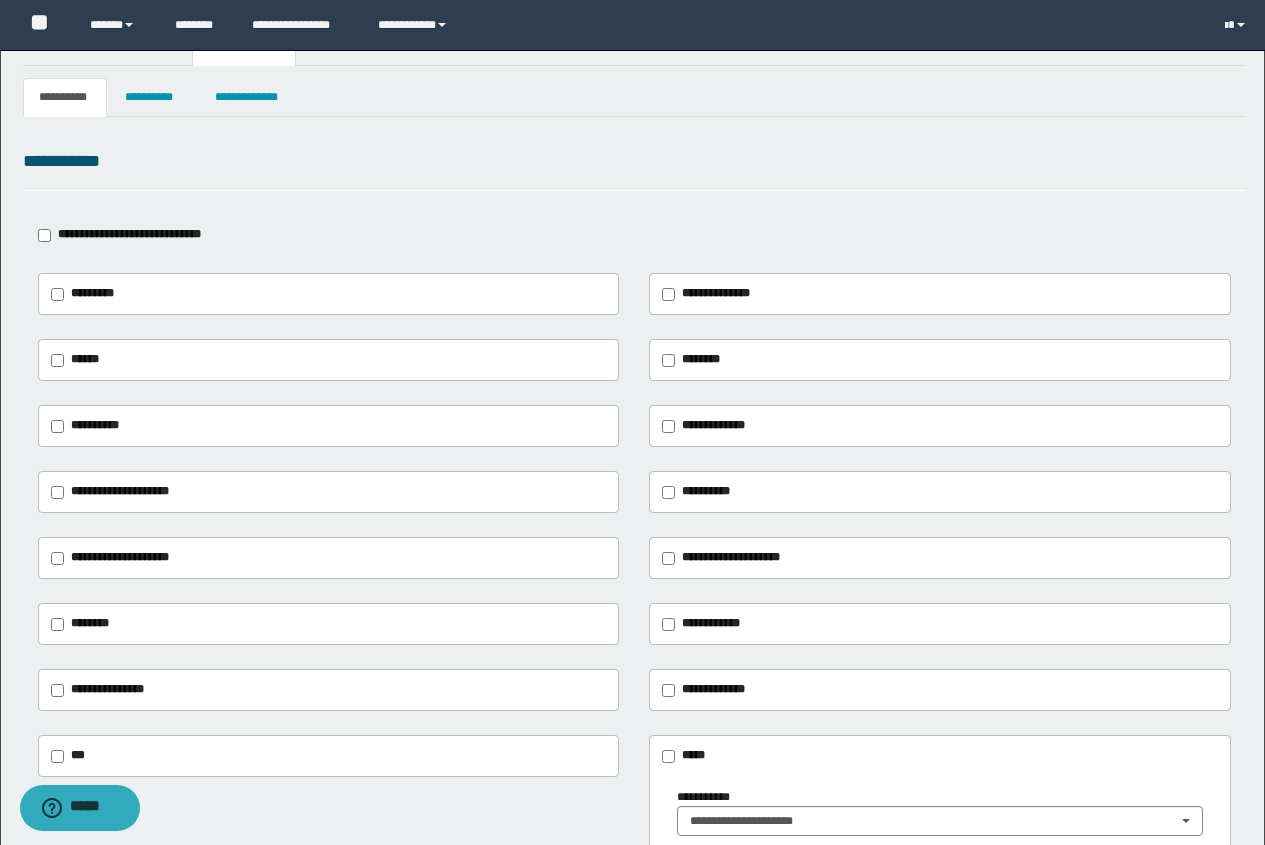 scroll, scrollTop: 0, scrollLeft: 0, axis: both 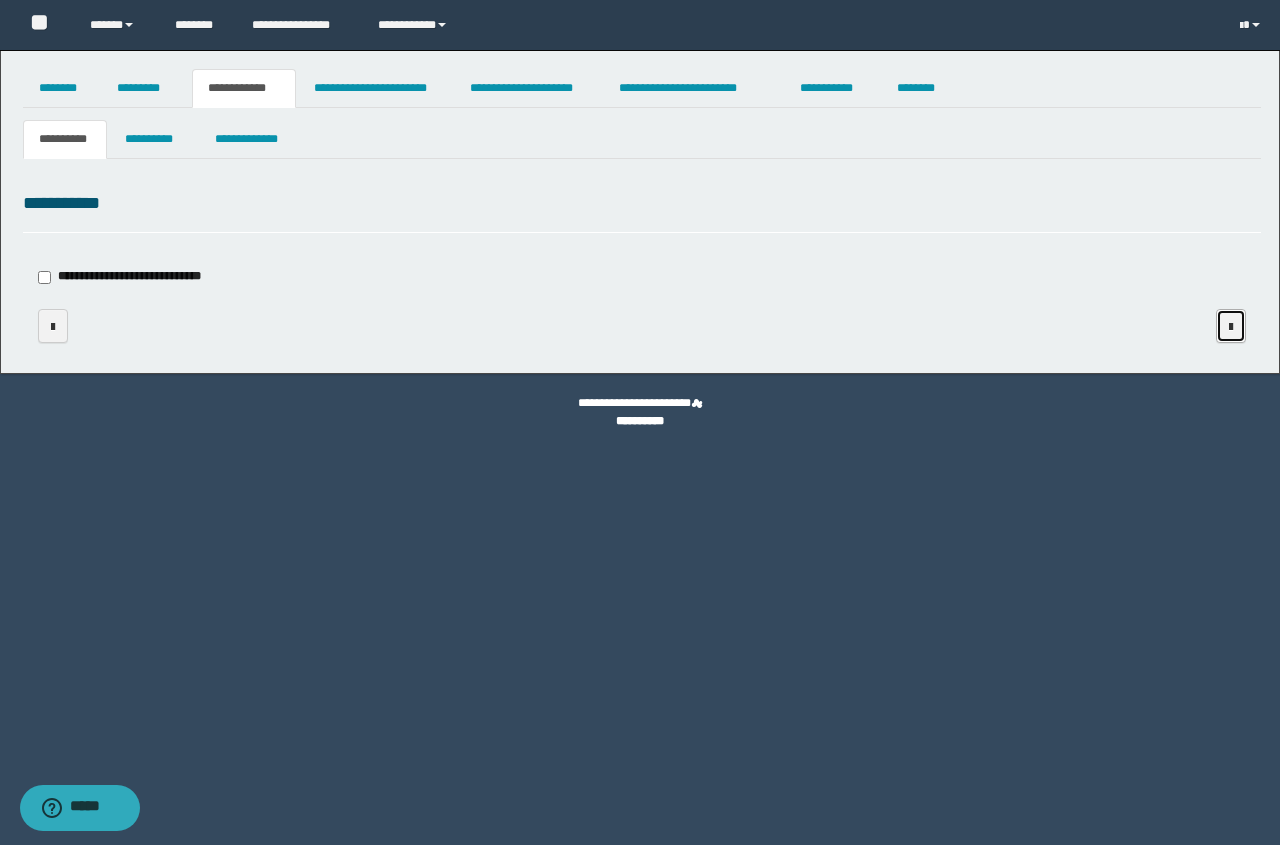 click at bounding box center [1231, 327] 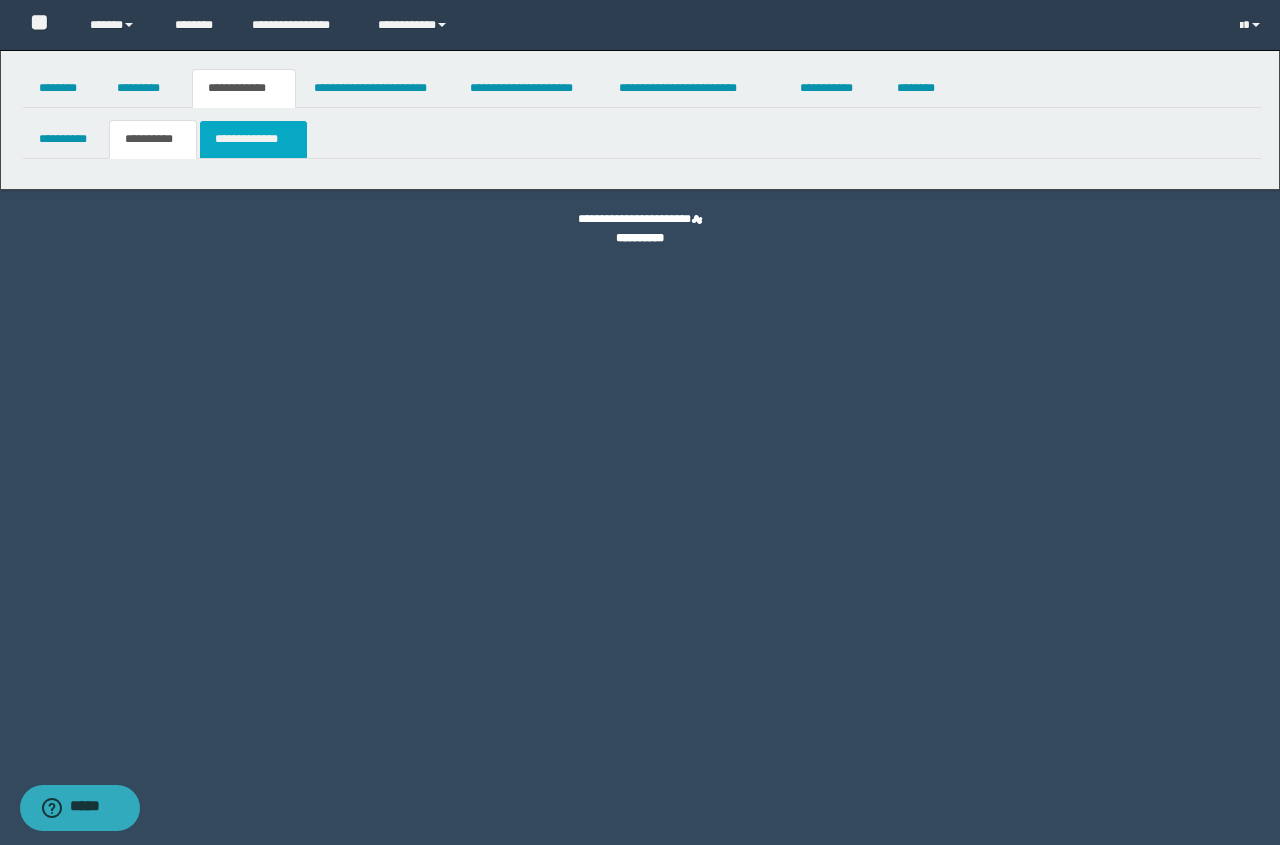 click on "**********" at bounding box center (253, 139) 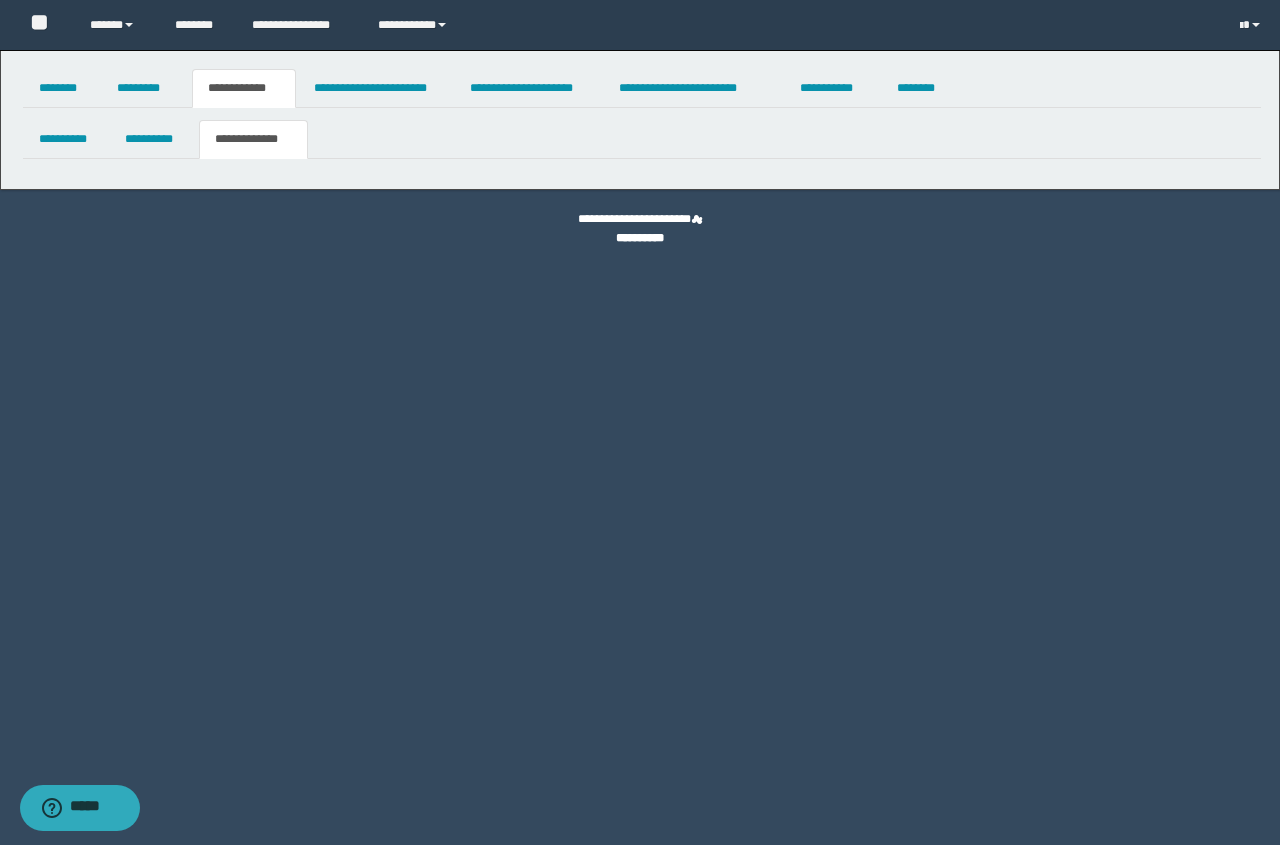 click on "**********" at bounding box center [244, 88] 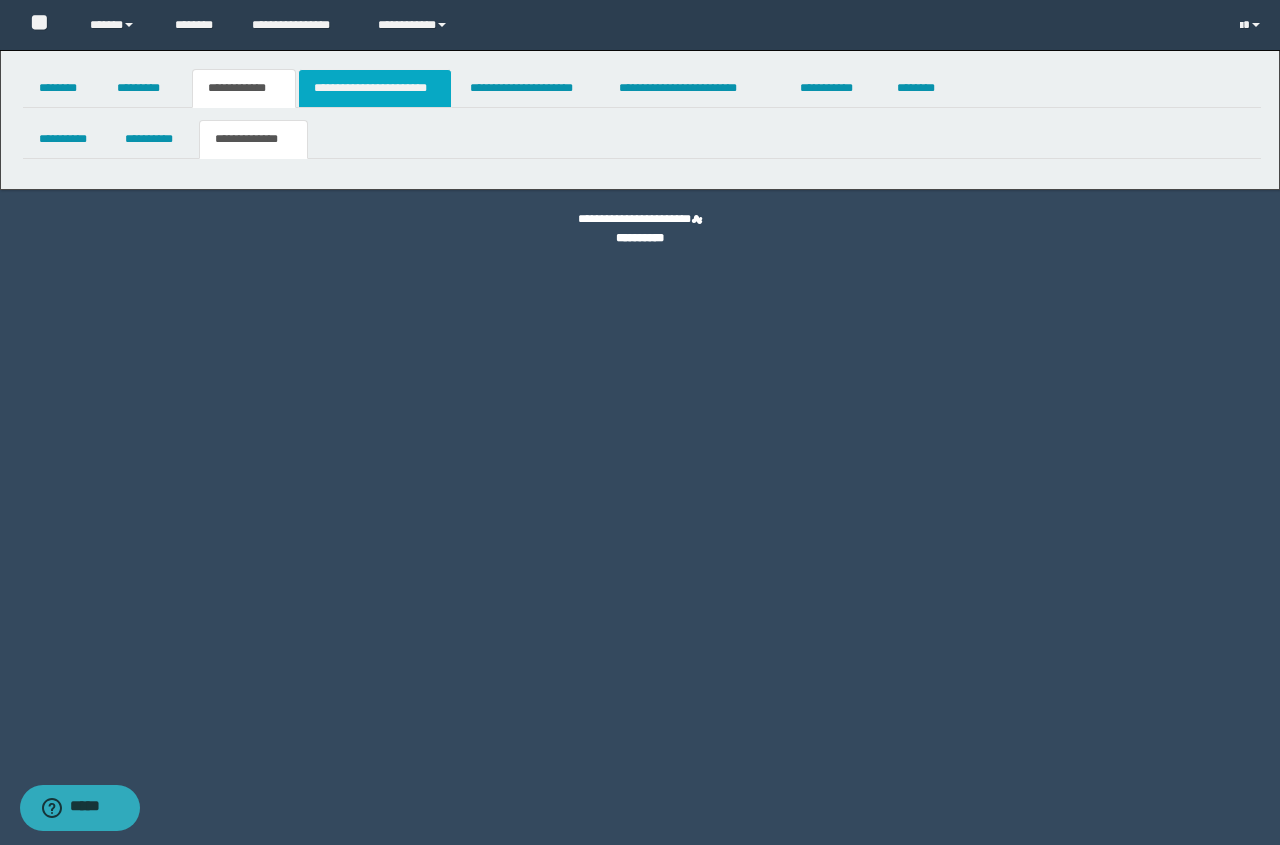 click on "**********" at bounding box center (375, 88) 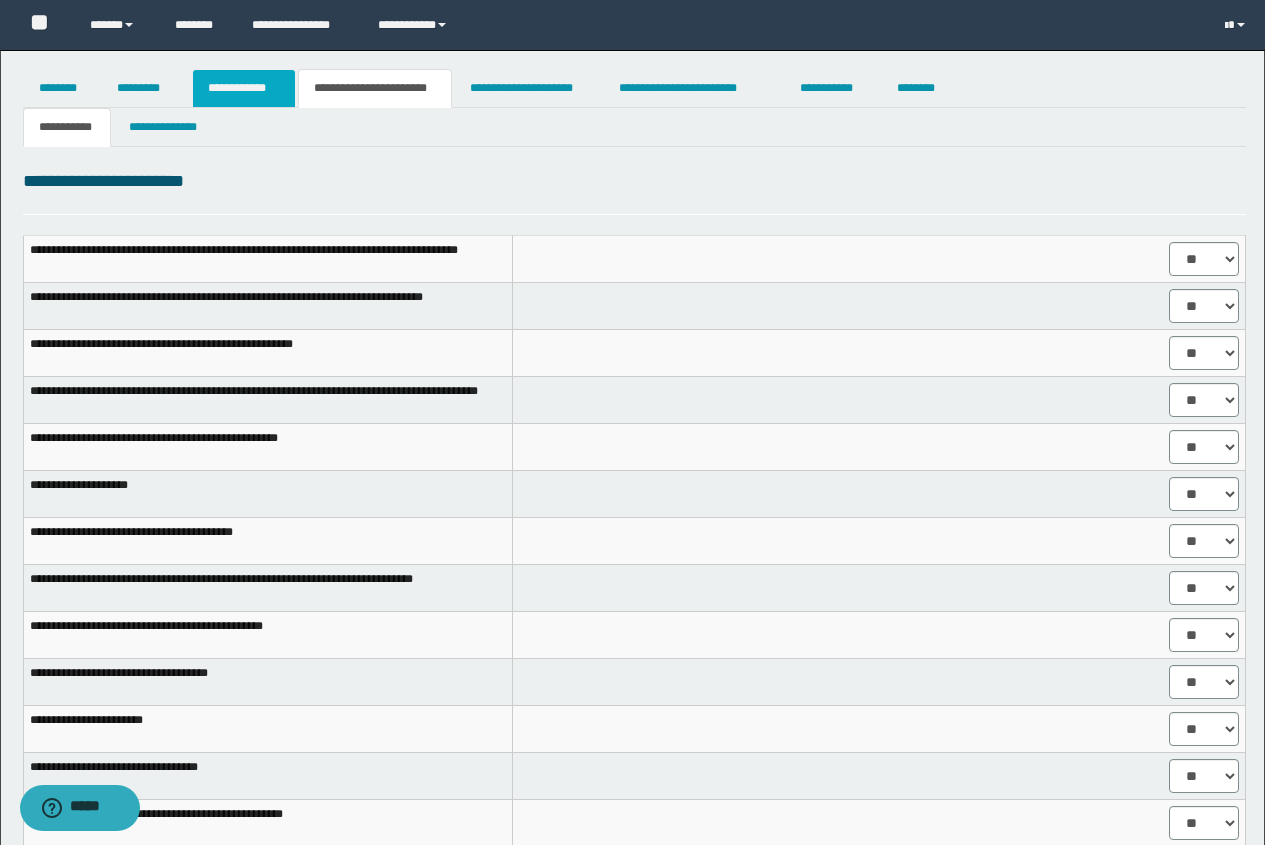 click on "**********" at bounding box center (244, 88) 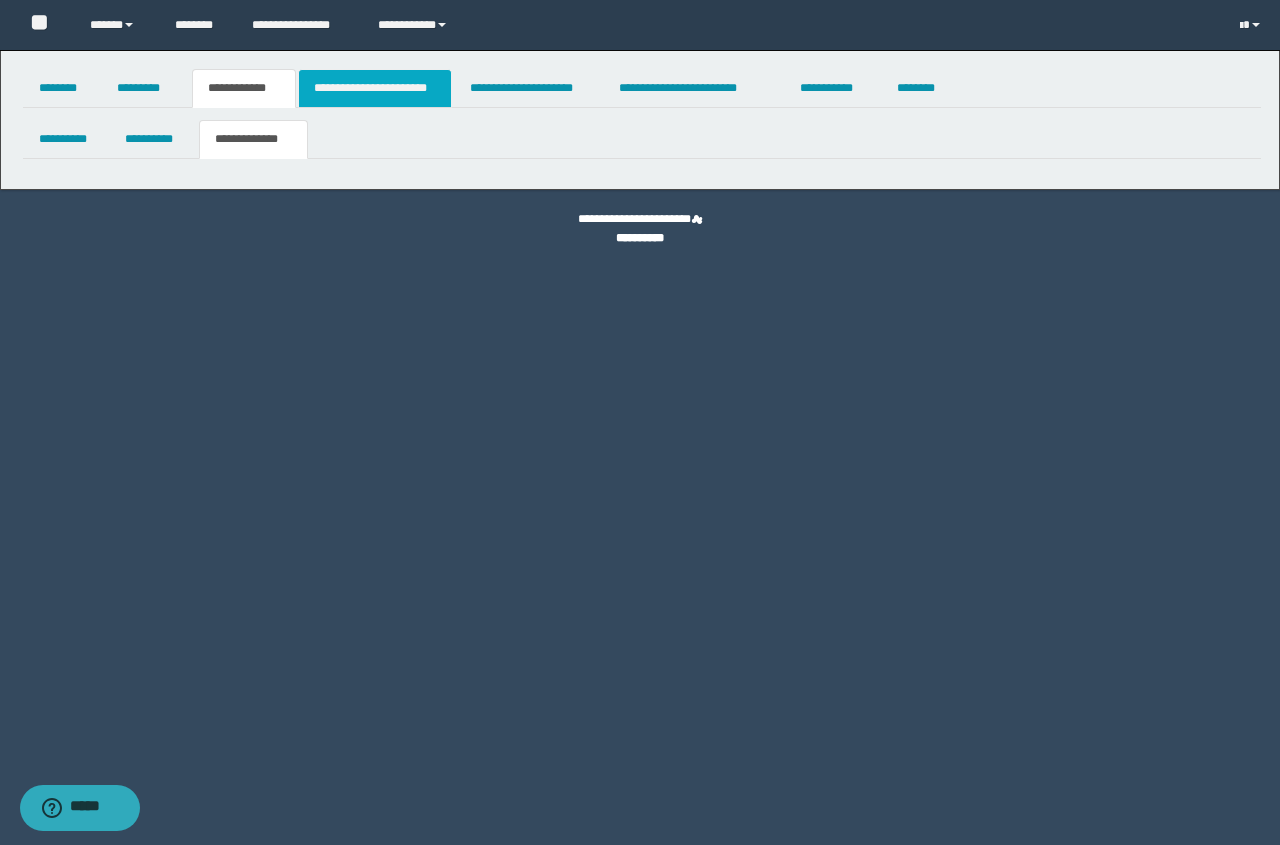 click on "**********" at bounding box center (375, 88) 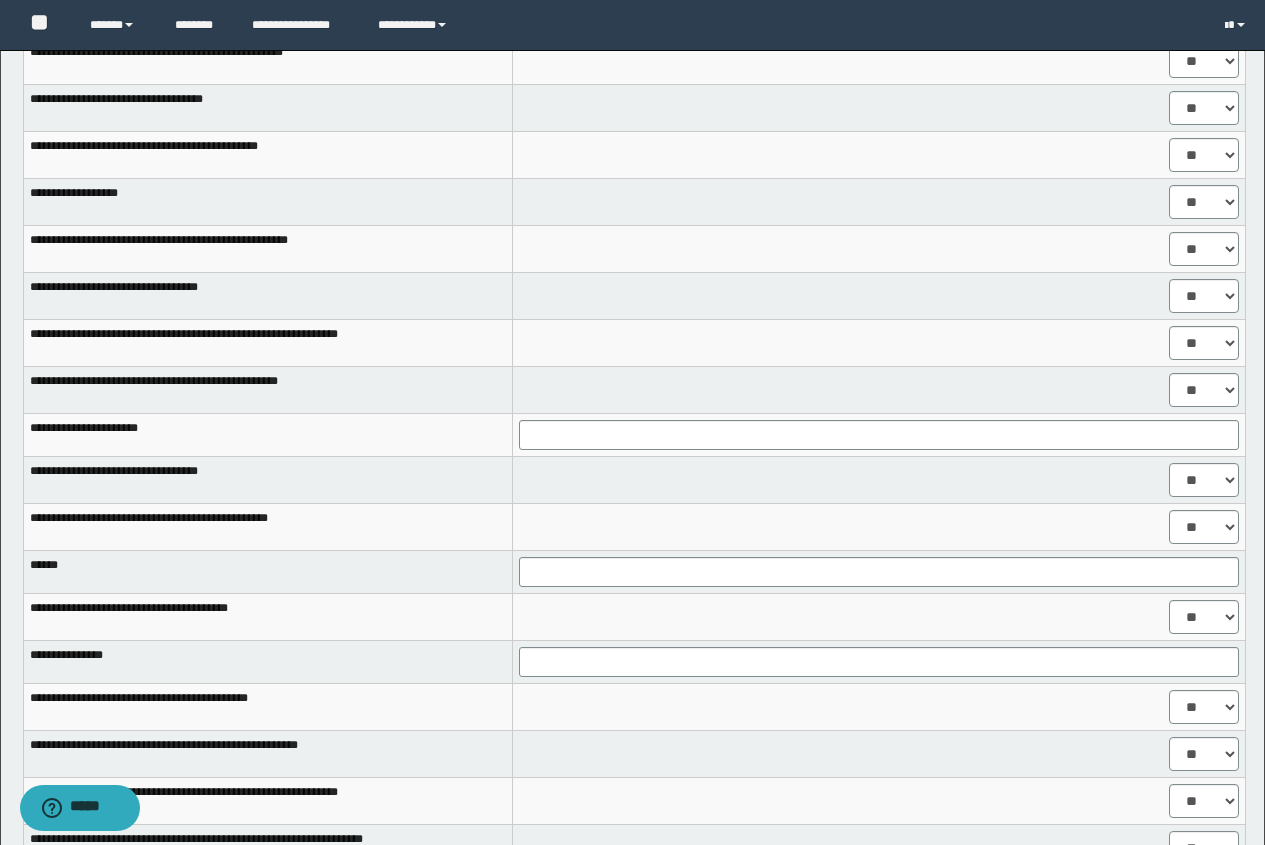 scroll, scrollTop: 800, scrollLeft: 0, axis: vertical 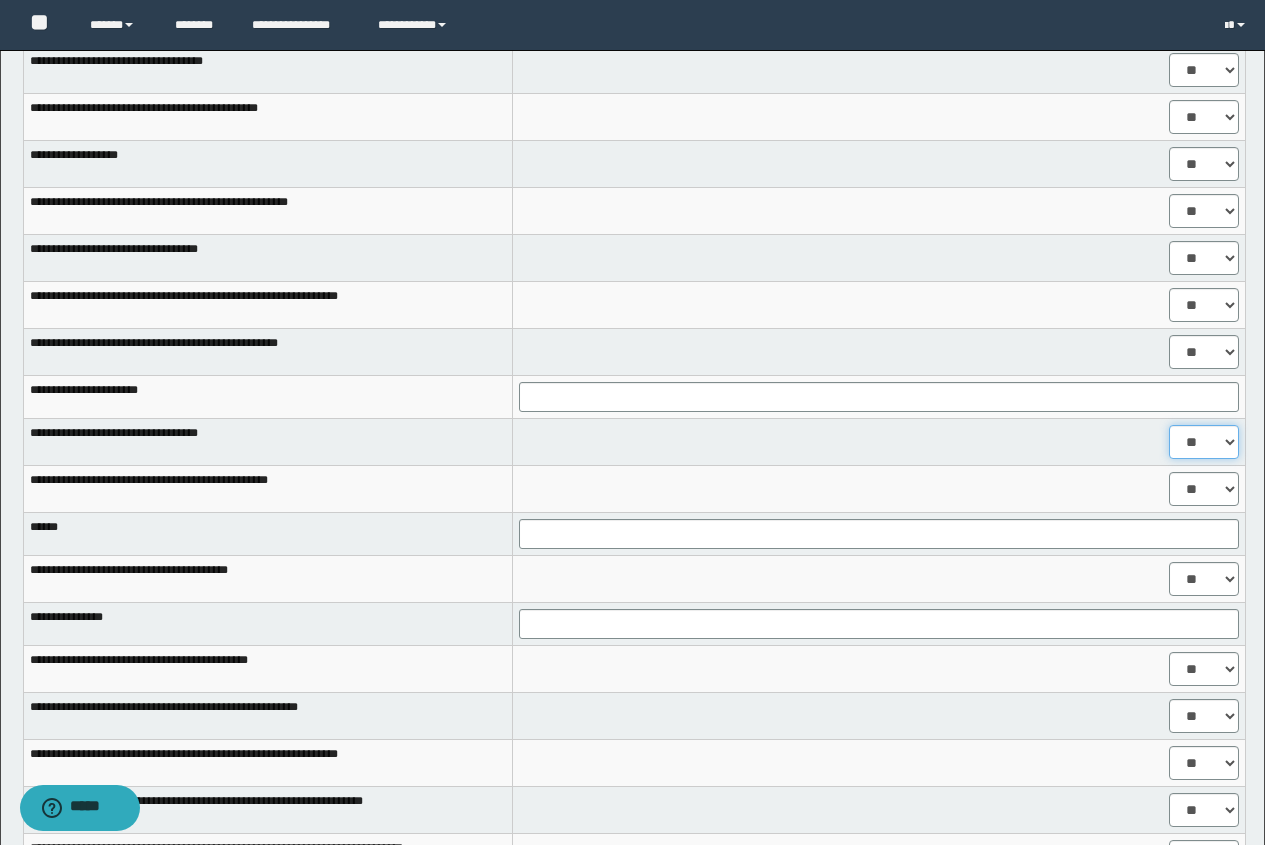 click on "**
**" at bounding box center (1204, 442) 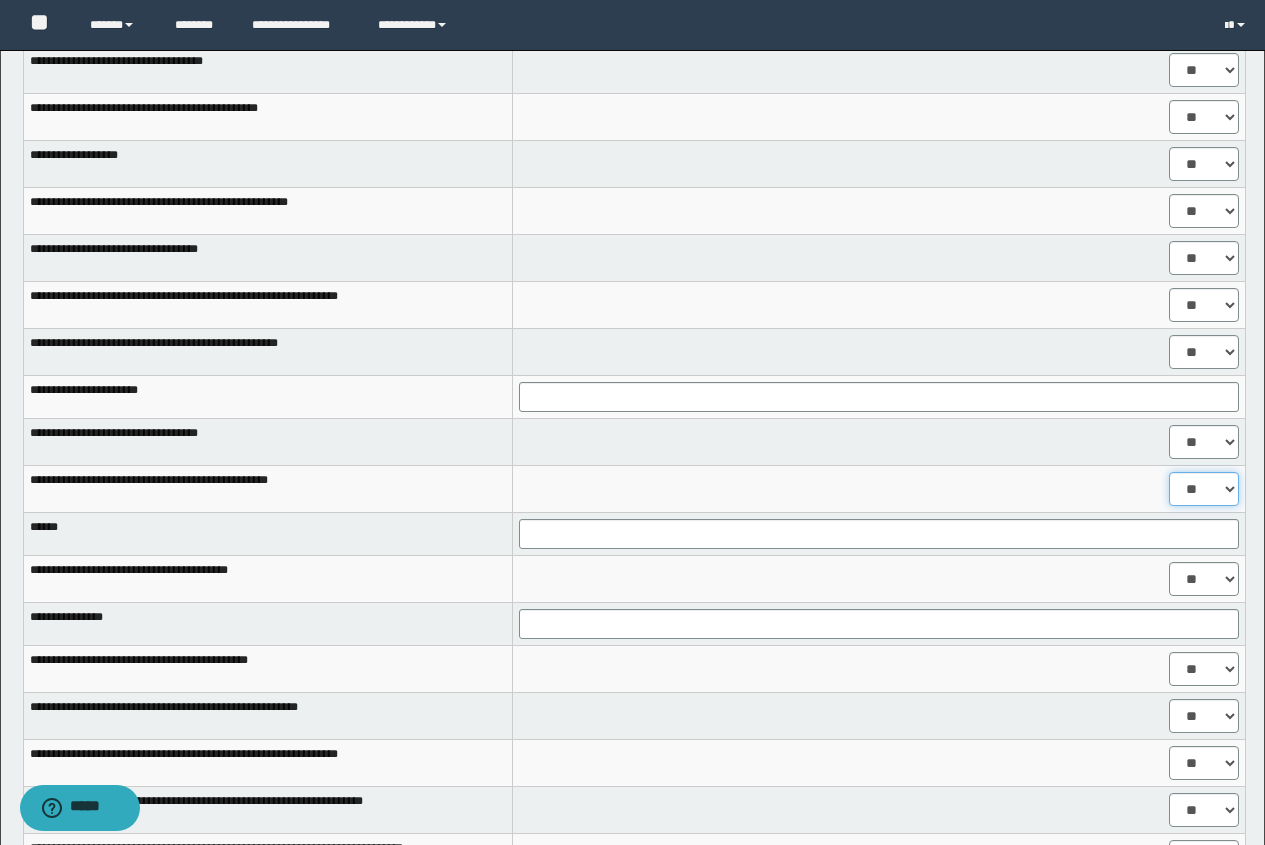 click on "**
**" at bounding box center [1204, 489] 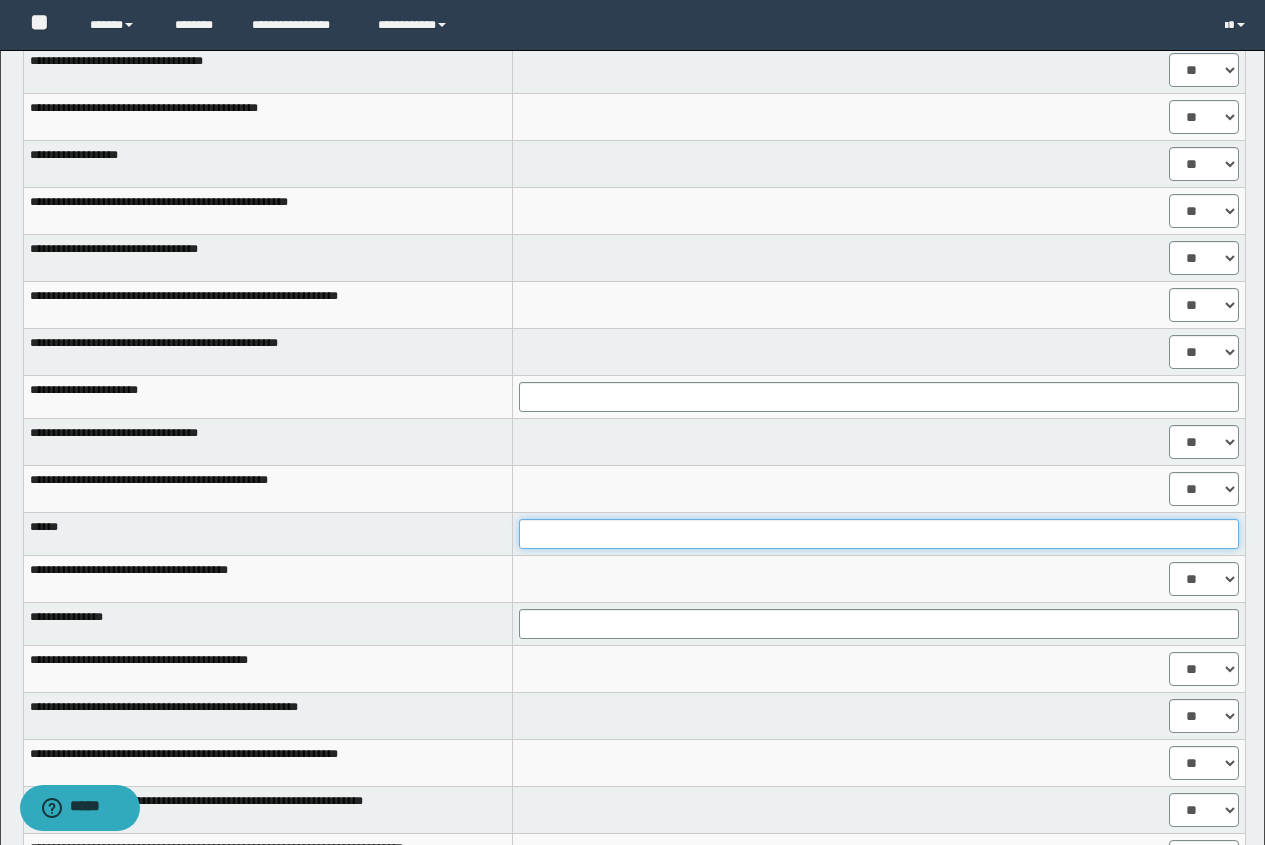 click at bounding box center (879, 534) 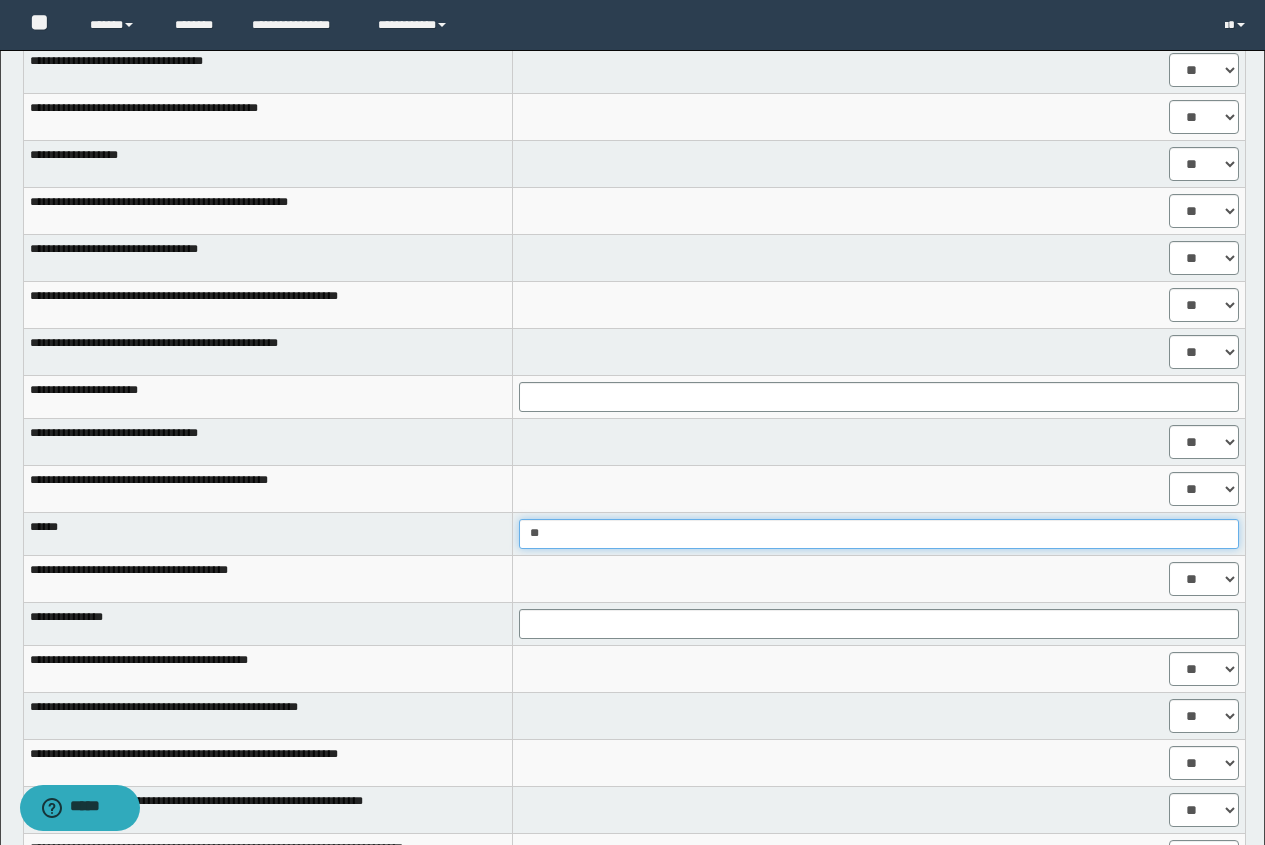 type on "*" 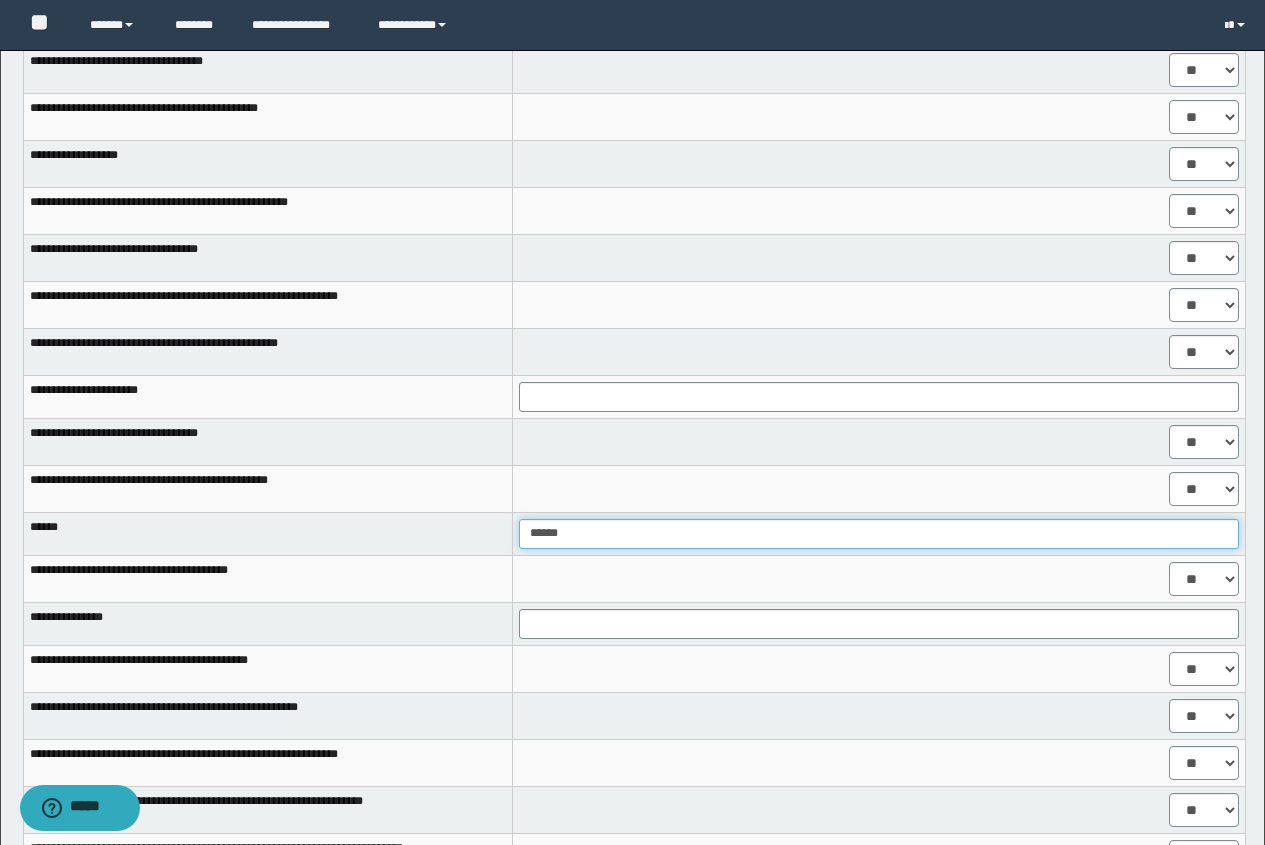 type on "******" 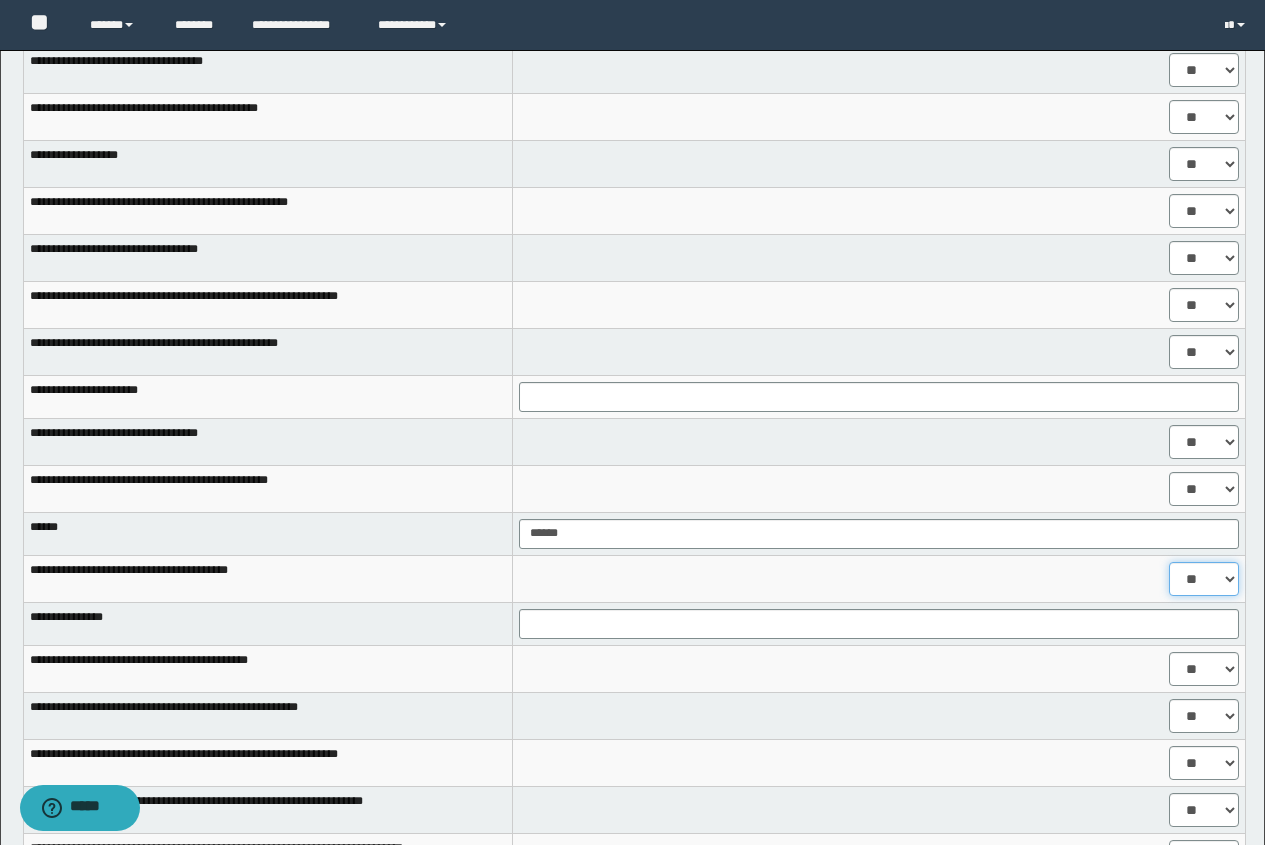 click on "**
**" at bounding box center [1204, 579] 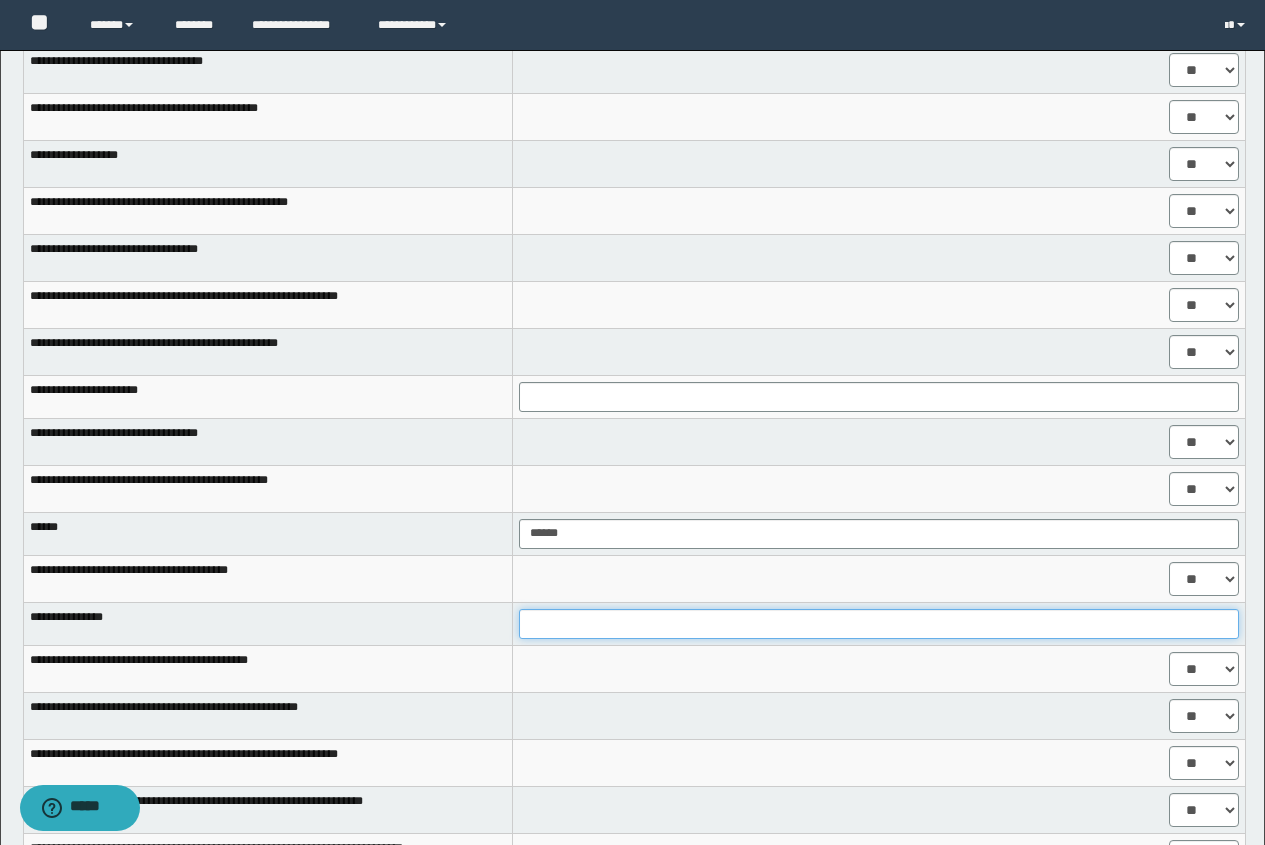 click at bounding box center (879, 624) 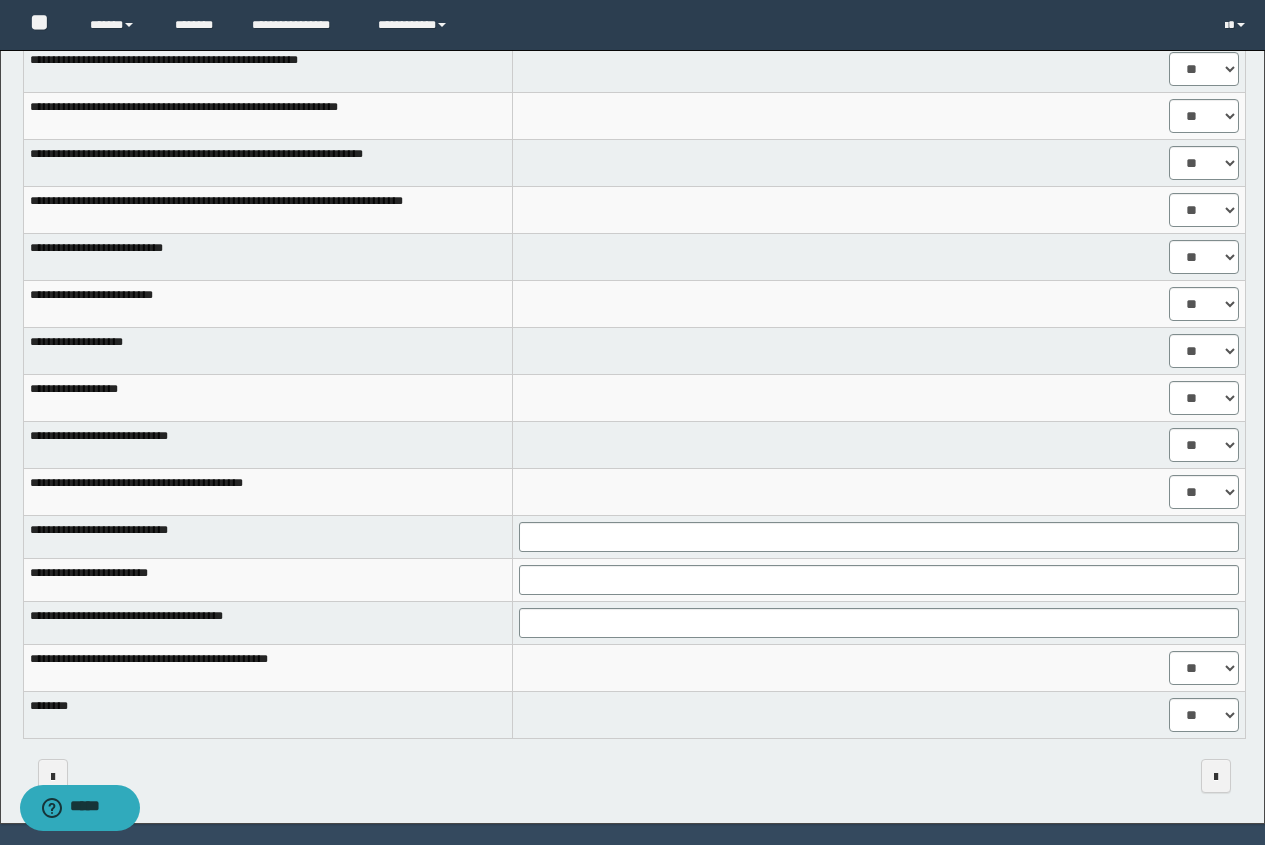 scroll, scrollTop: 1504, scrollLeft: 0, axis: vertical 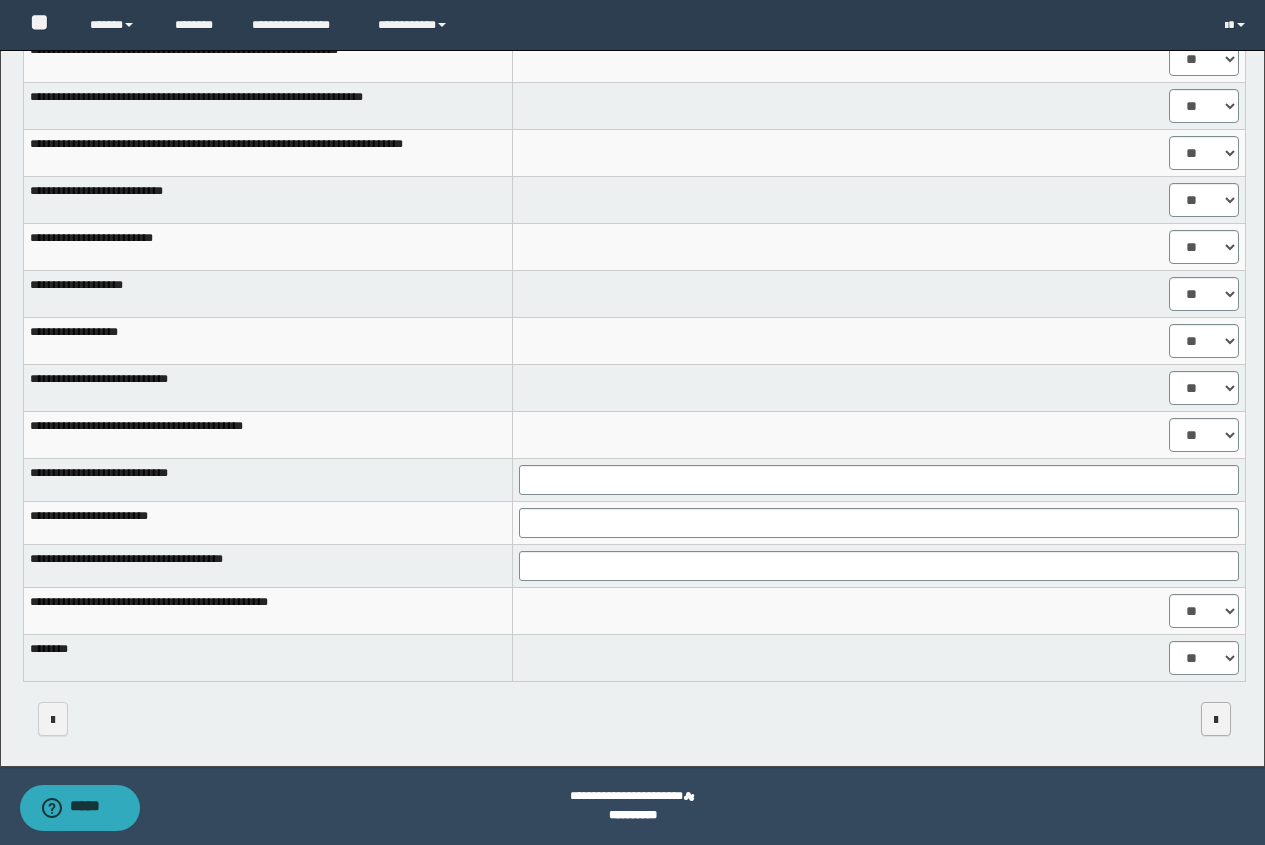 type on "**********" 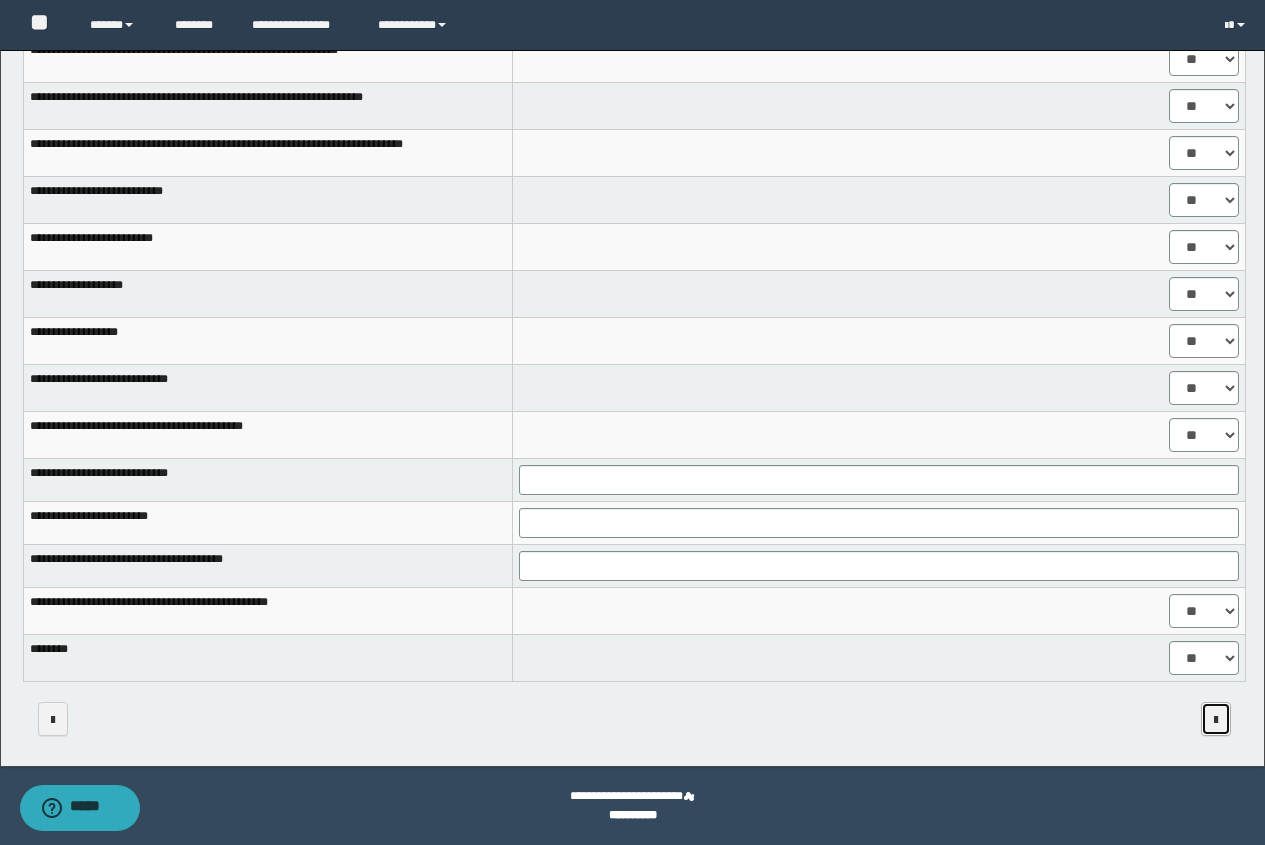 click at bounding box center (1216, 720) 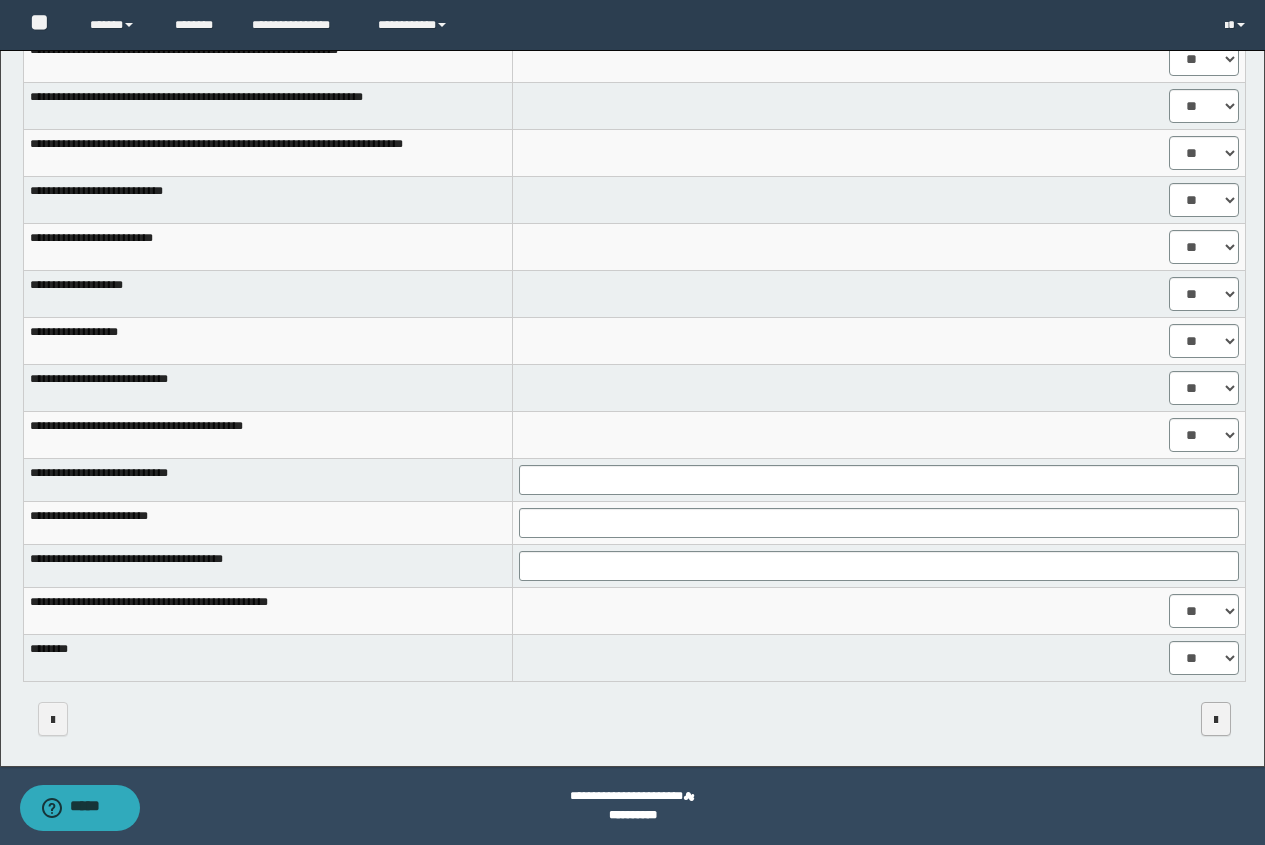 scroll, scrollTop: 0, scrollLeft: 0, axis: both 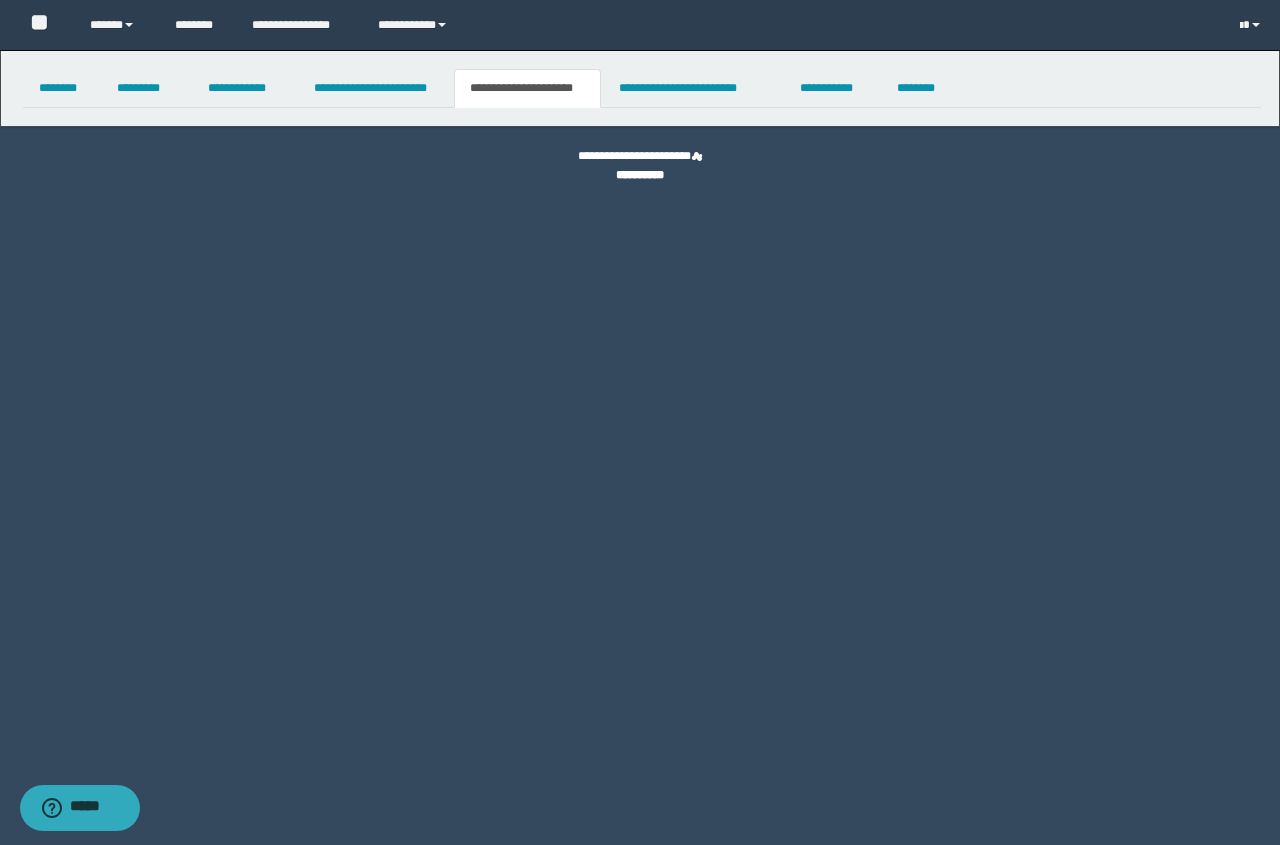 click on "**********" at bounding box center [527, 88] 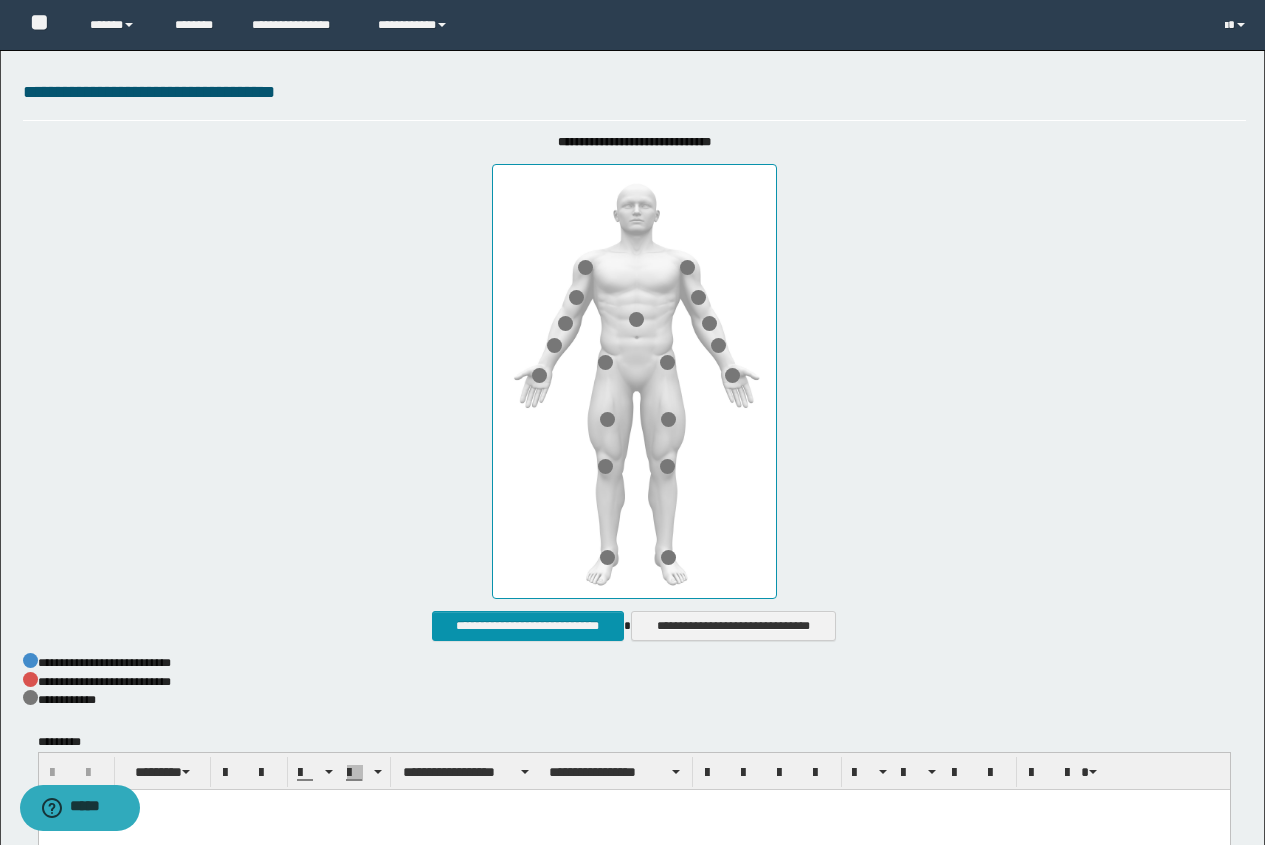 scroll, scrollTop: 800, scrollLeft: 0, axis: vertical 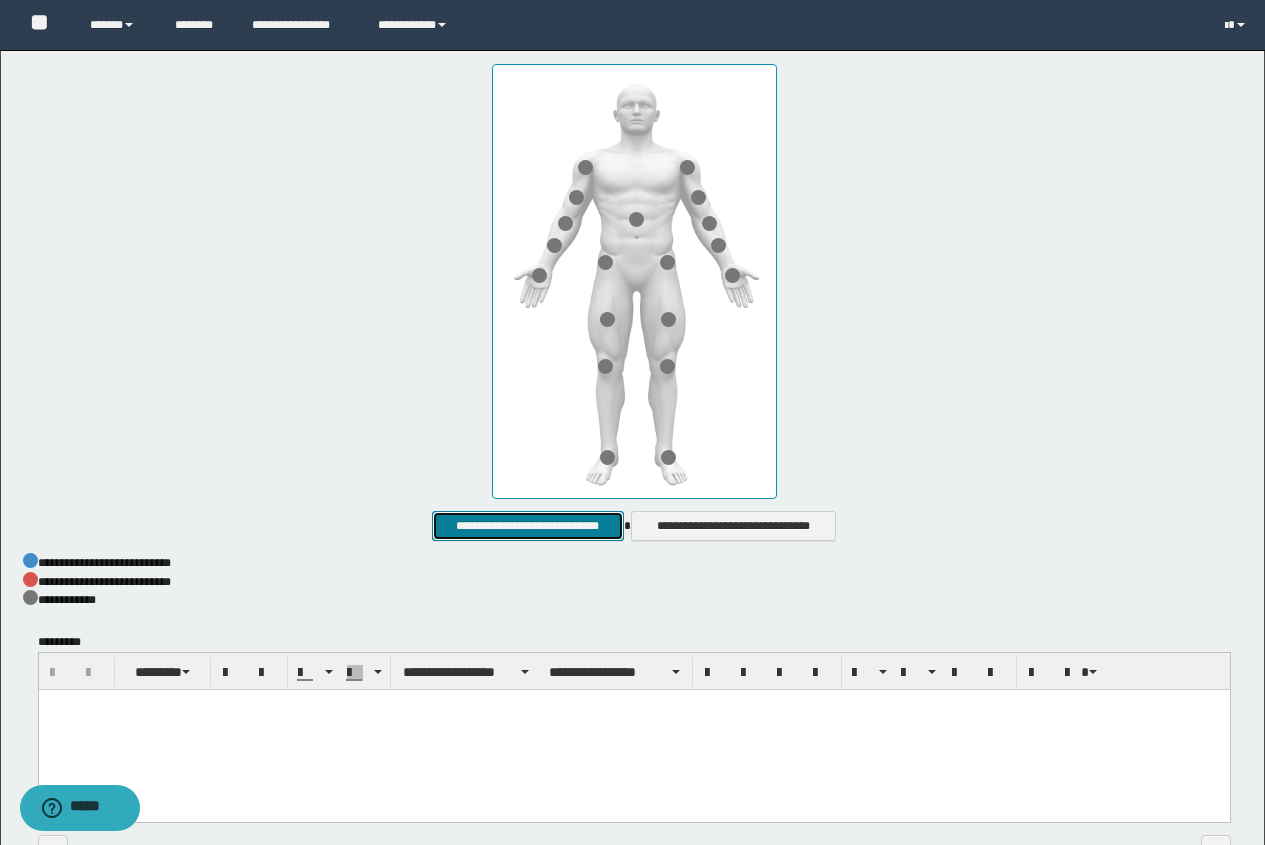 click on "**********" at bounding box center [527, 526] 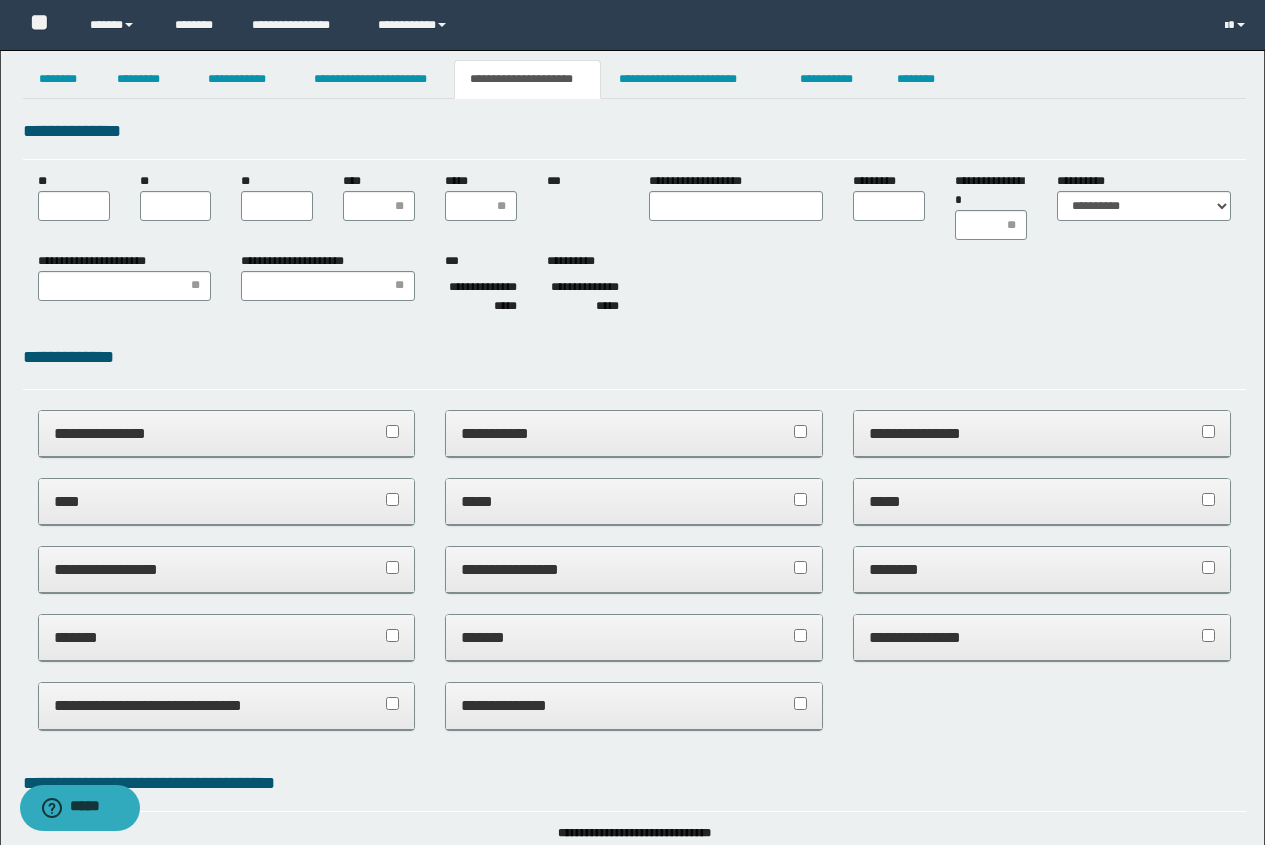 scroll, scrollTop: 0, scrollLeft: 0, axis: both 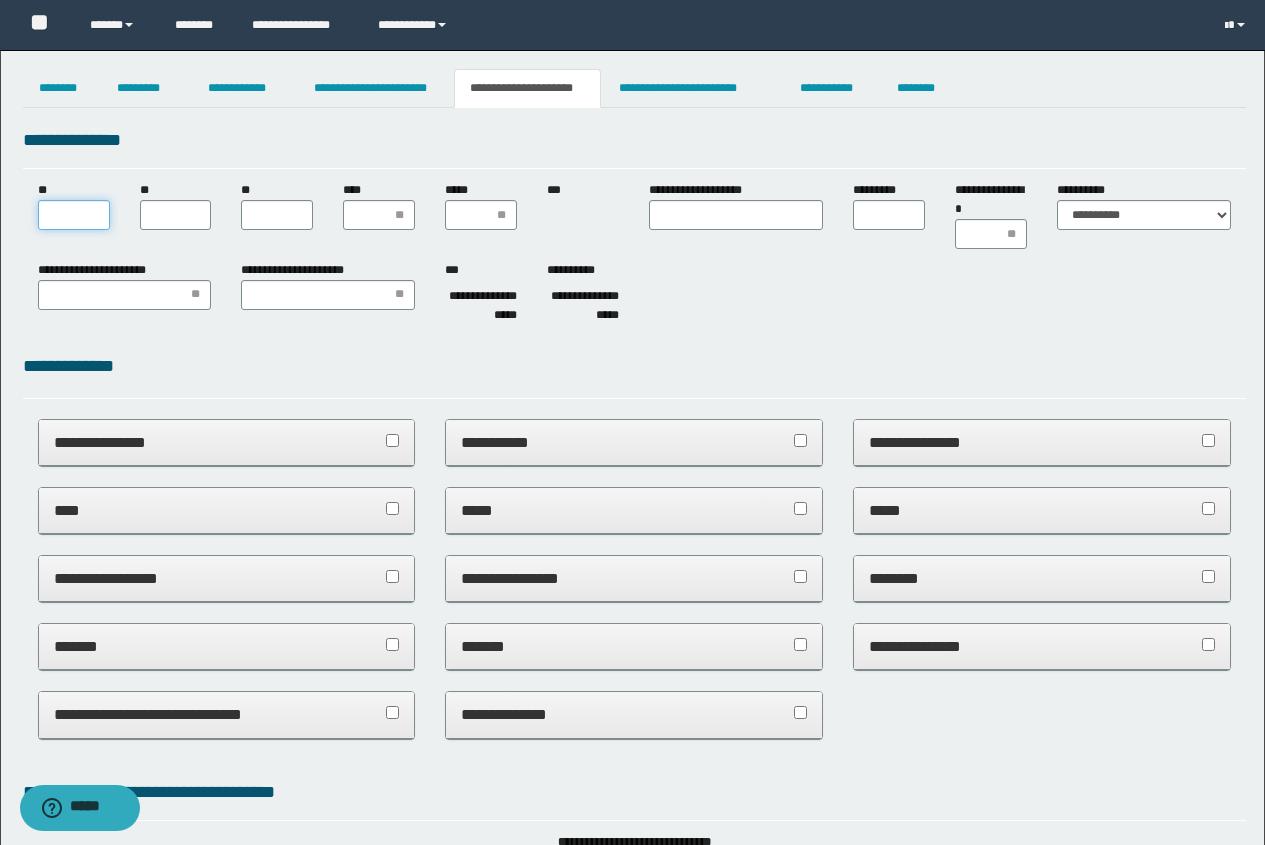 click on "**" at bounding box center [74, 215] 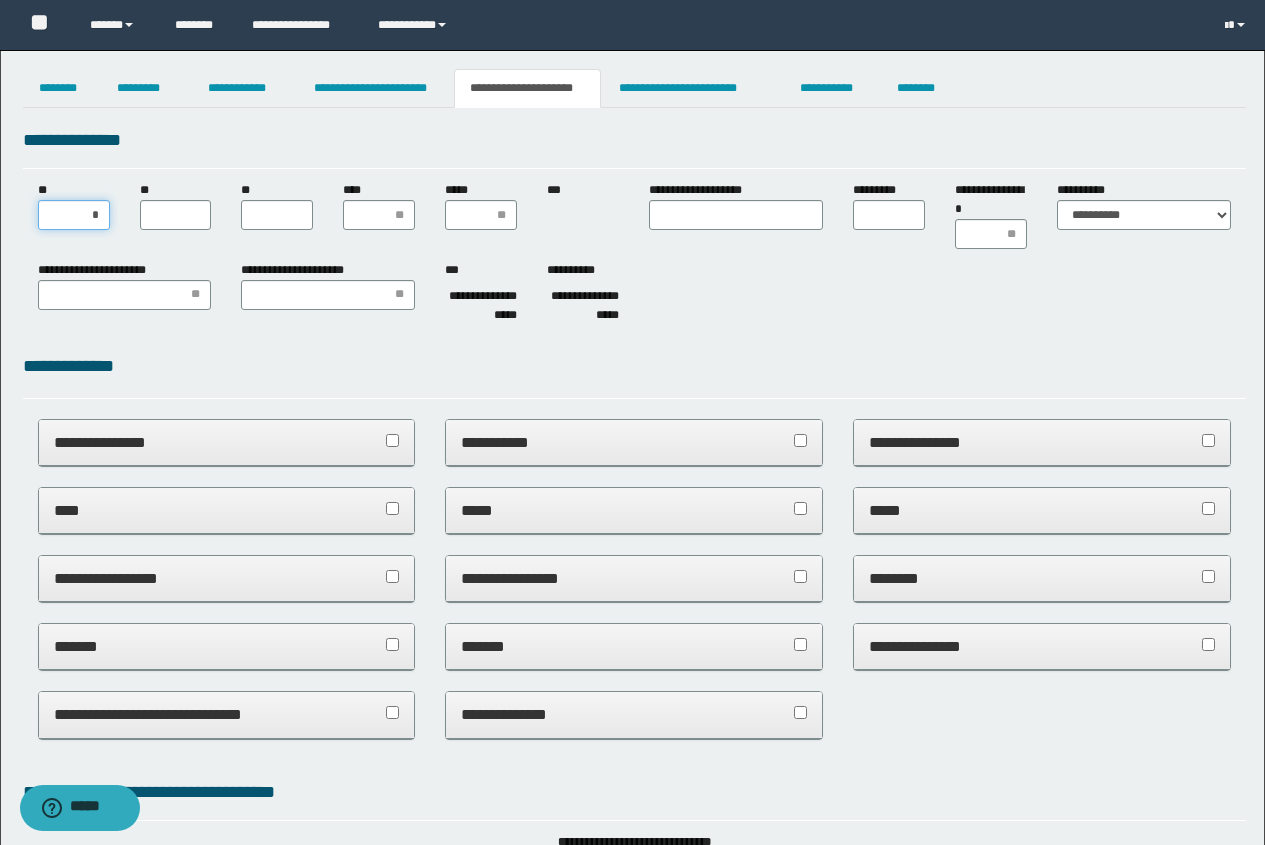 type on "**" 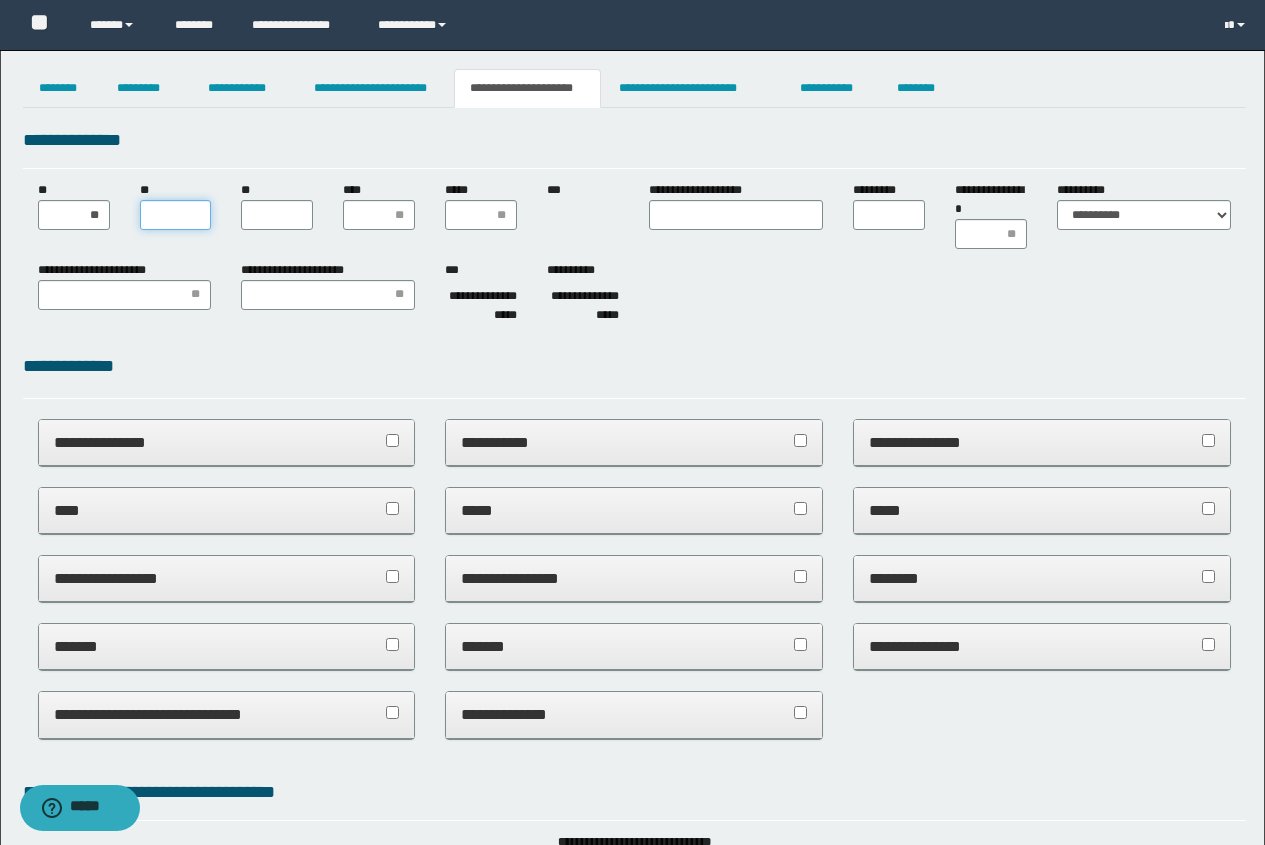 click on "**" at bounding box center (176, 215) 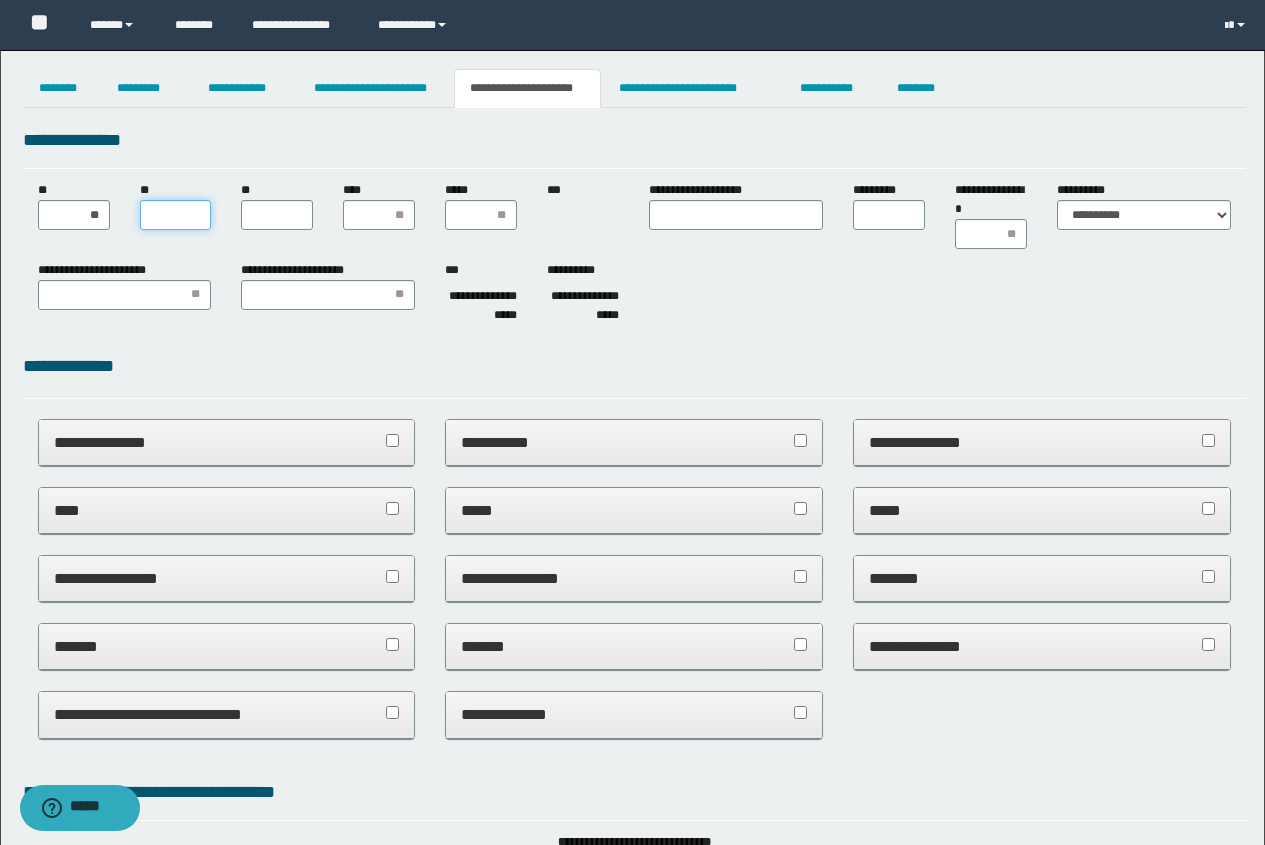 type 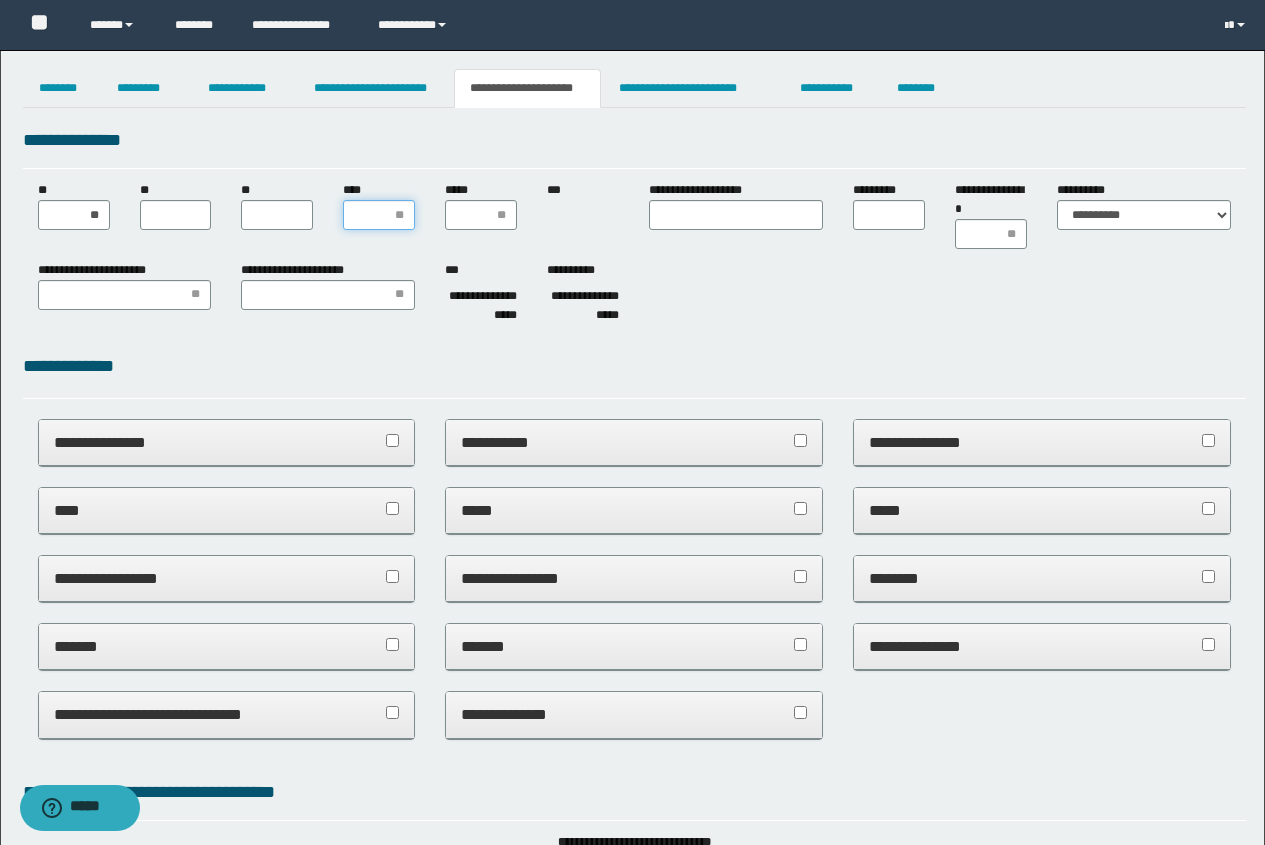 click on "****" at bounding box center (379, 215) 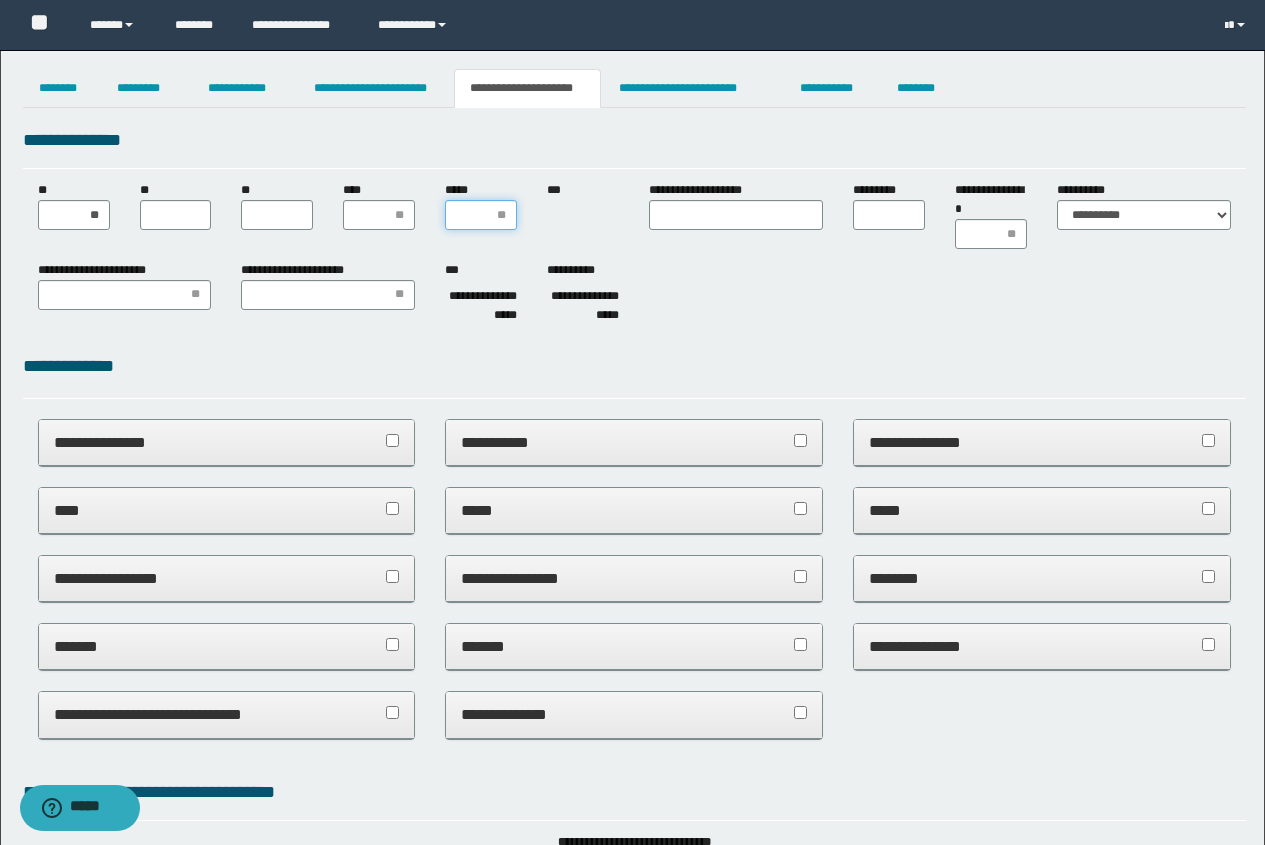 click on "*****" at bounding box center [481, 215] 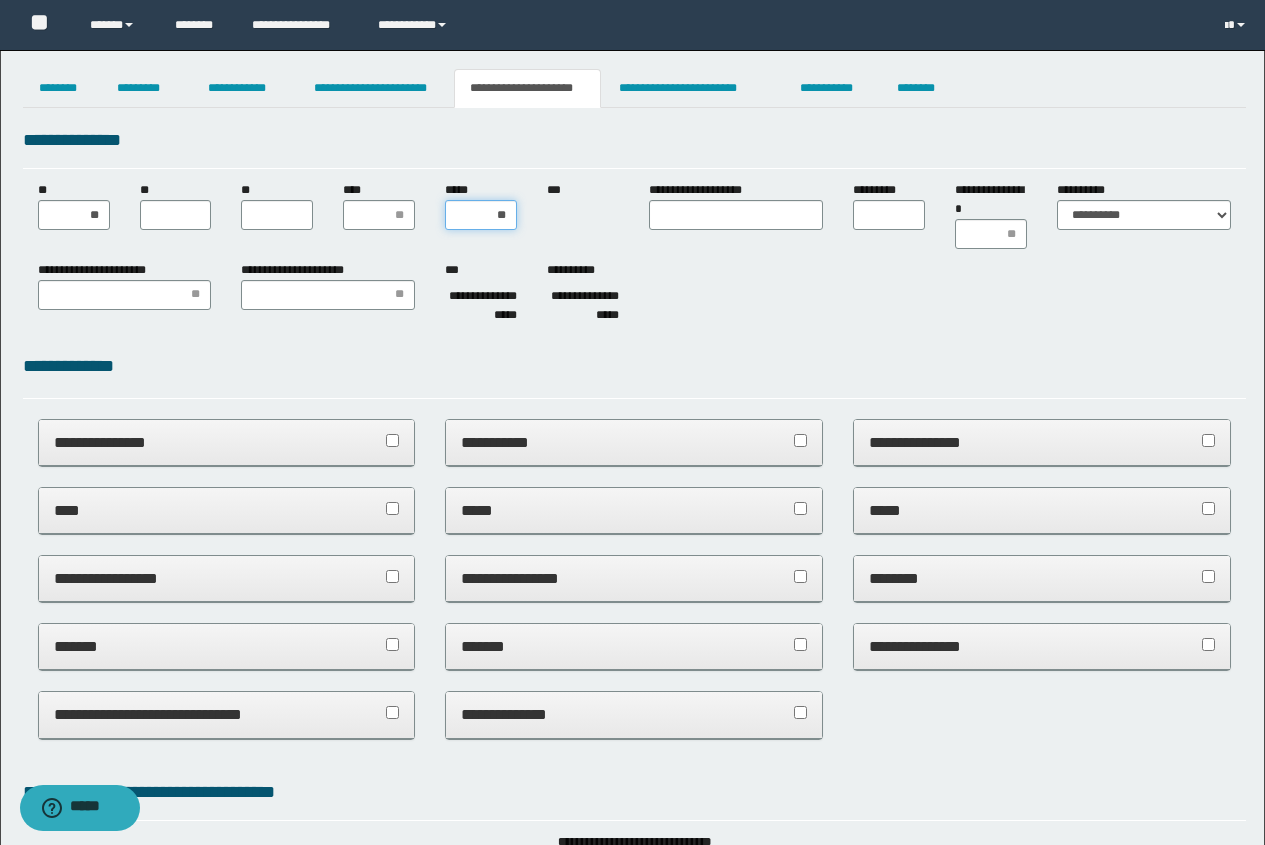 type on "***" 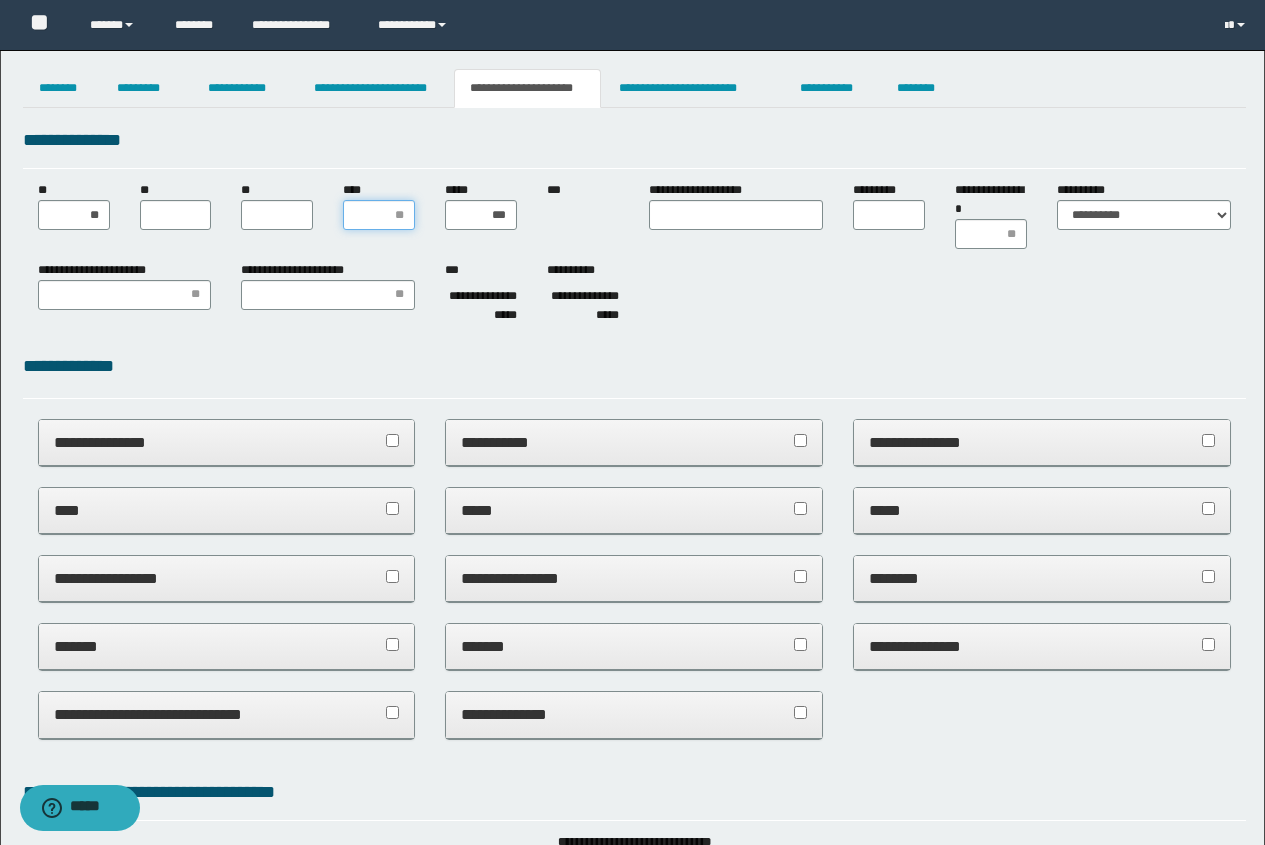 click on "****" at bounding box center [379, 215] 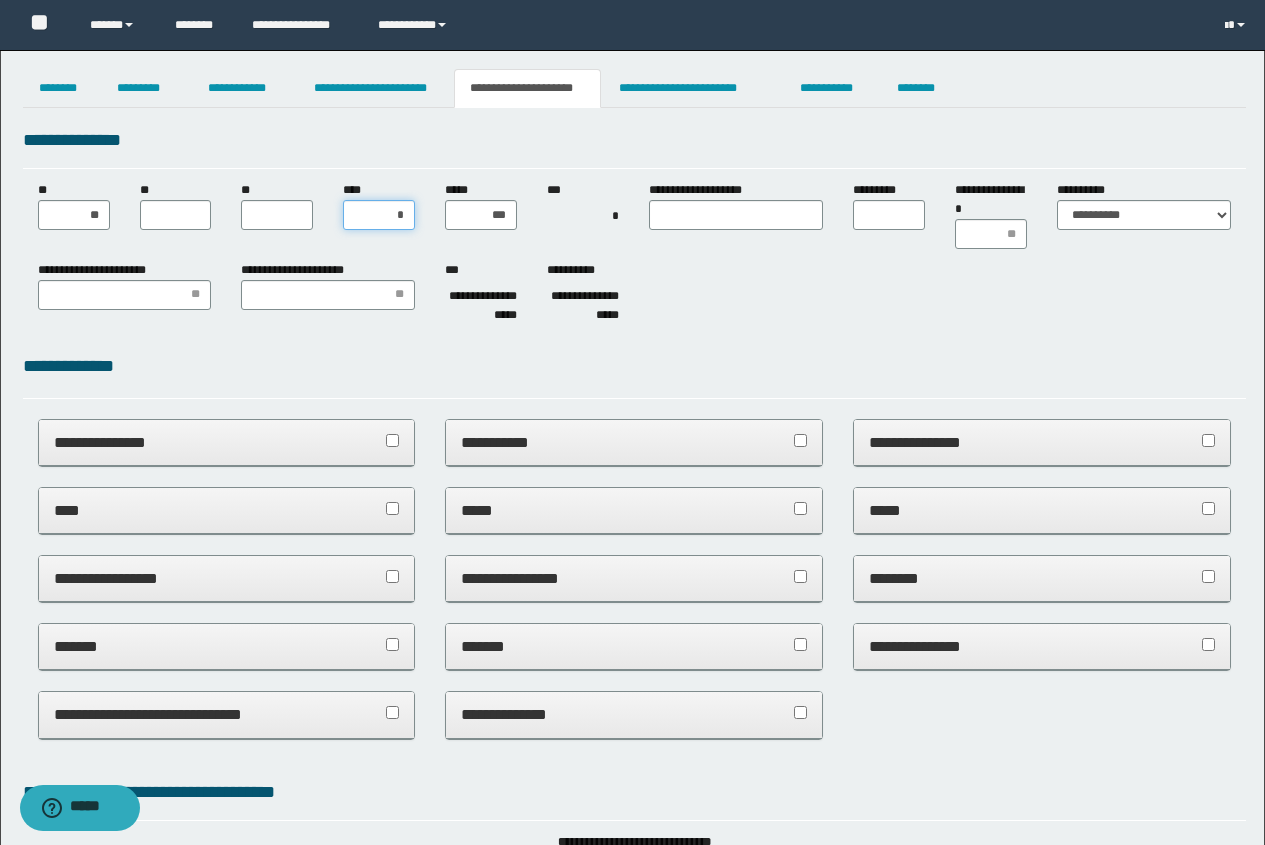 type on "**" 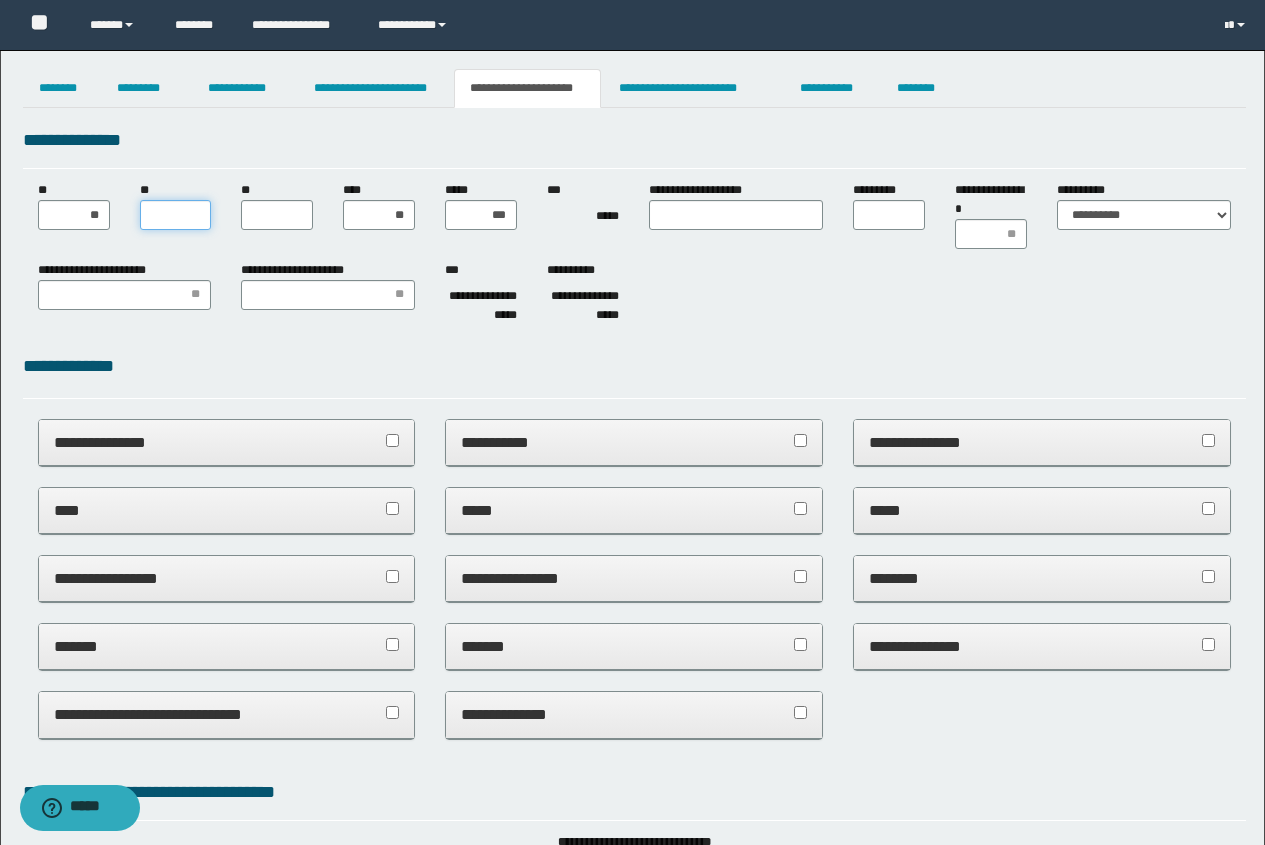 click on "**" at bounding box center (176, 215) 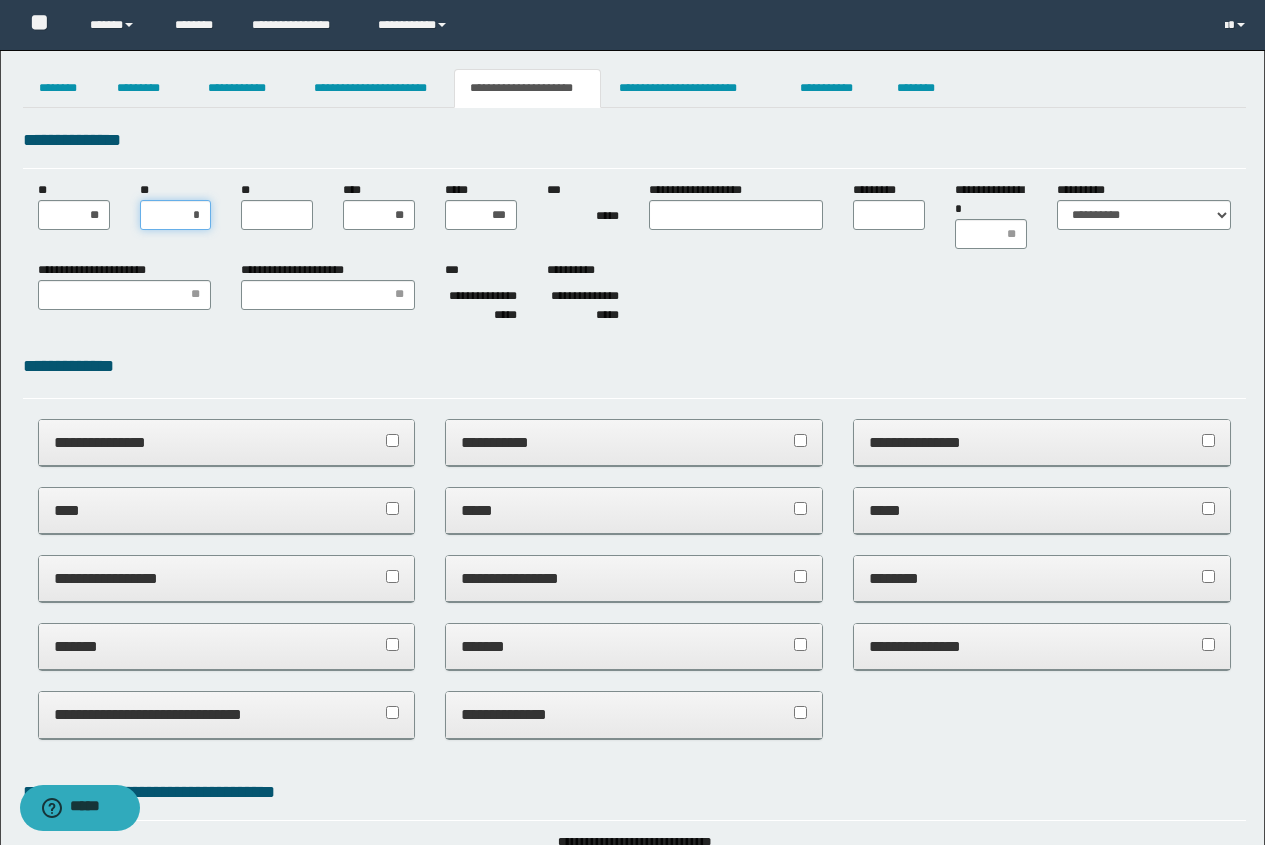 type on "**" 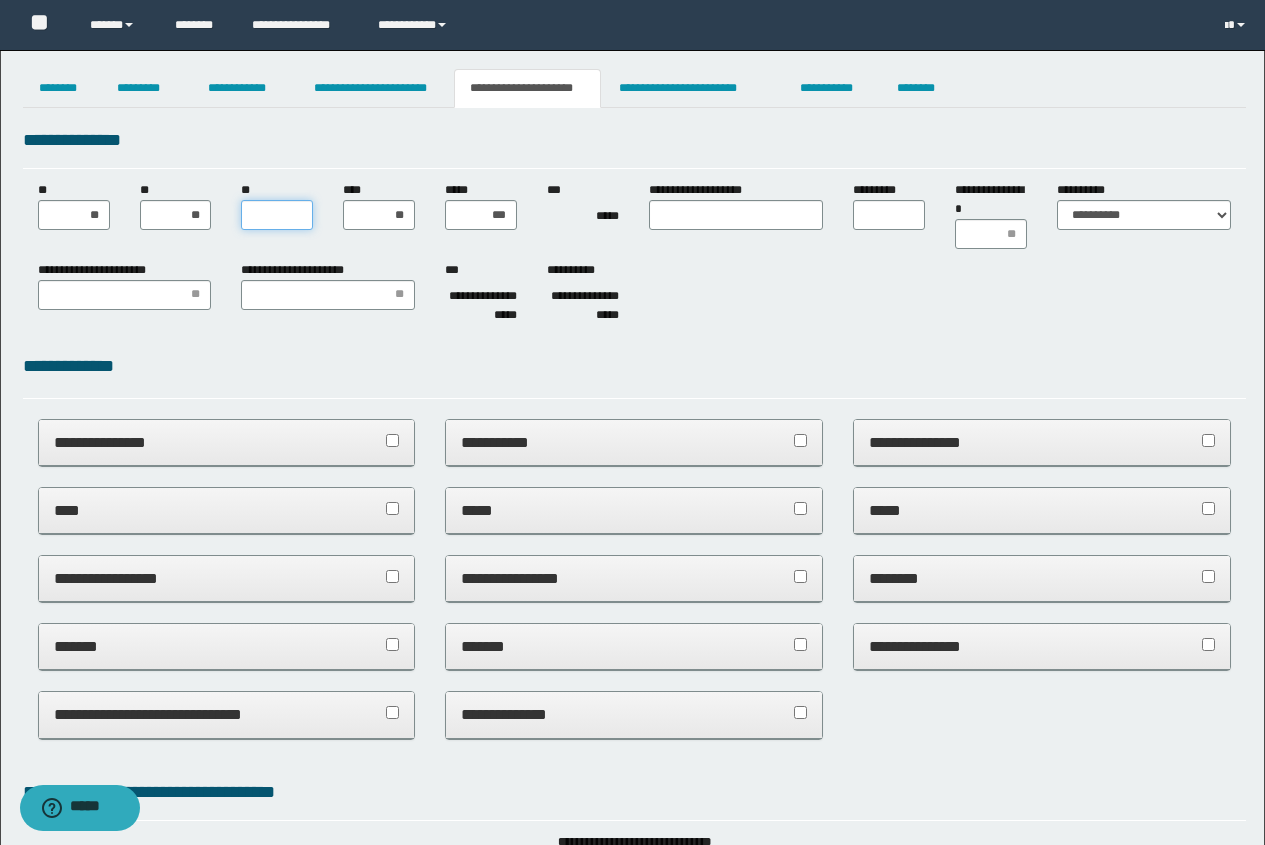 click on "**" at bounding box center (277, 215) 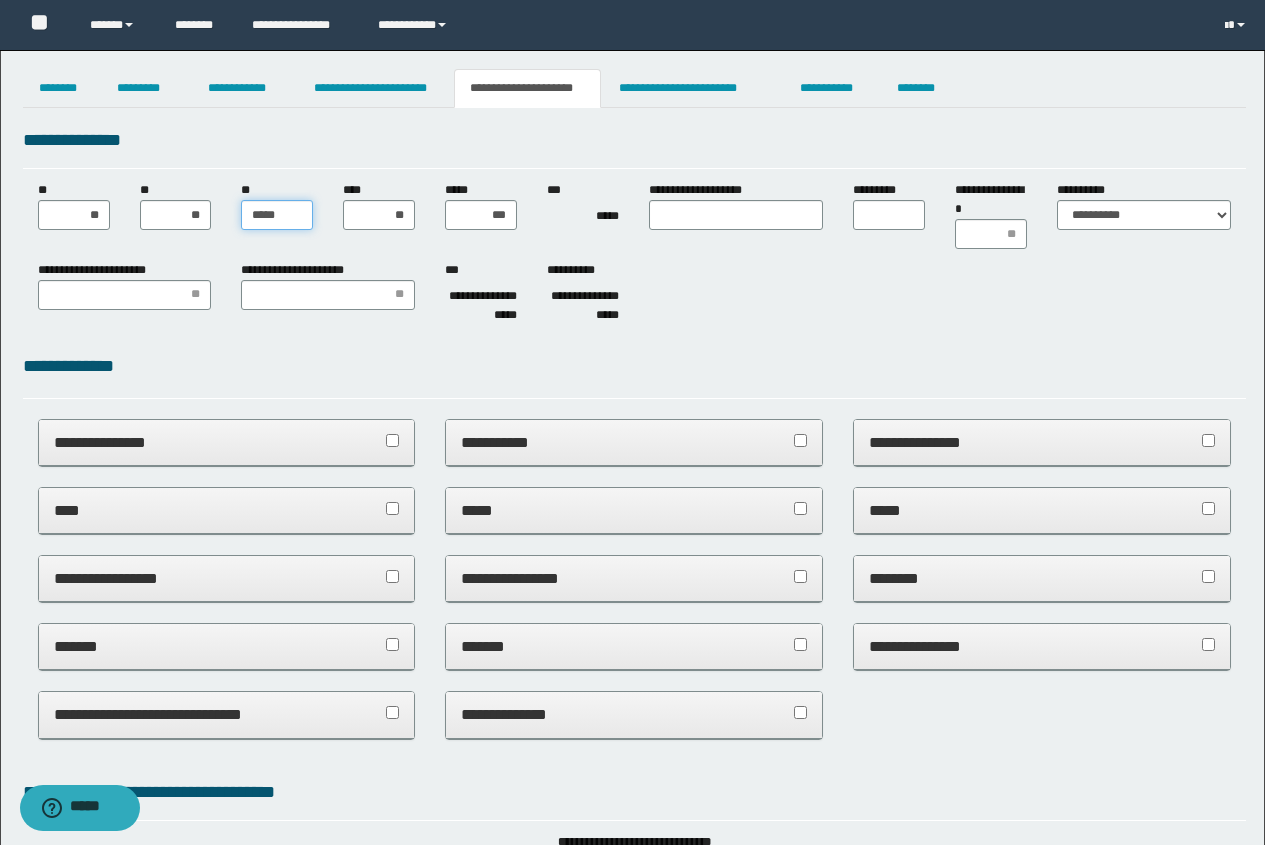 type on "******" 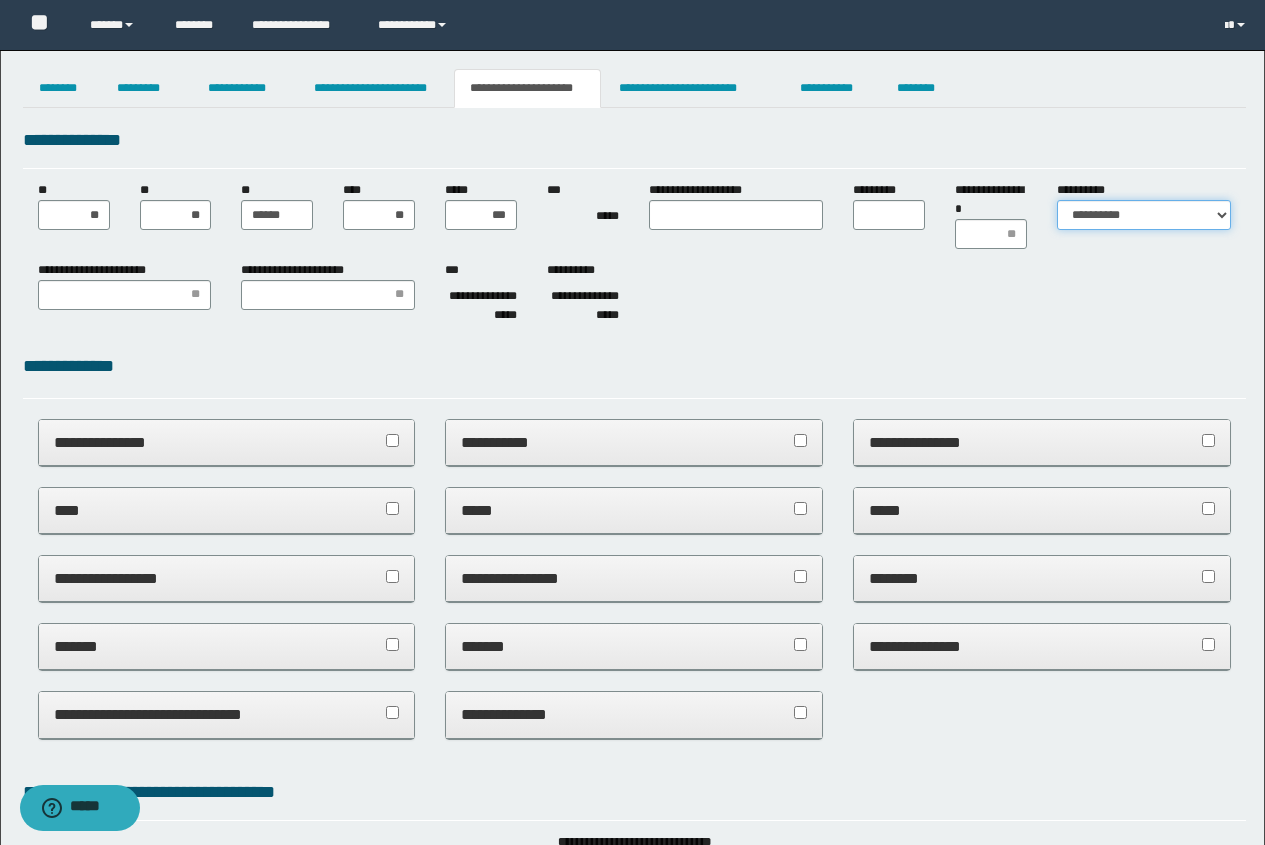 click on "**********" at bounding box center (1144, 215) 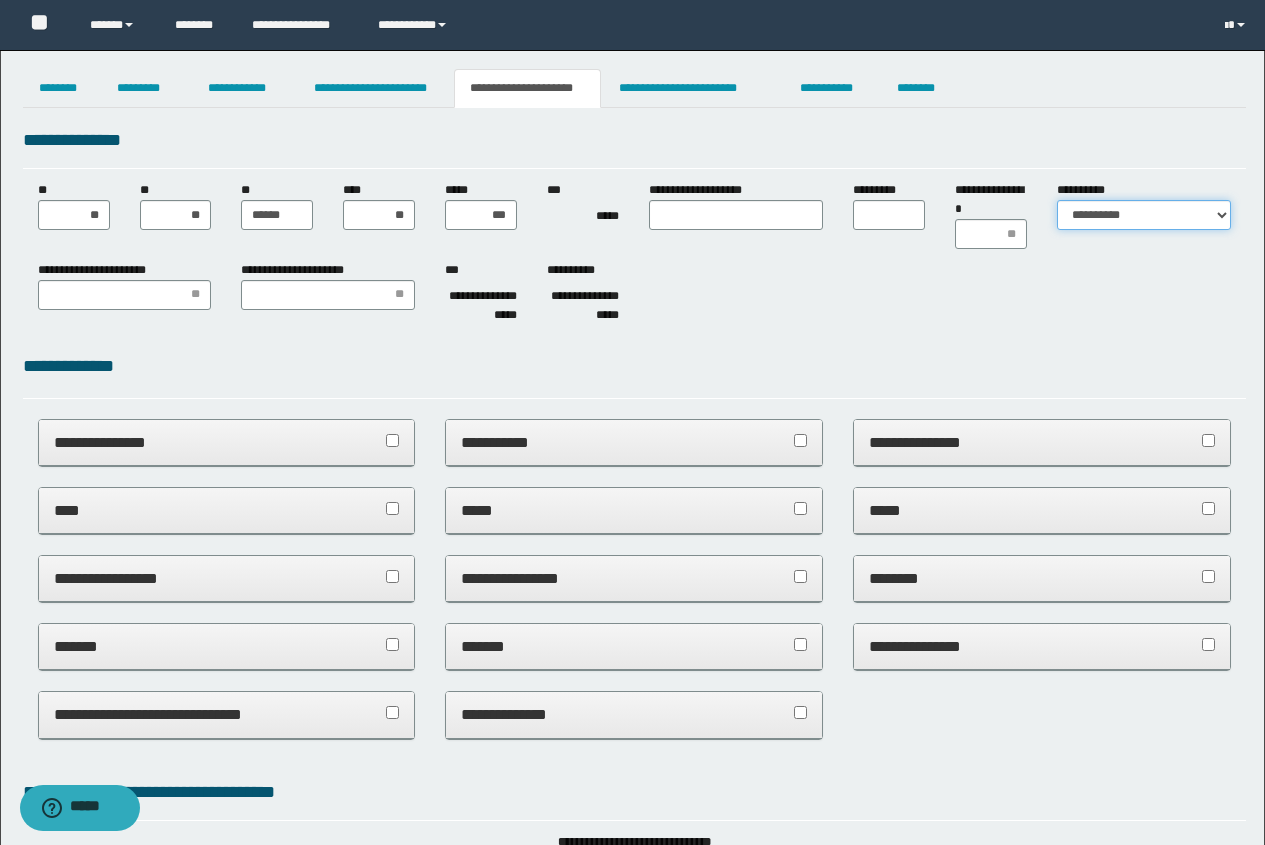 select on "*" 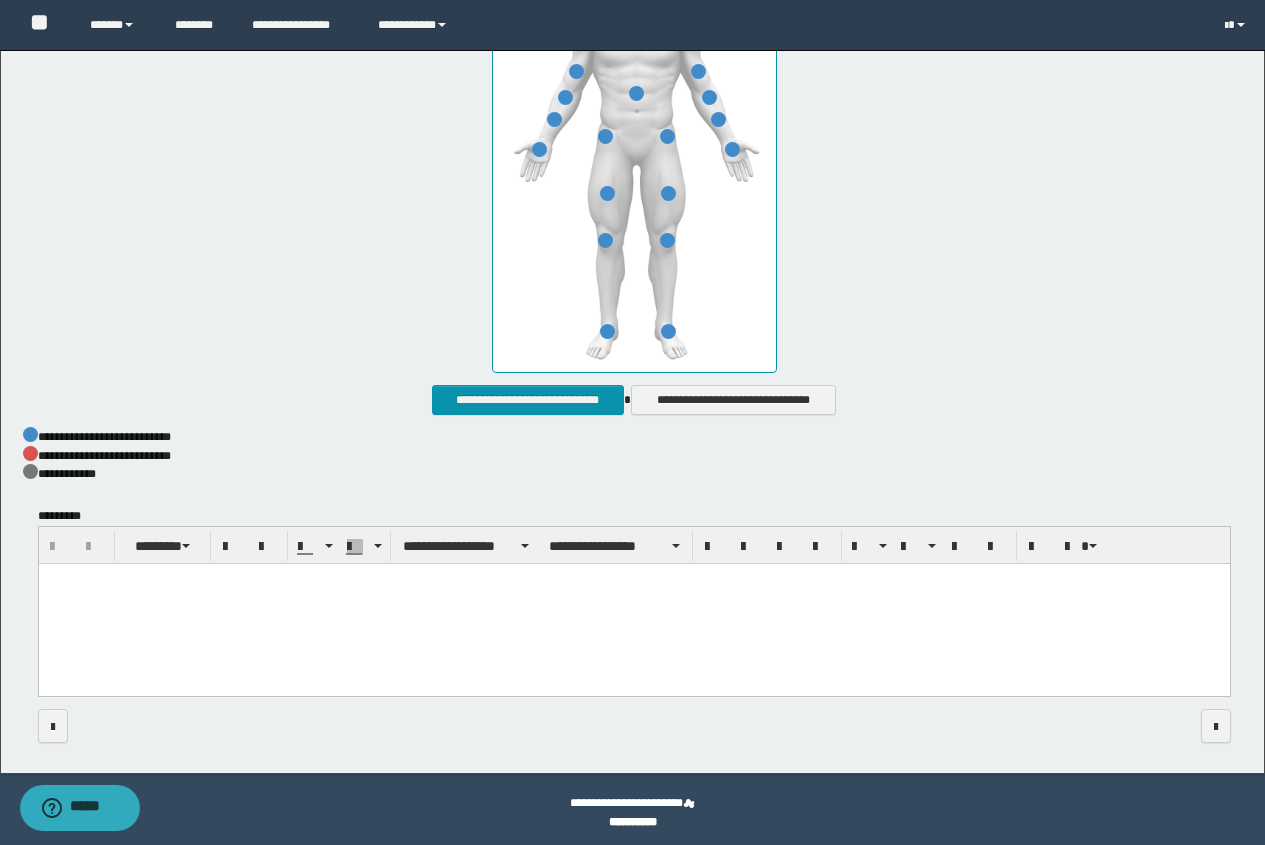 scroll, scrollTop: 933, scrollLeft: 0, axis: vertical 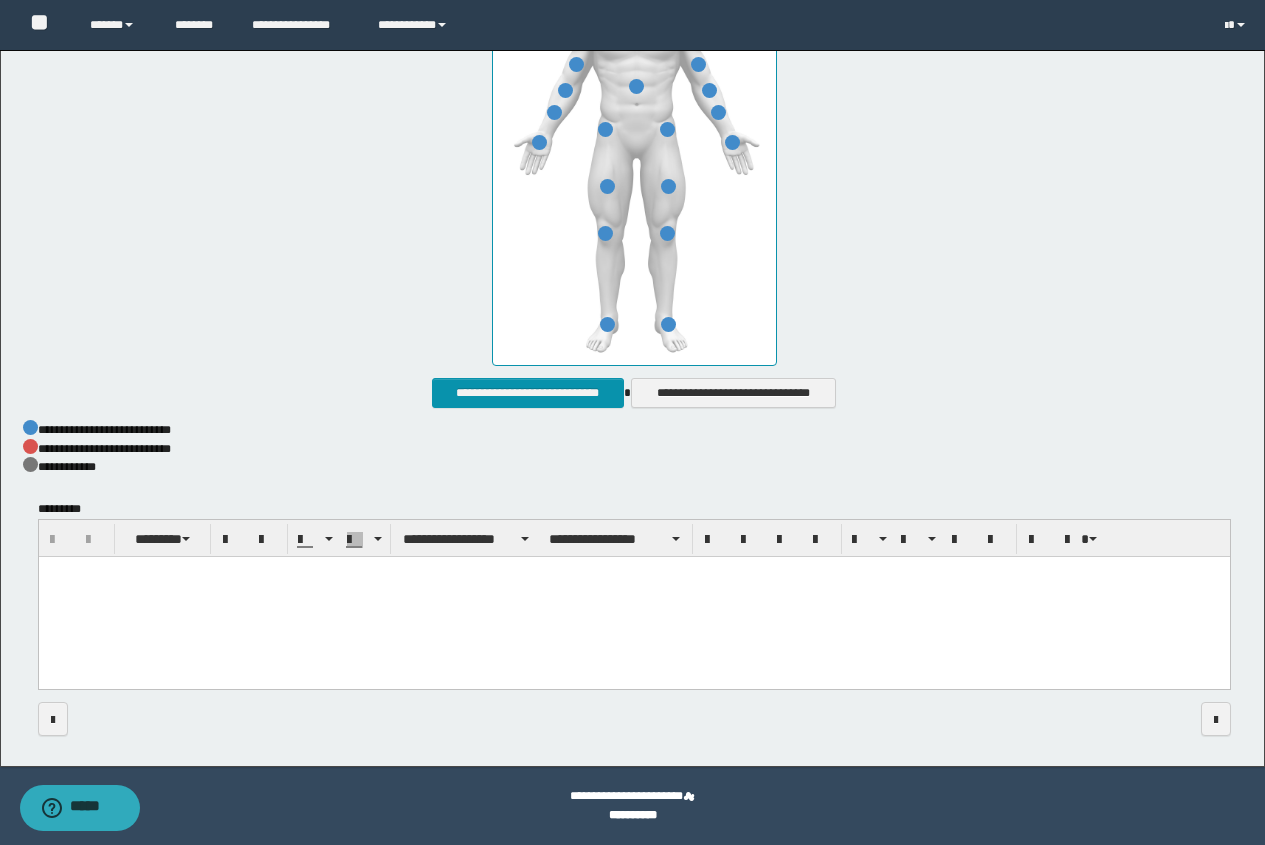 click at bounding box center [633, 598] 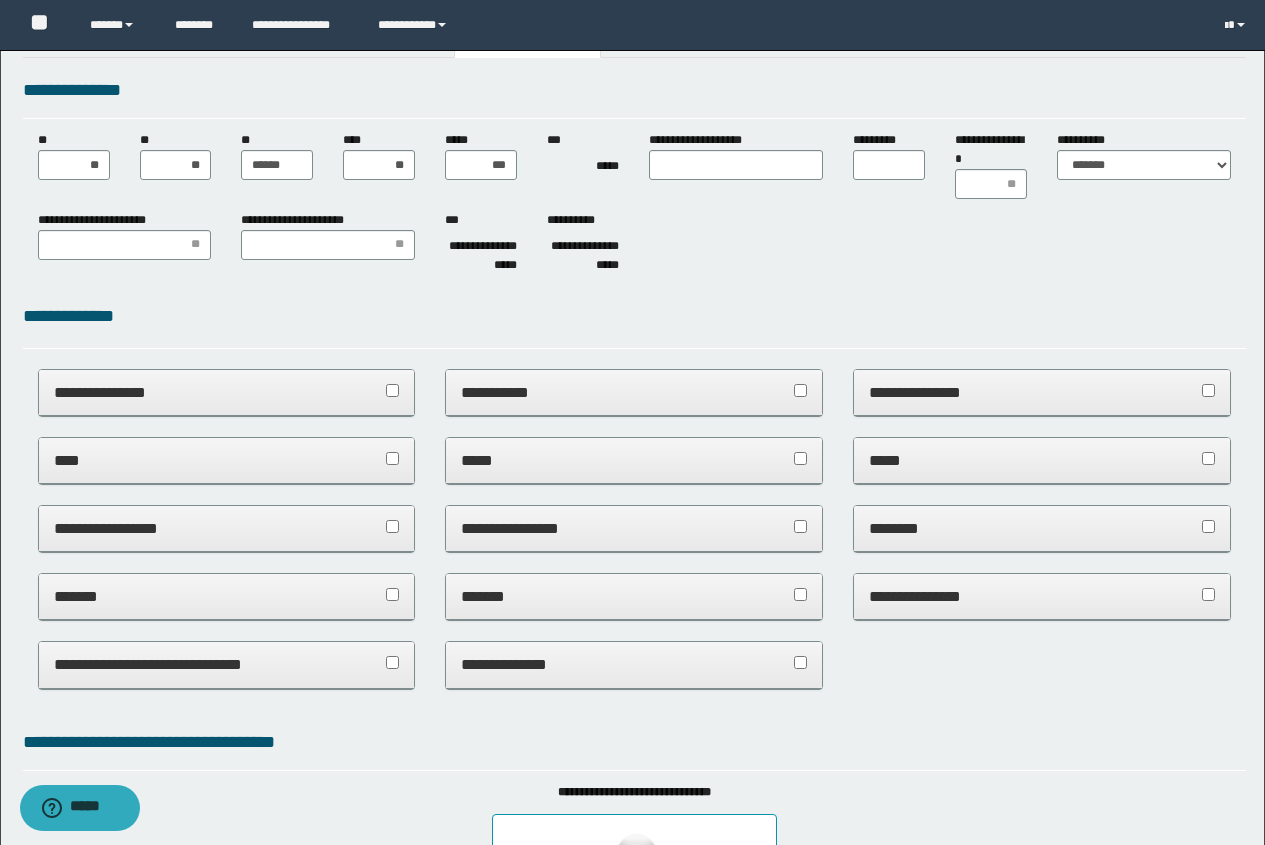 scroll, scrollTop: 0, scrollLeft: 0, axis: both 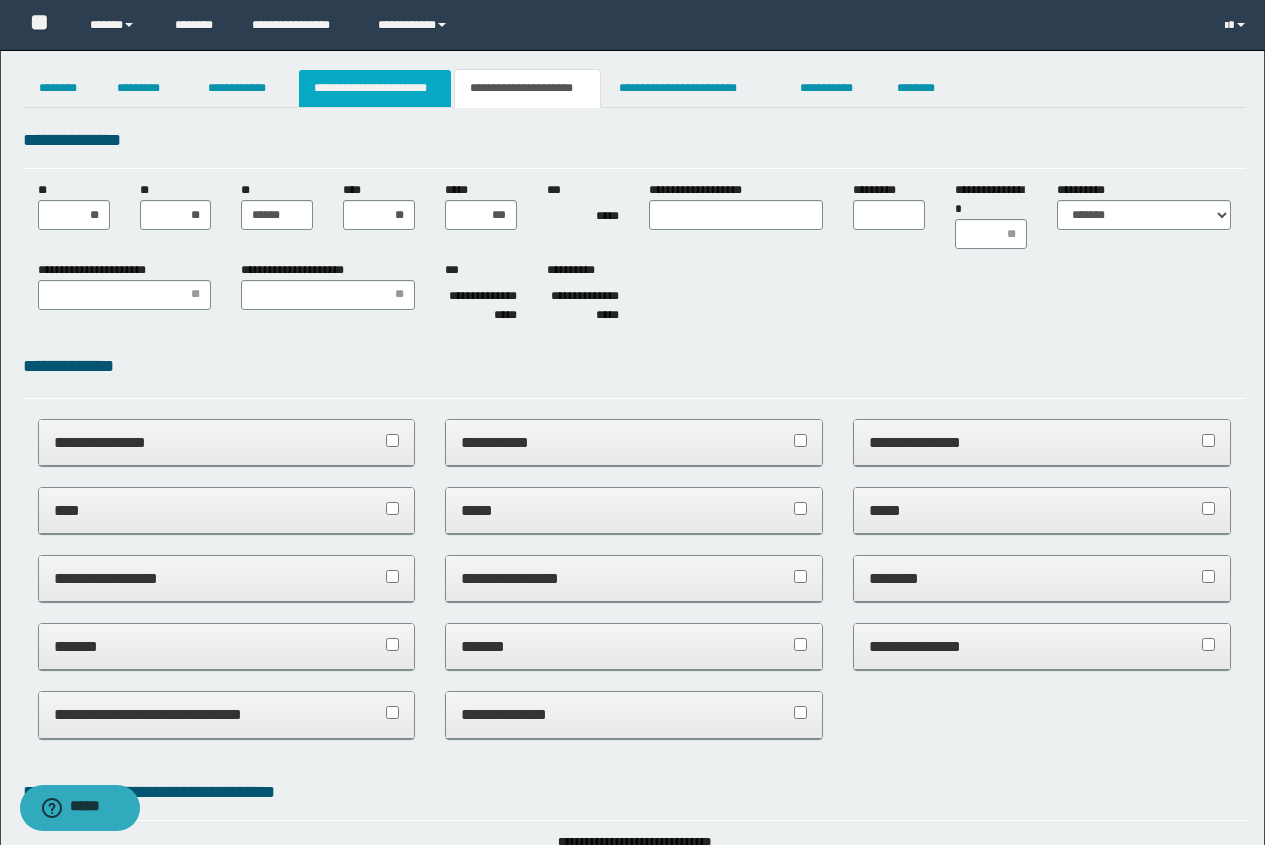 click on "**********" at bounding box center [375, 88] 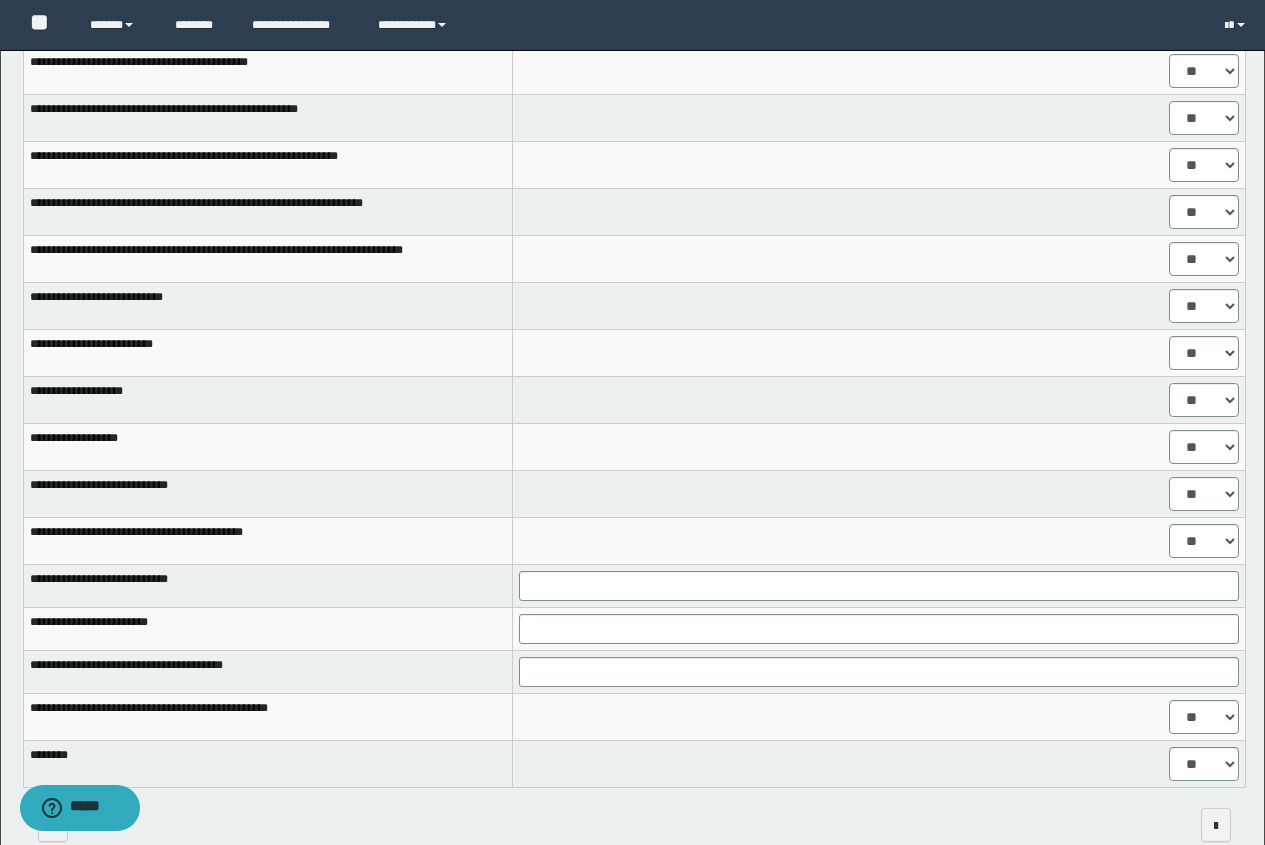 scroll, scrollTop: 1400, scrollLeft: 0, axis: vertical 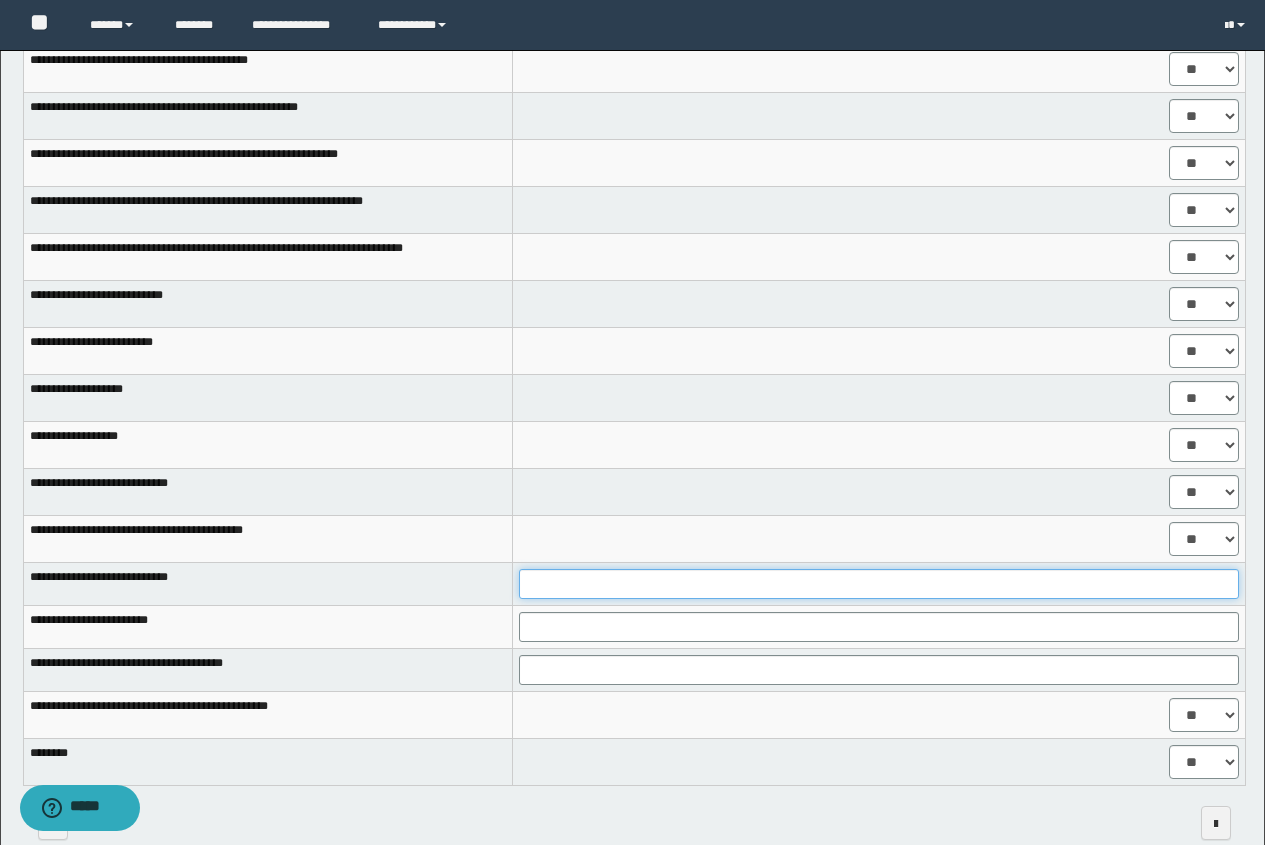 click at bounding box center [879, 584] 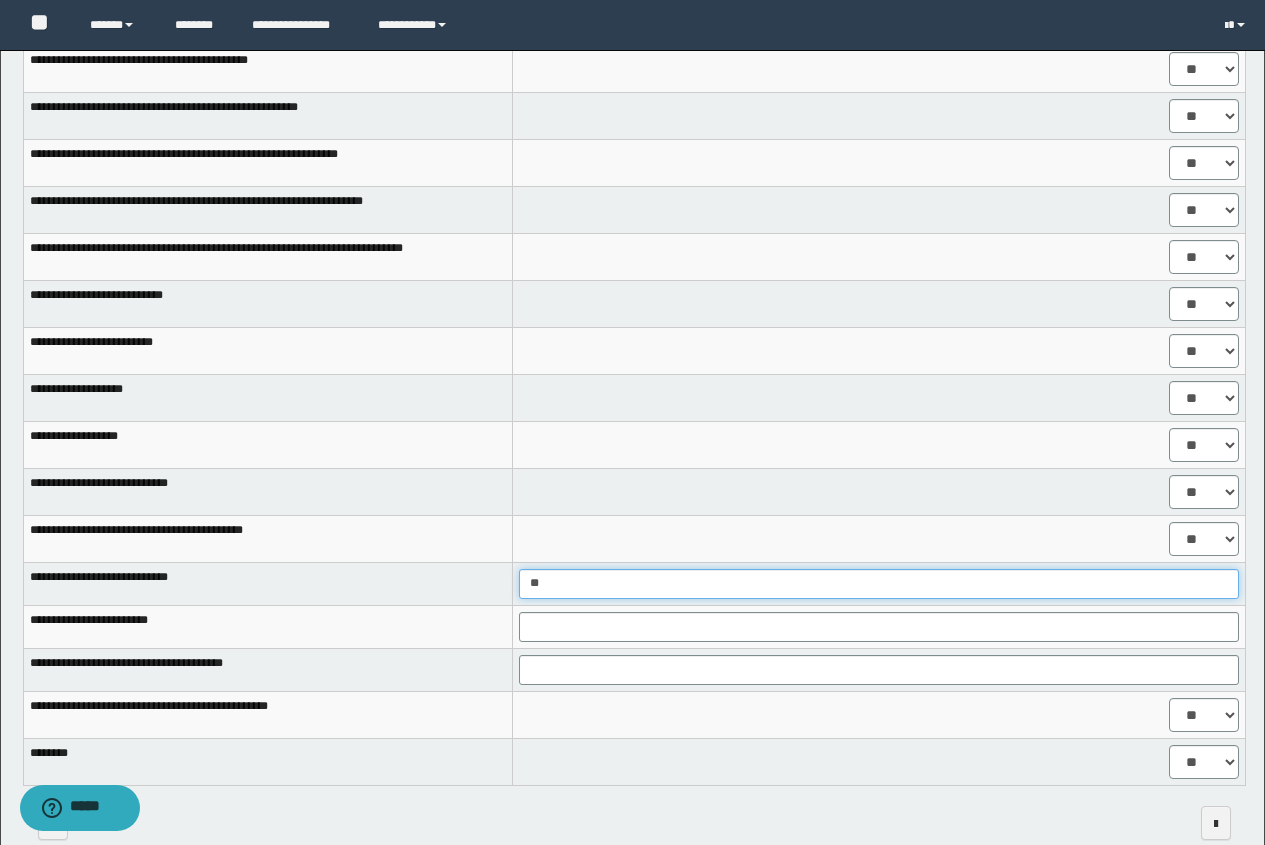 type on "*" 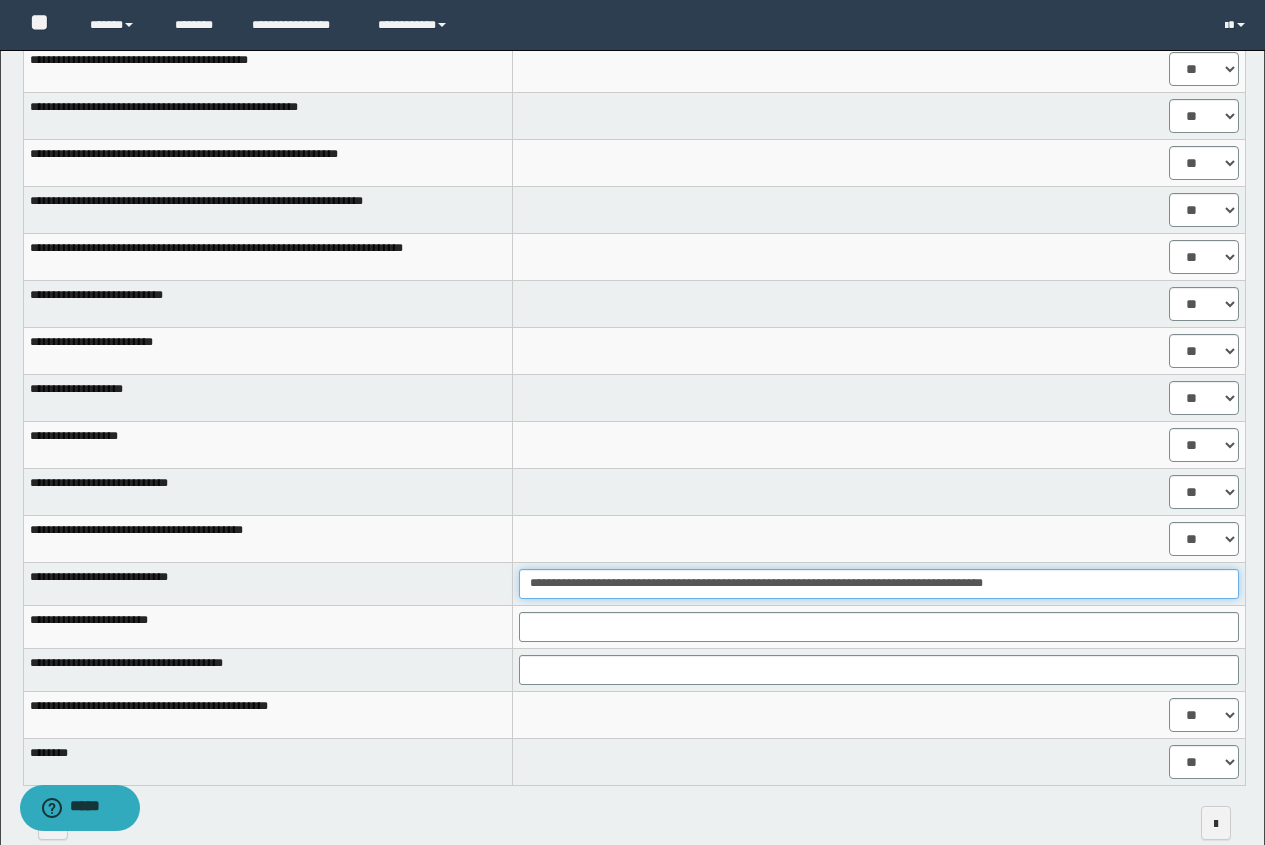 type on "**********" 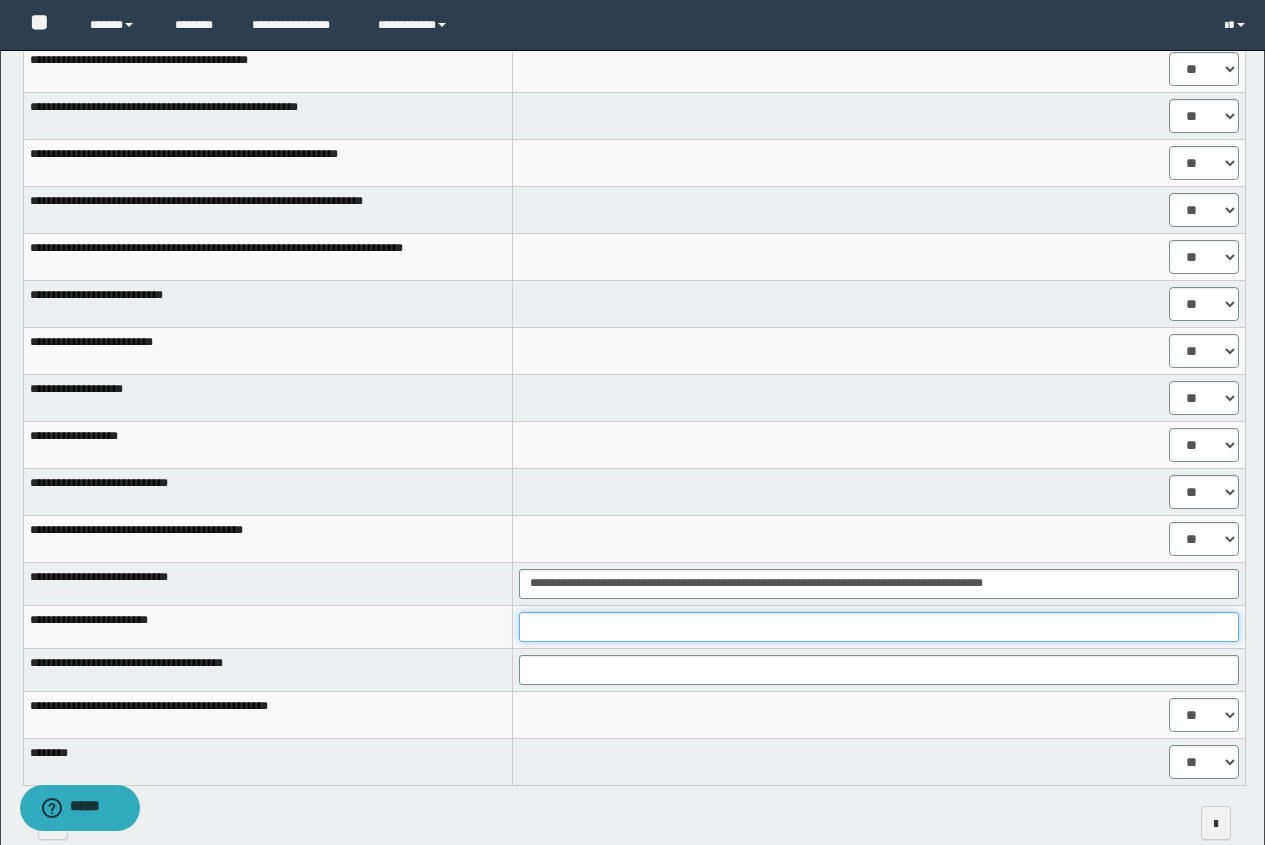 click at bounding box center [879, 627] 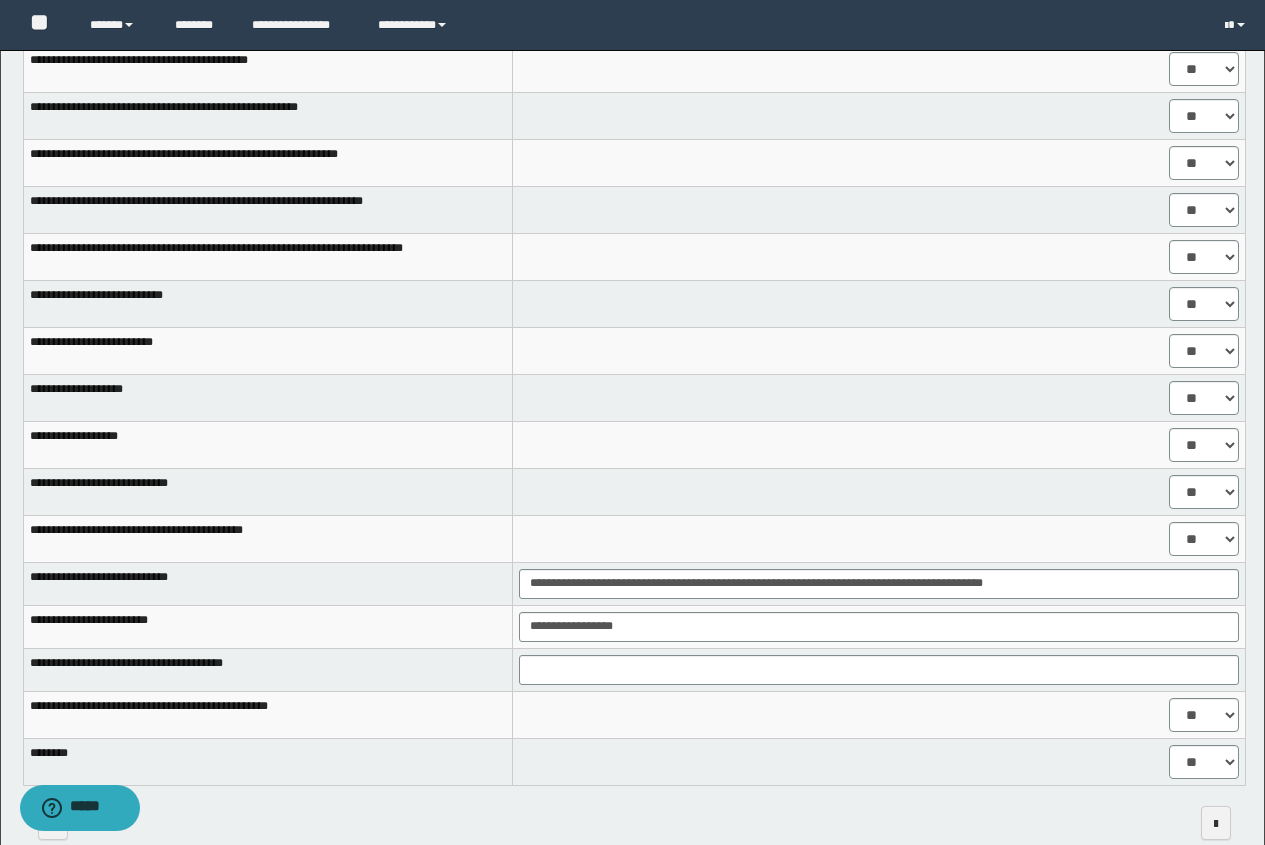 drag, startPoint x: 570, startPoint y: 624, endPoint x: 607, endPoint y: 190, distance: 435.57434 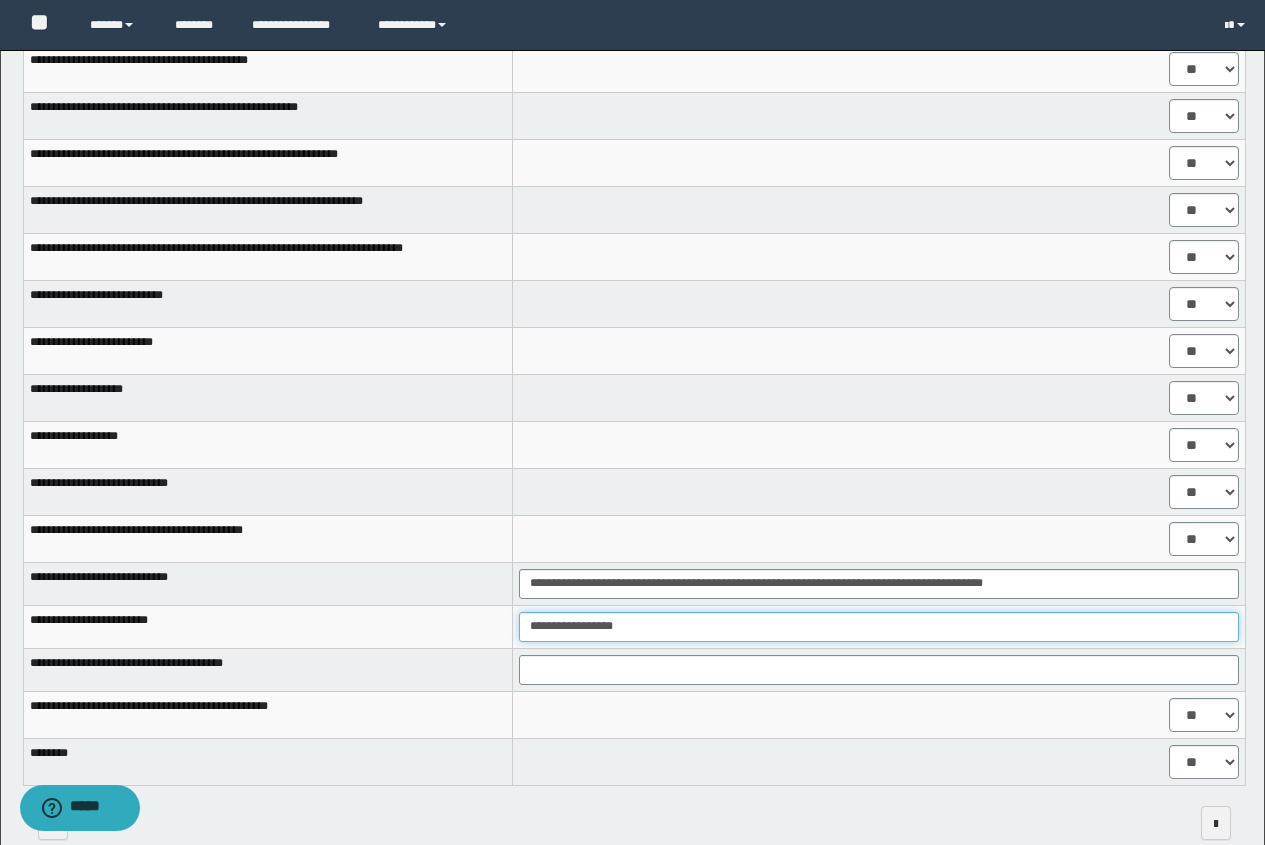 click on "**********" at bounding box center [879, 627] 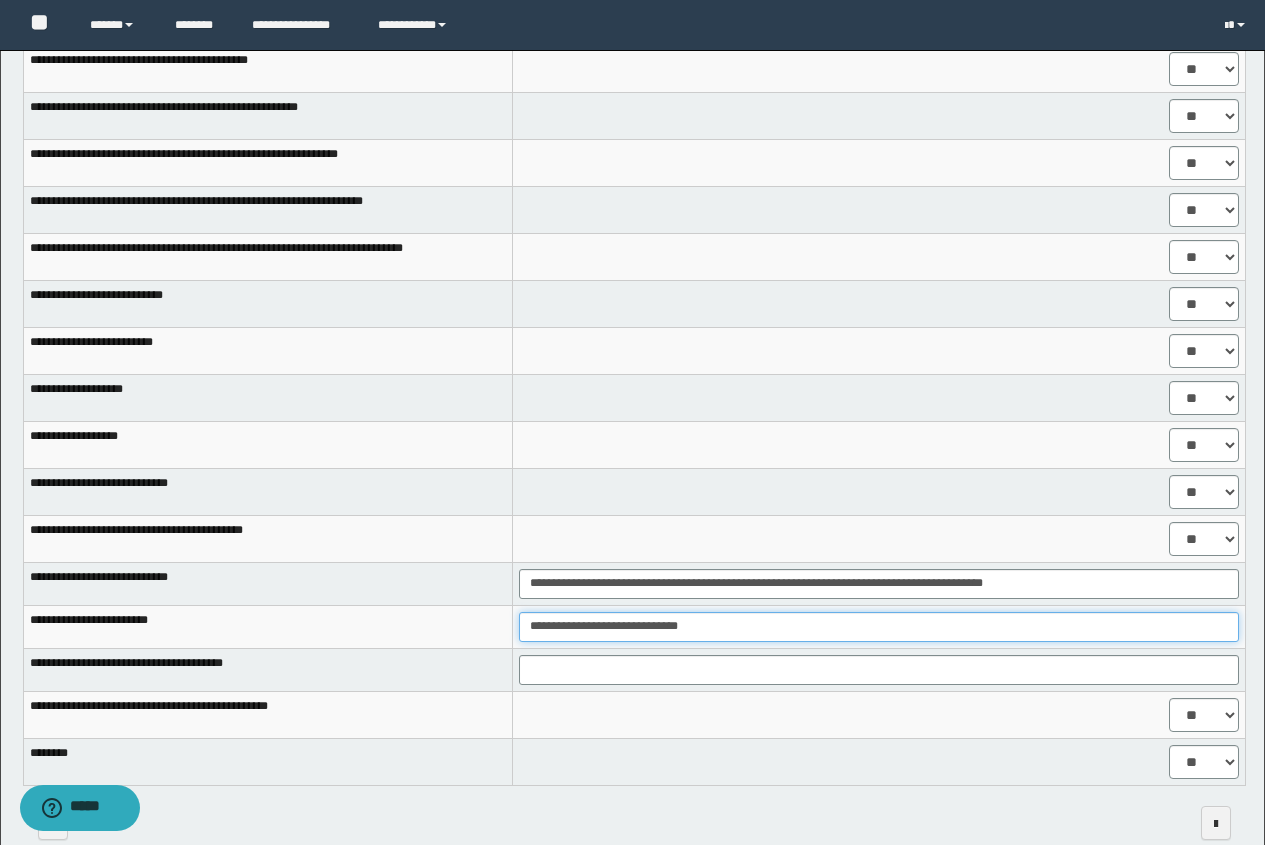 click on "**********" at bounding box center [879, 627] 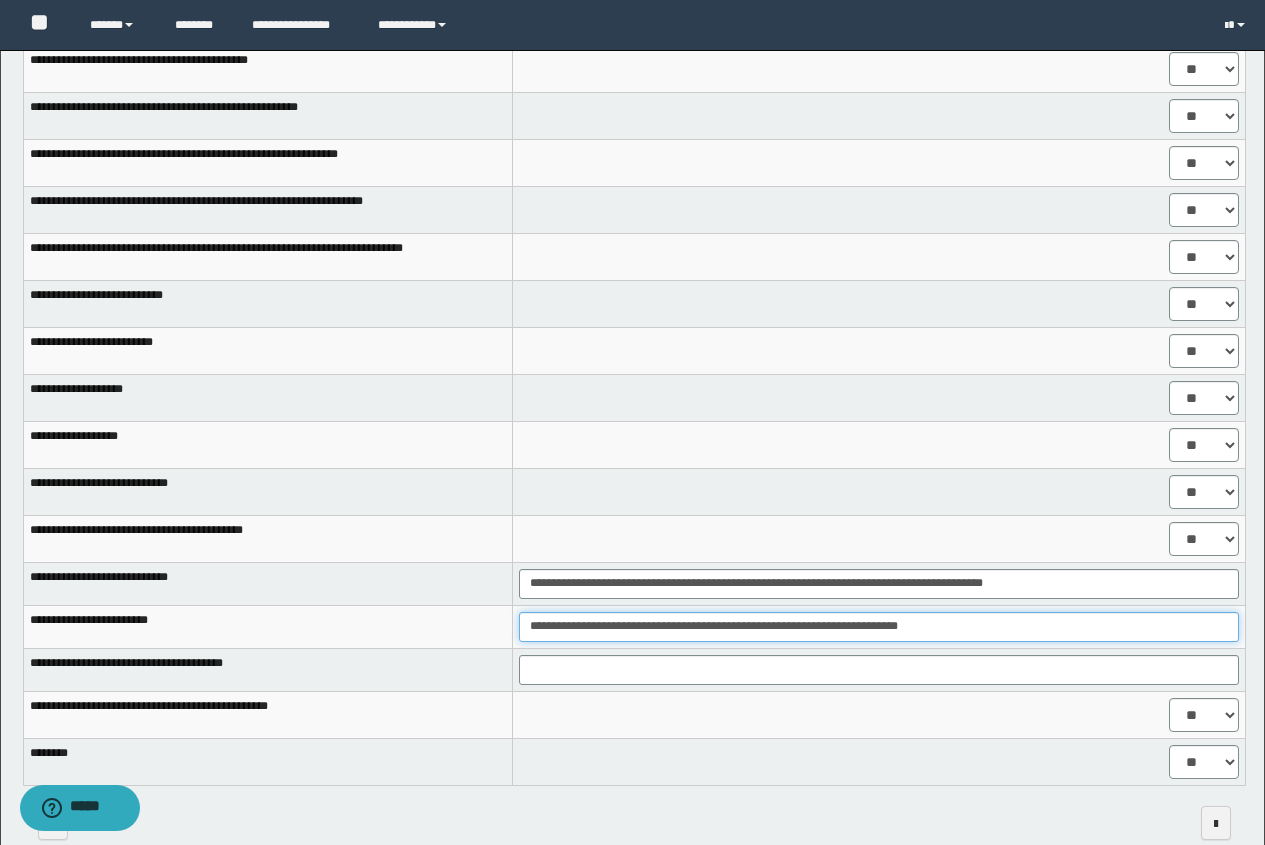 type on "**********" 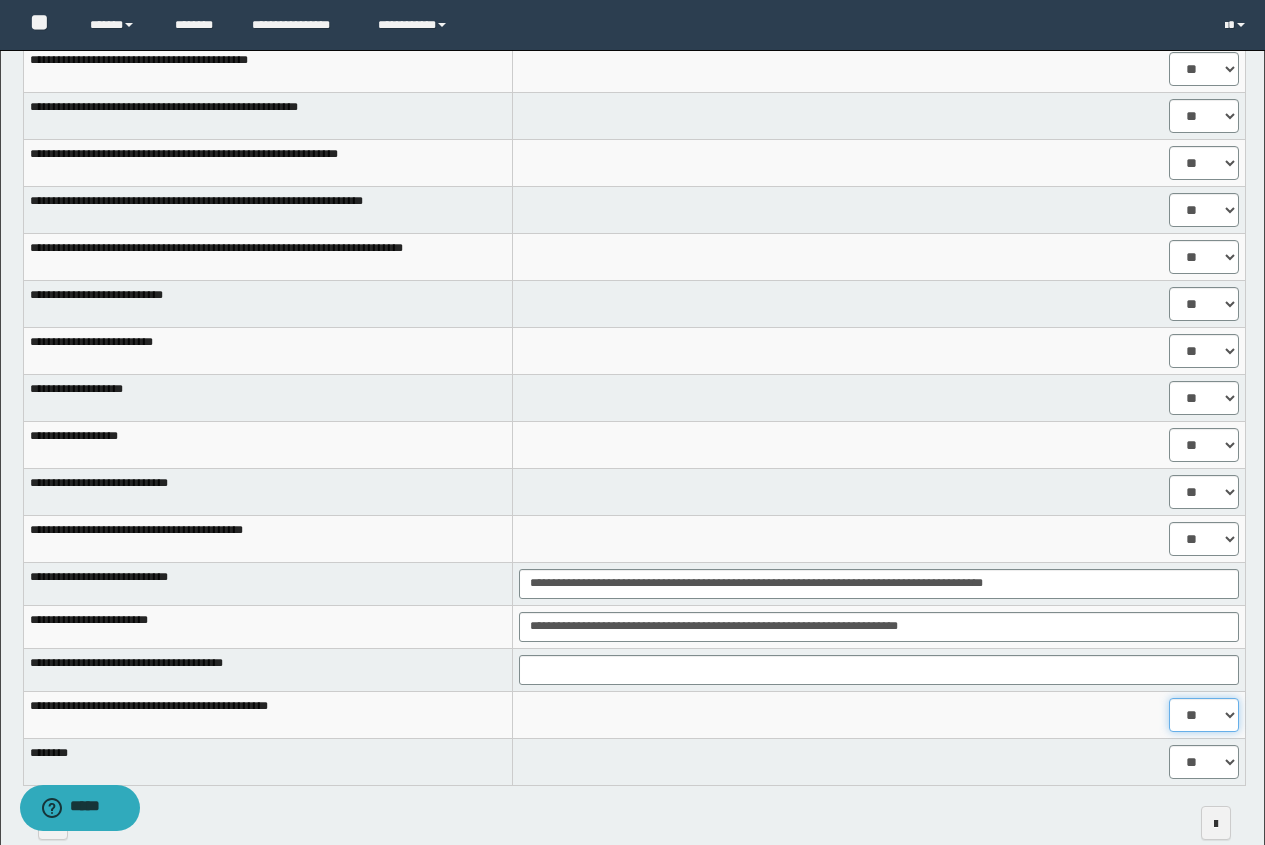 click on "**
**" at bounding box center (1204, 715) 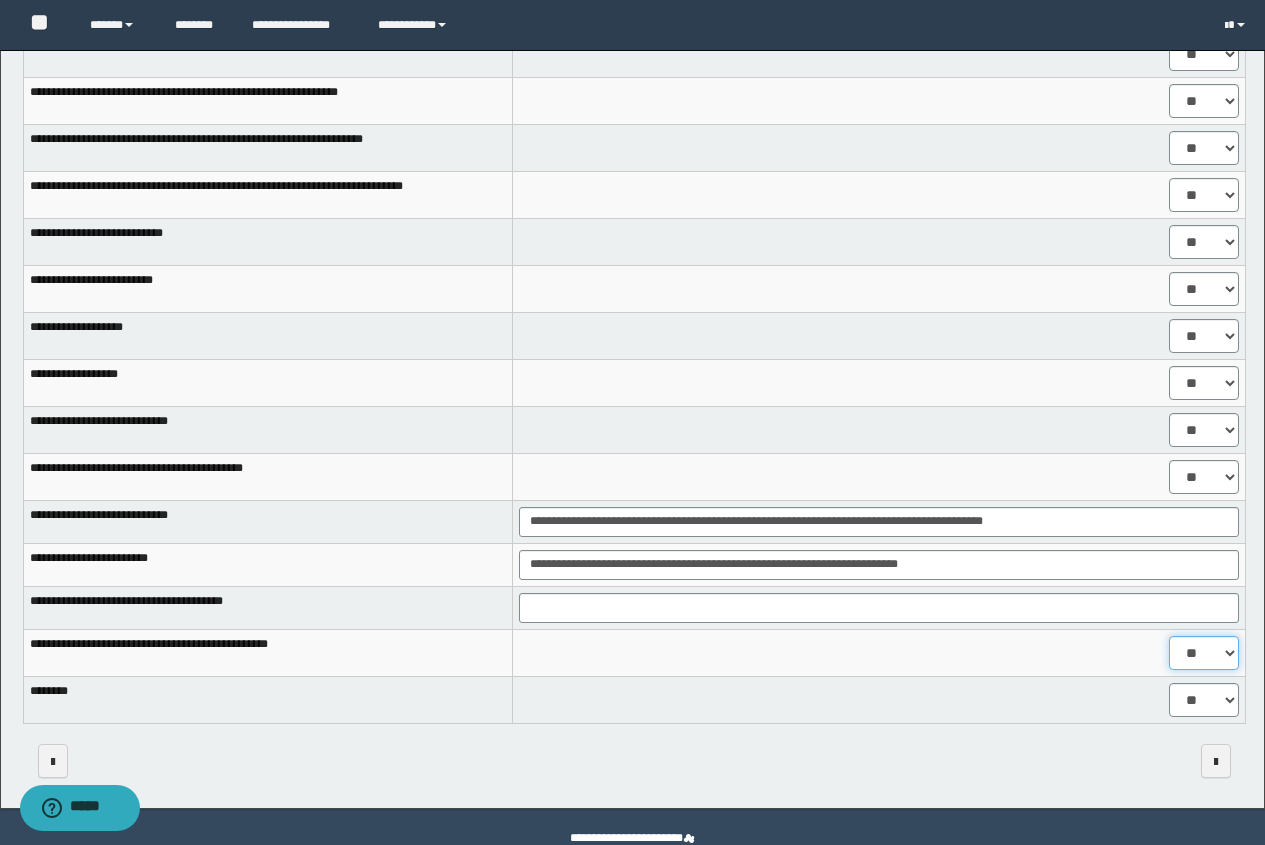 scroll, scrollTop: 1504, scrollLeft: 0, axis: vertical 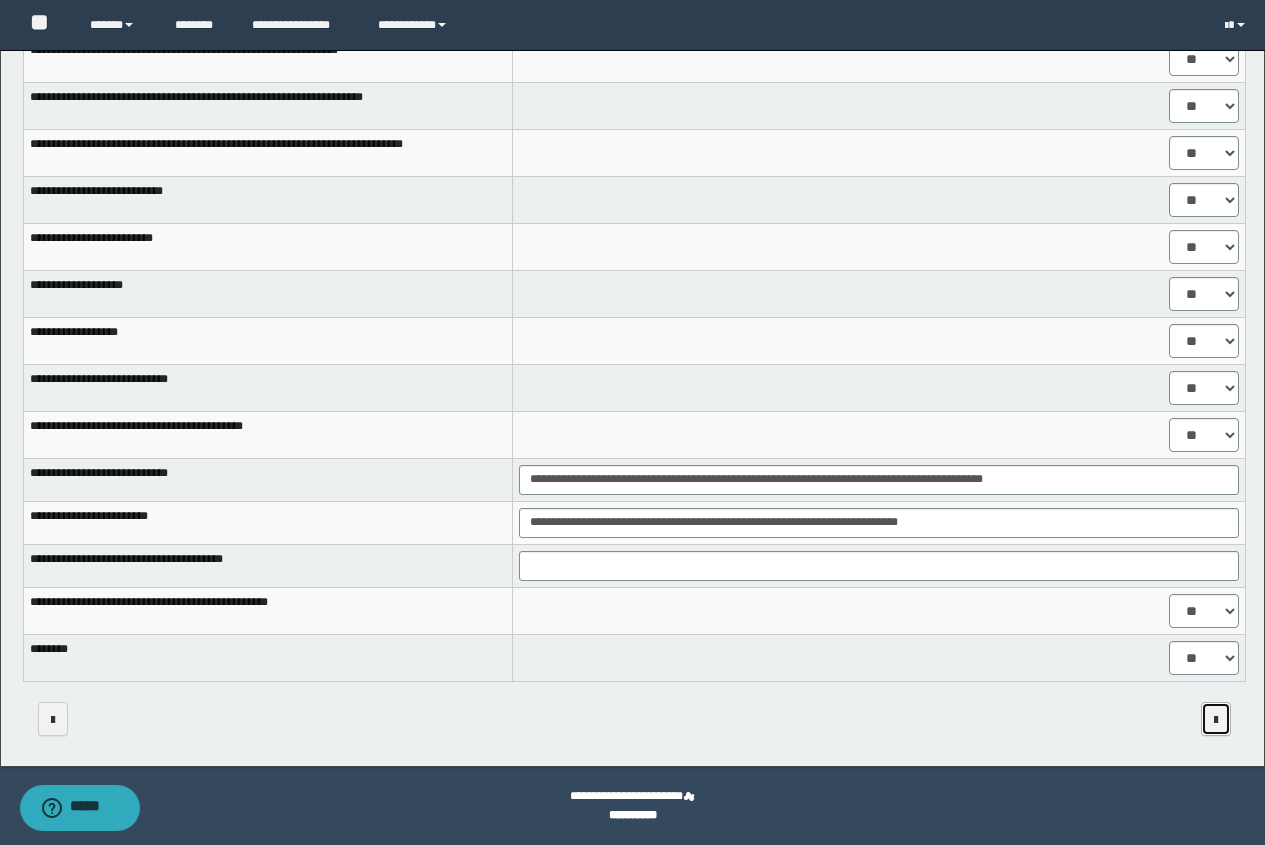 click at bounding box center (1216, 719) 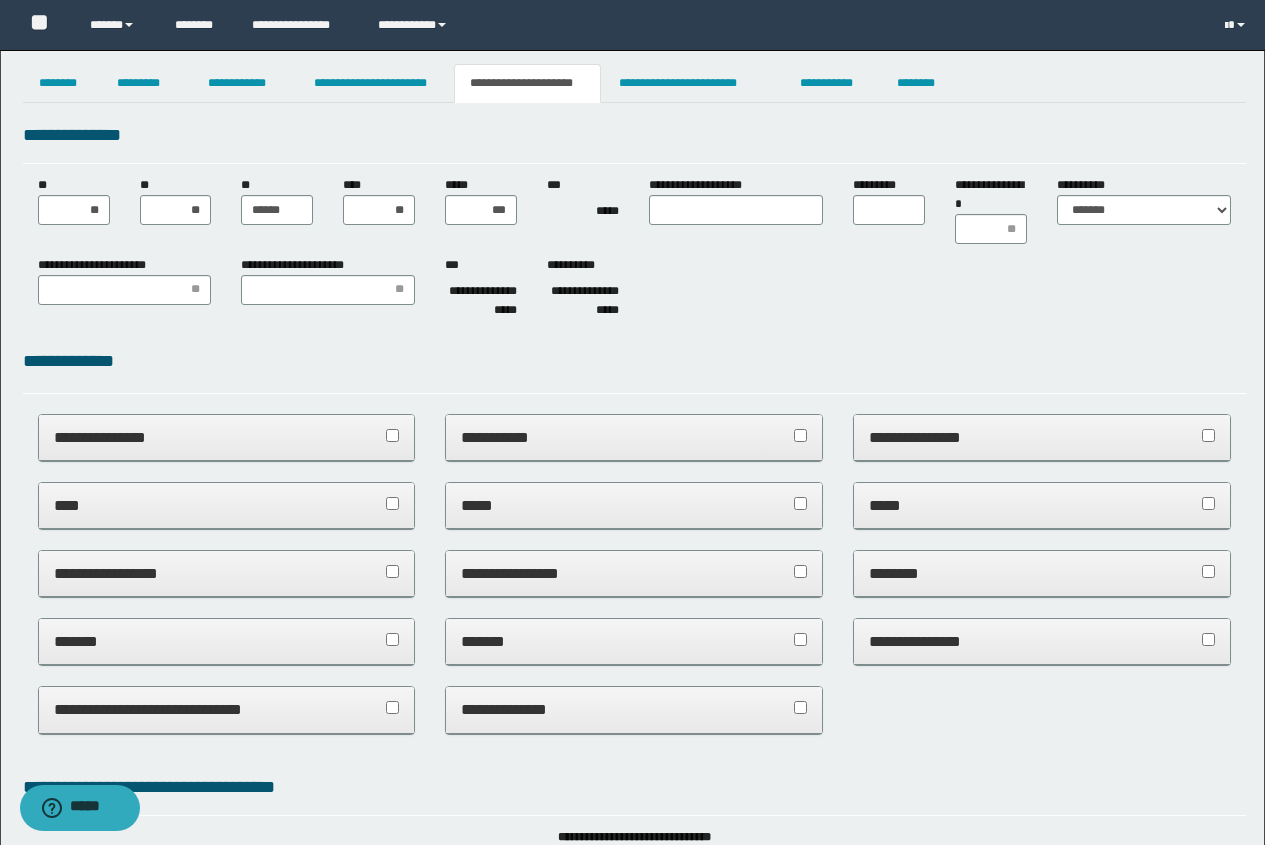 scroll, scrollTop: 0, scrollLeft: 0, axis: both 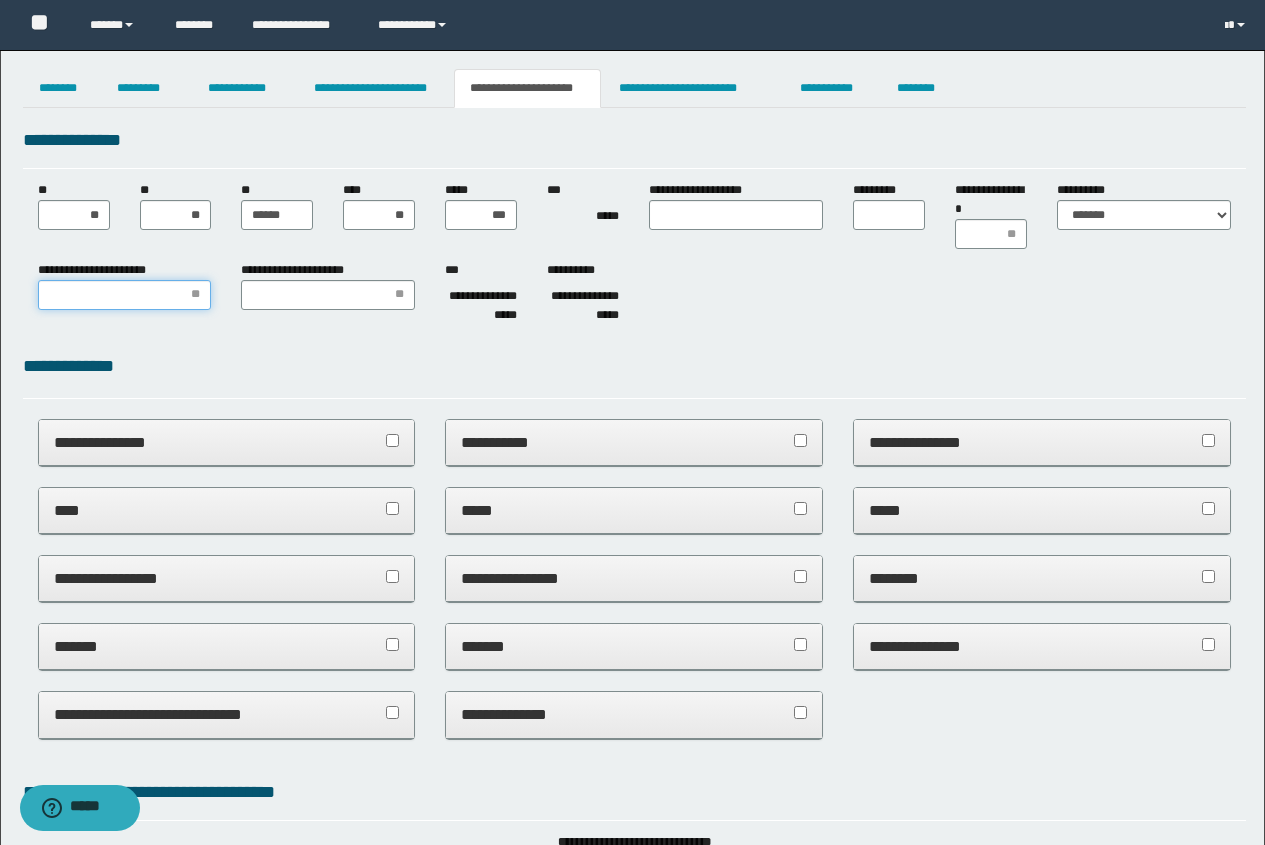 click on "**********" at bounding box center (125, 295) 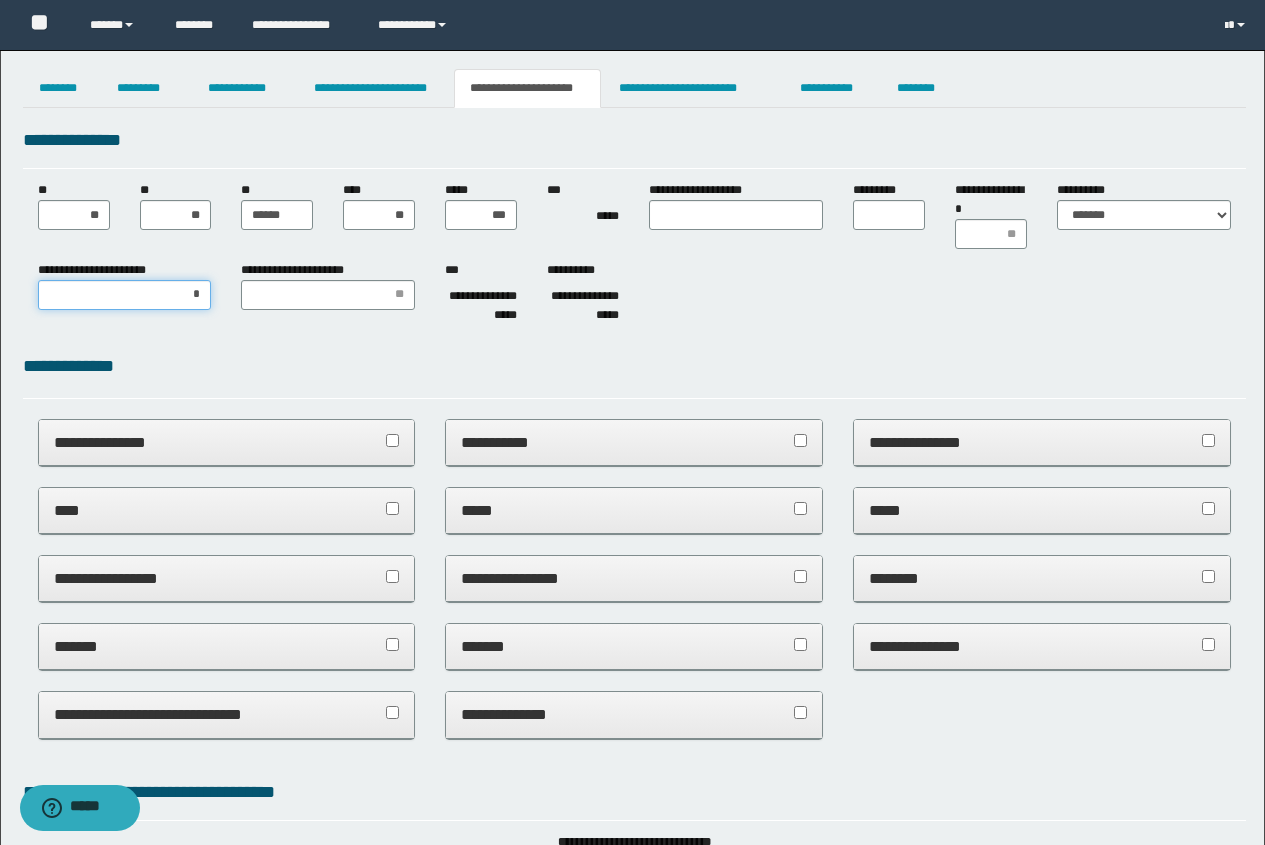 type on "**" 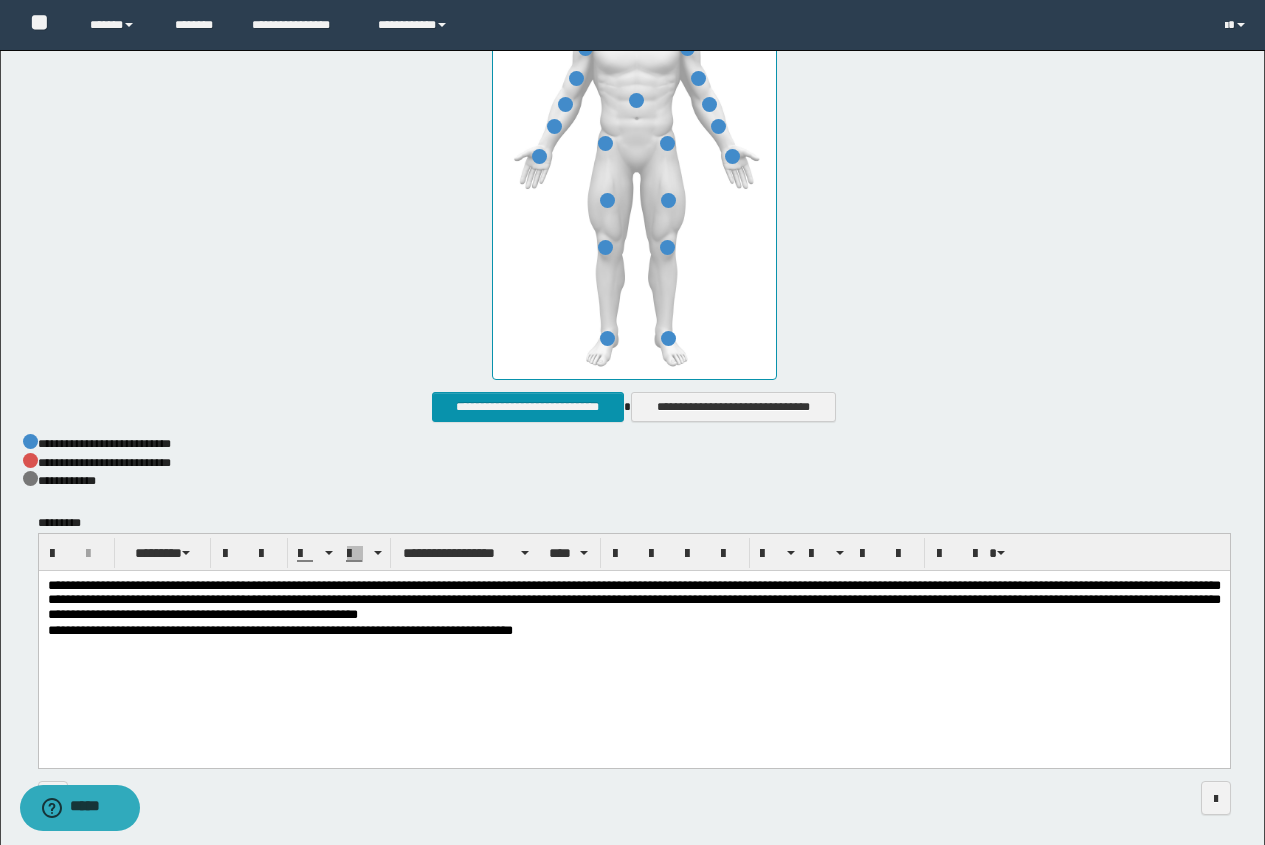 scroll, scrollTop: 998, scrollLeft: 0, axis: vertical 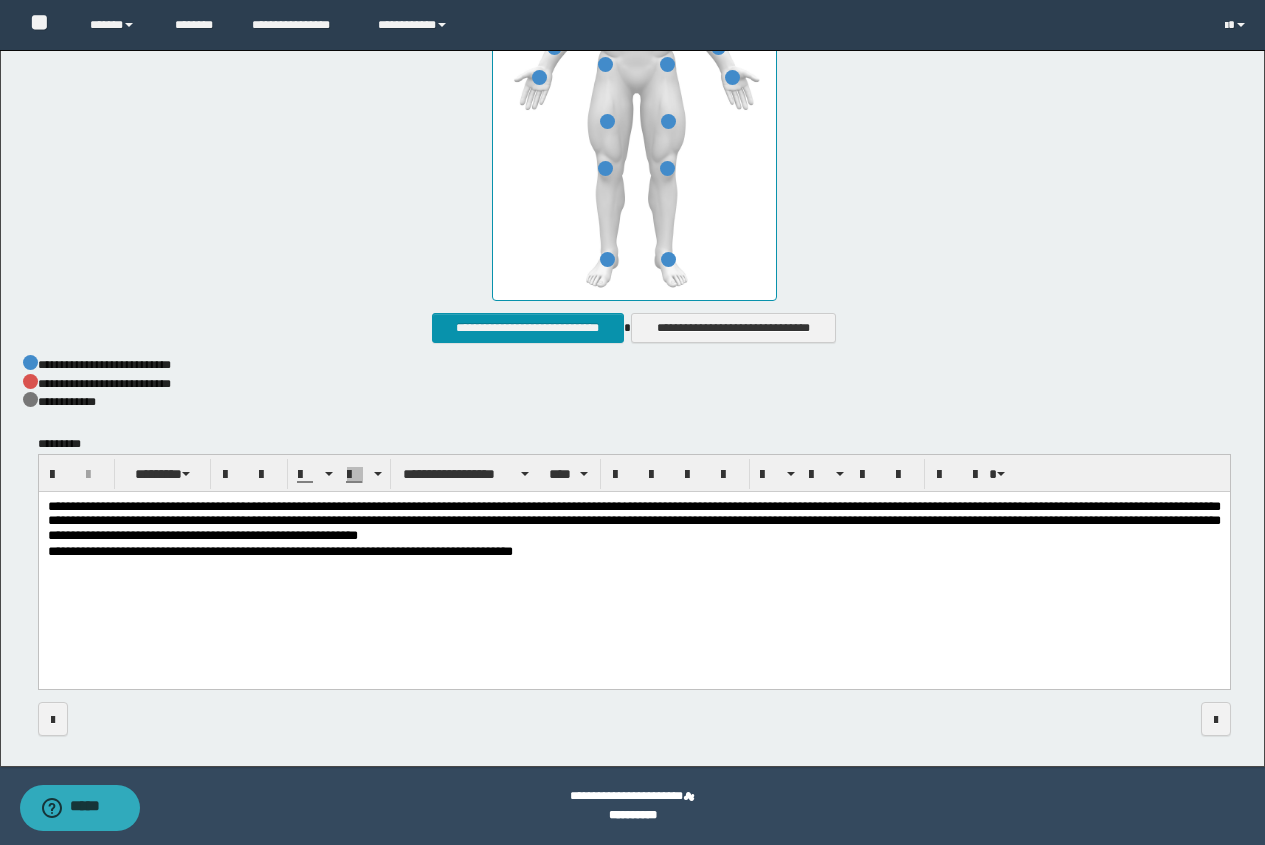 click on "**********" at bounding box center (633, 554) 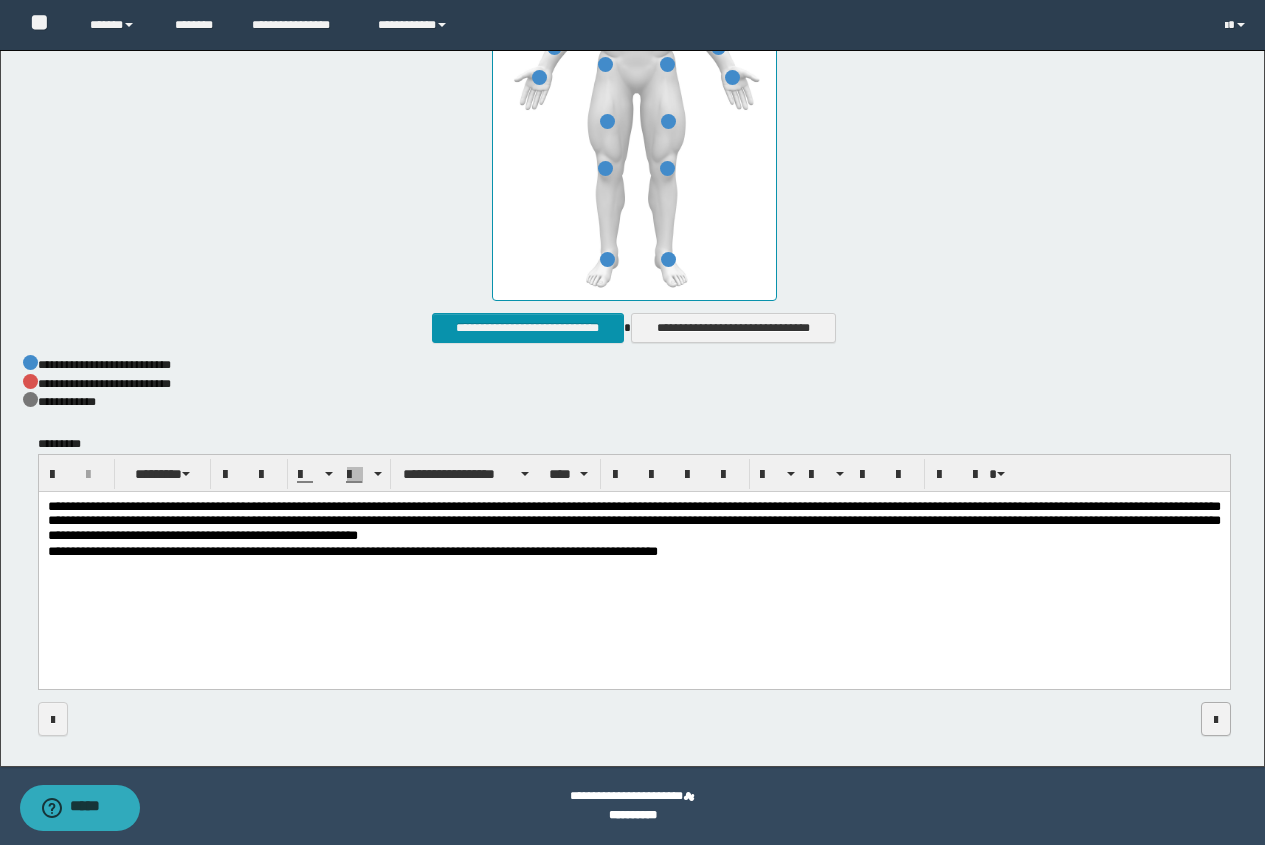 click at bounding box center [1216, 720] 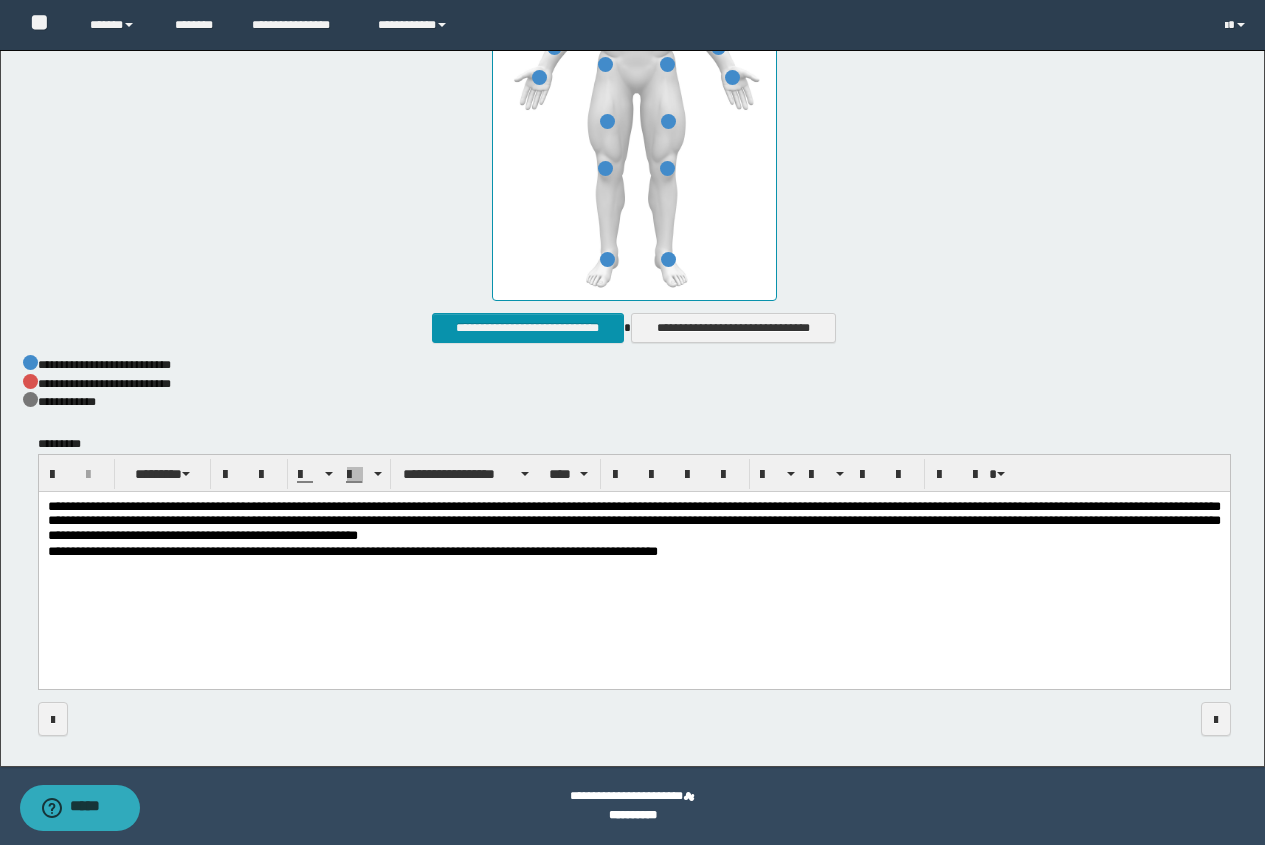 scroll, scrollTop: 0, scrollLeft: 0, axis: both 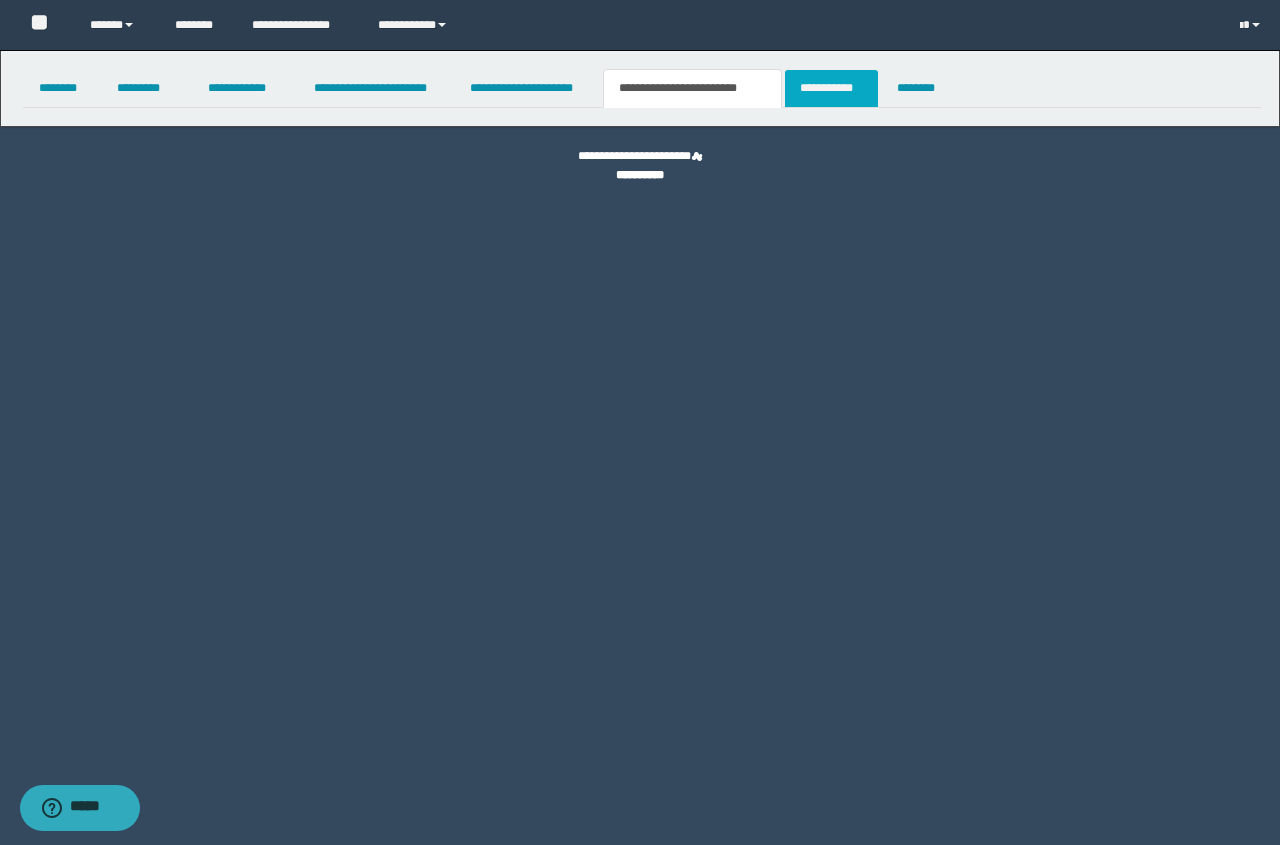 click on "**********" at bounding box center [831, 88] 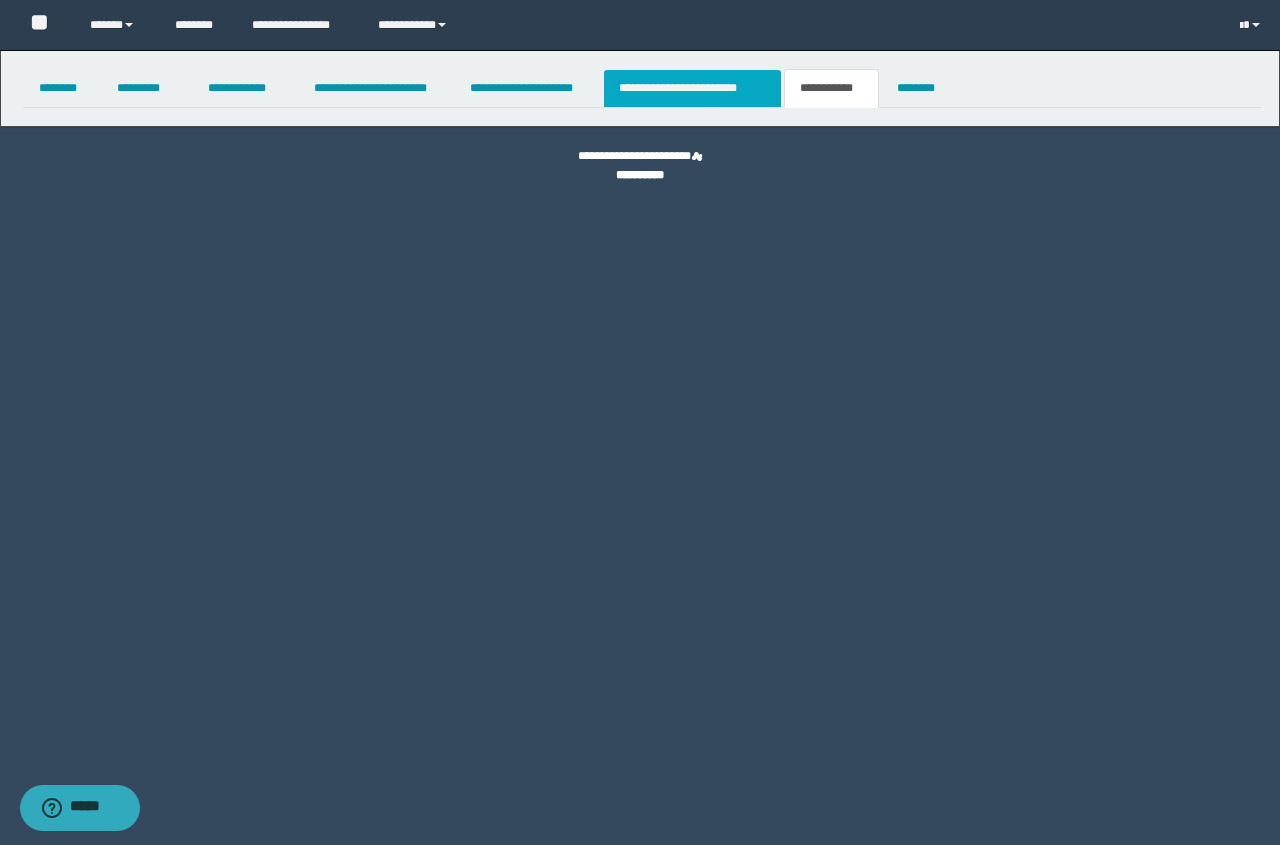 click on "**********" at bounding box center (693, 88) 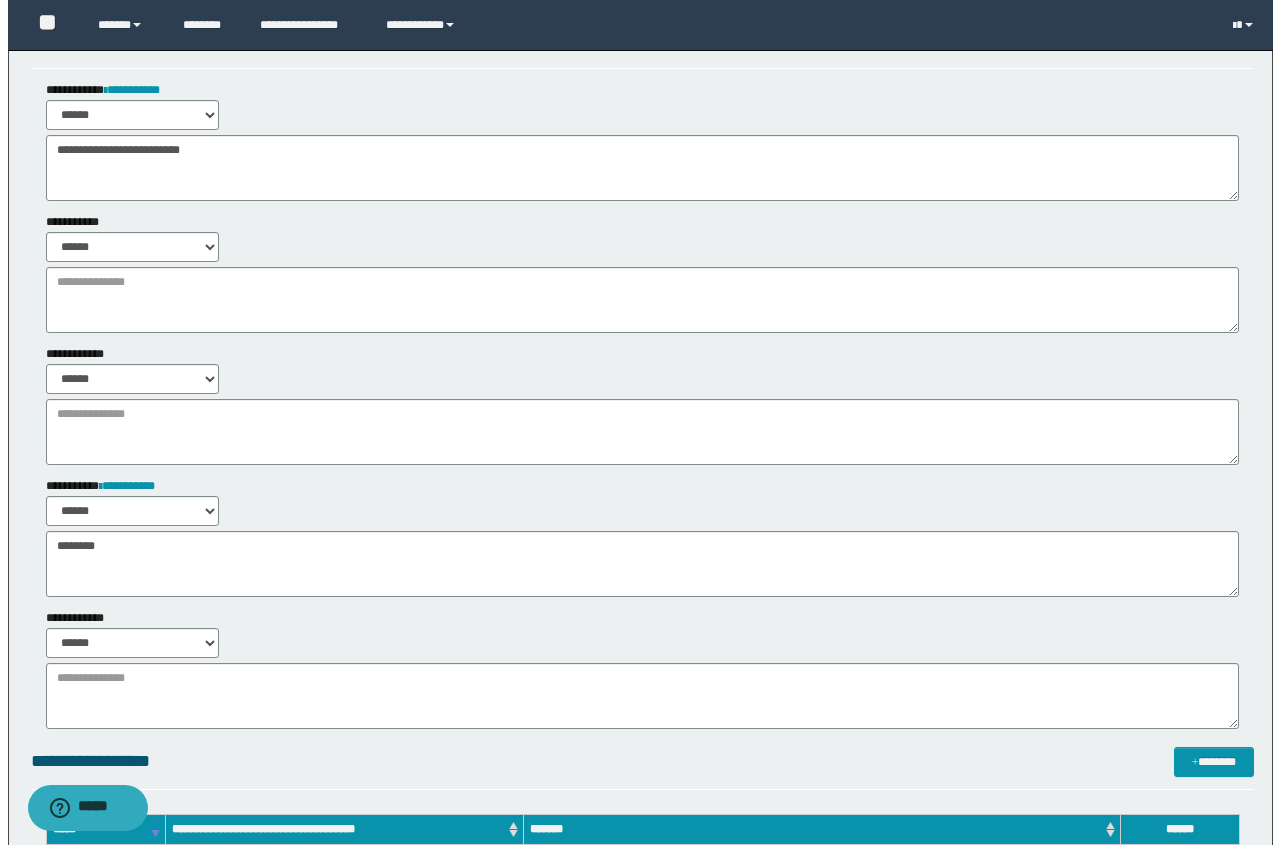 scroll, scrollTop: 0, scrollLeft: 0, axis: both 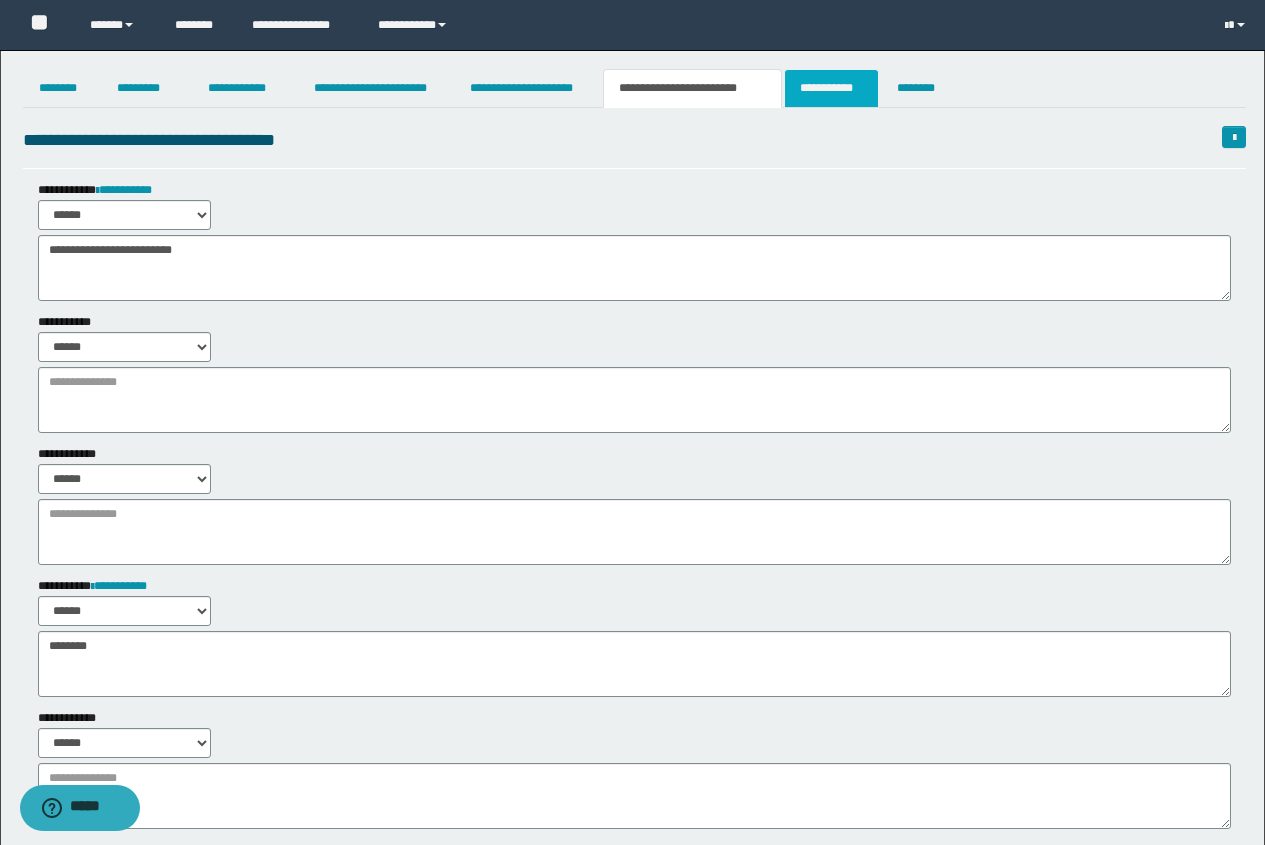 click on "**********" at bounding box center (831, 88) 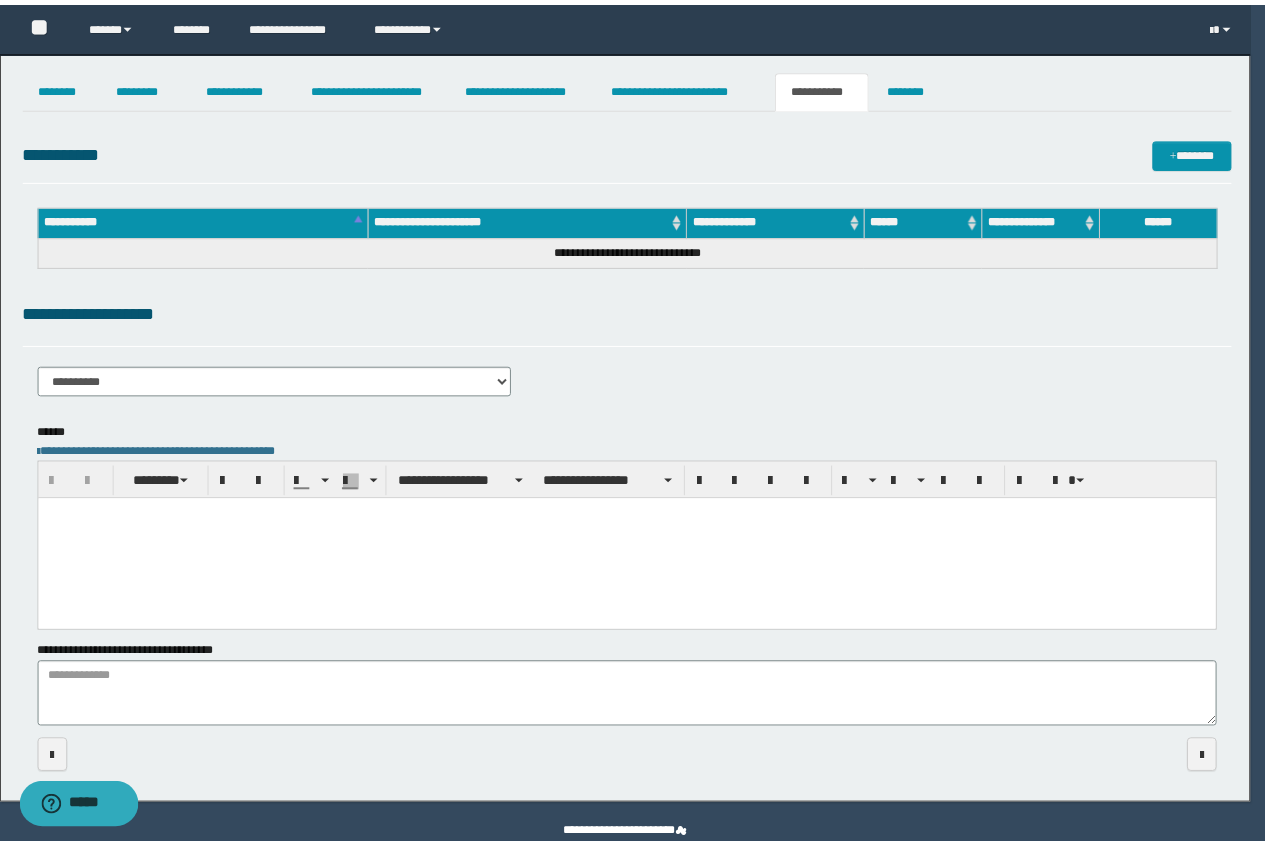 scroll, scrollTop: 0, scrollLeft: 0, axis: both 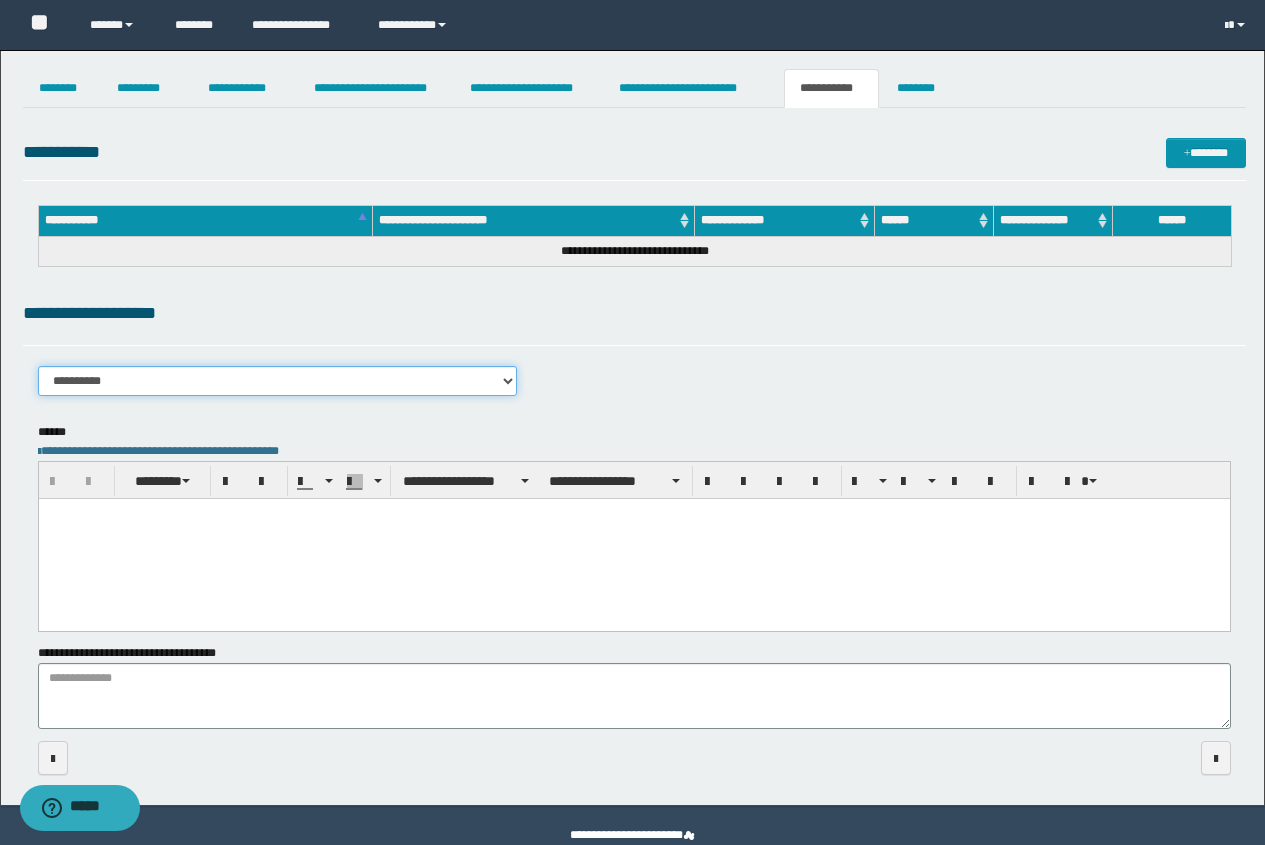 click on "**********" at bounding box center [278, 381] 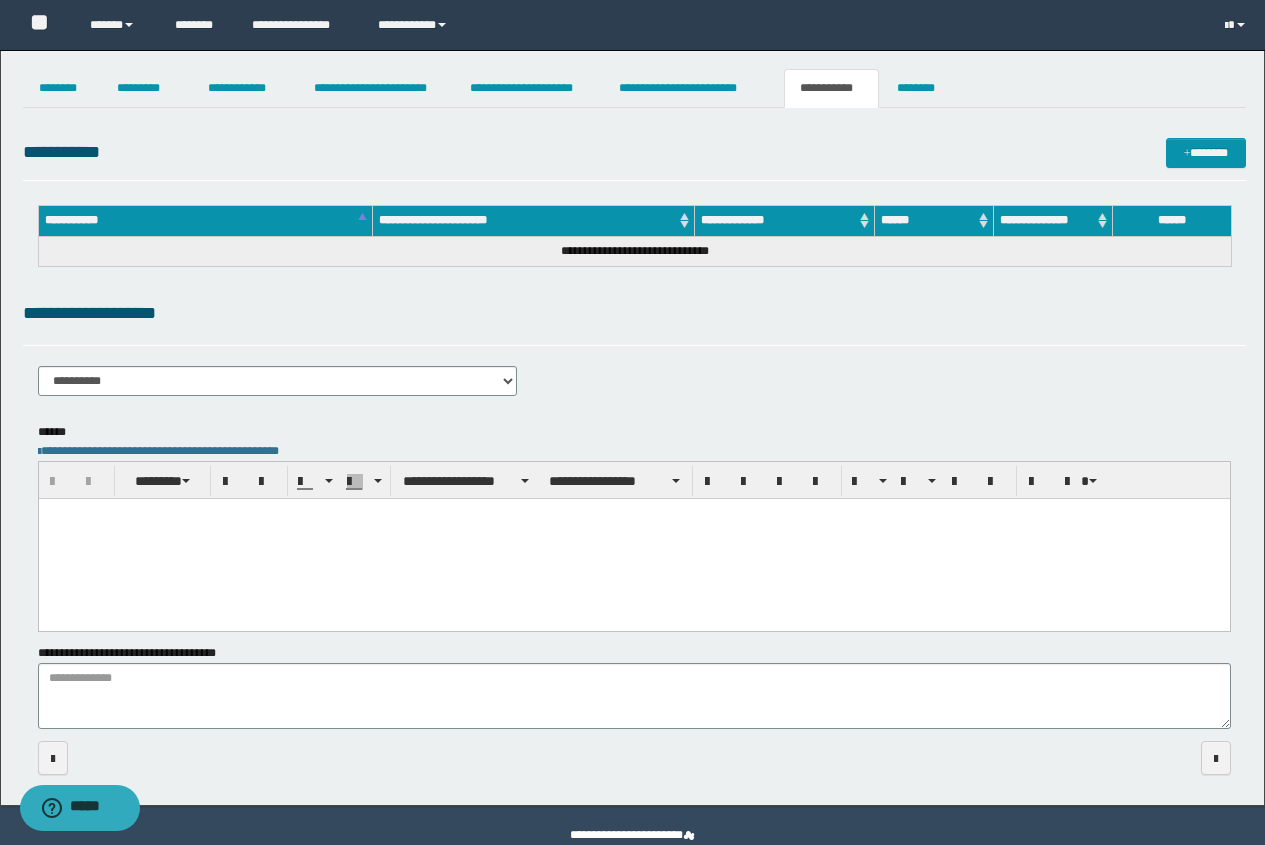 click at bounding box center [634, 758] 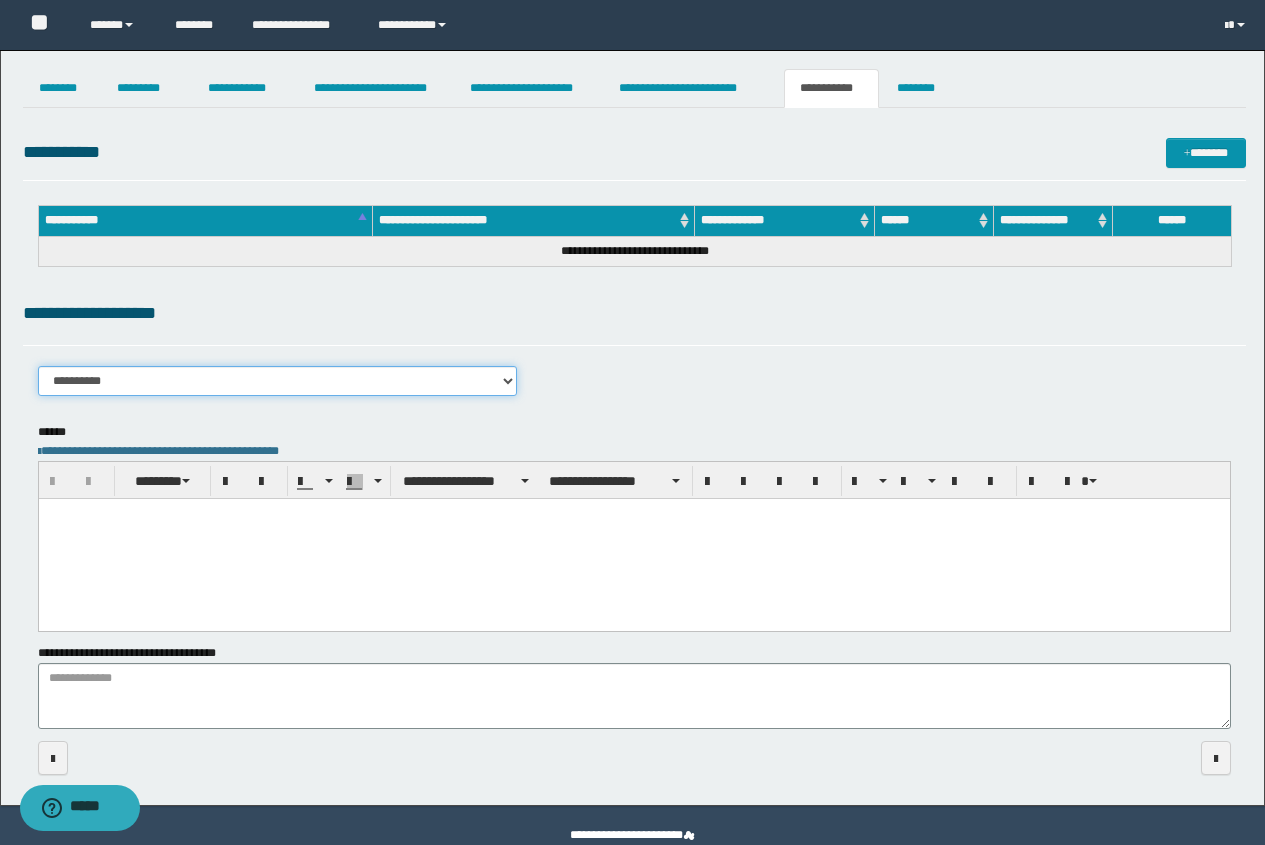 click on "**********" at bounding box center (278, 381) 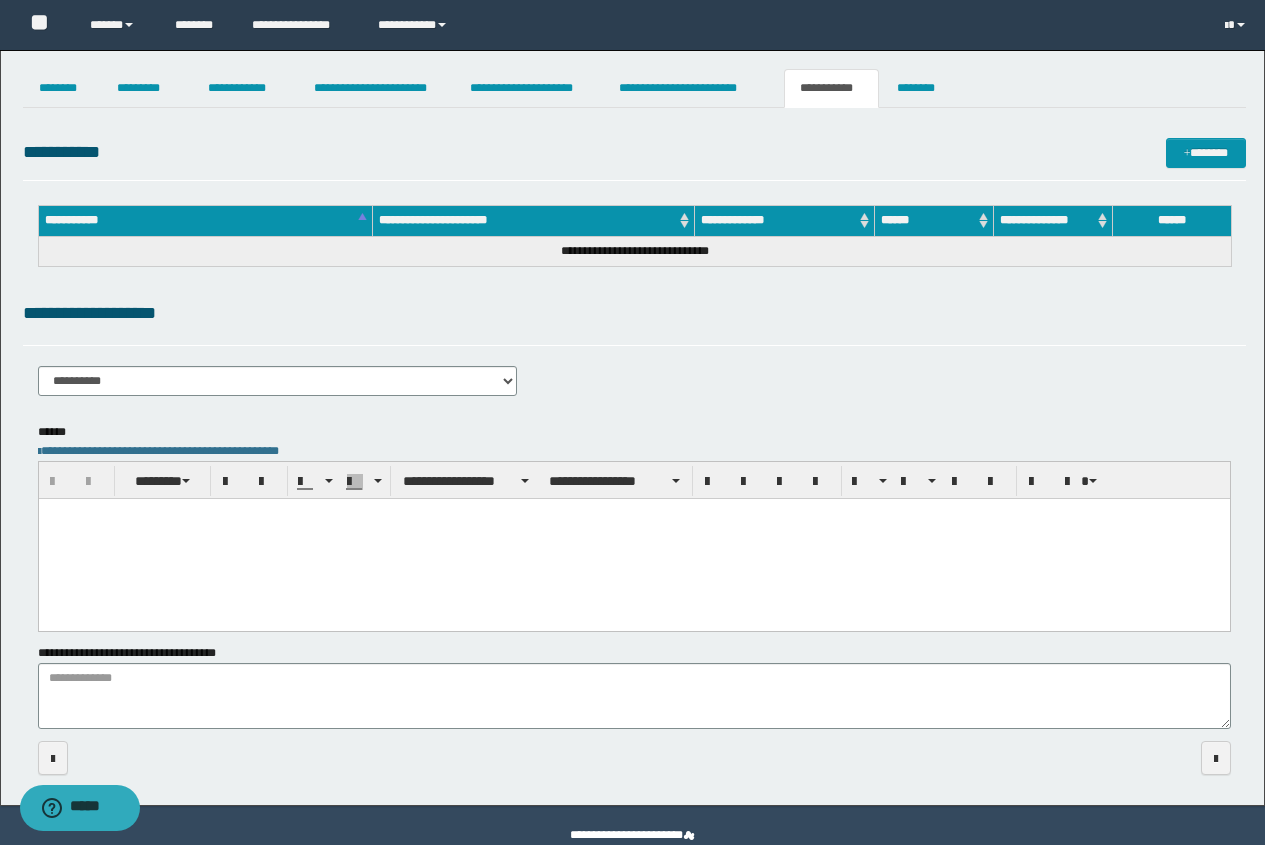 click on "**********" at bounding box center (634, 322) 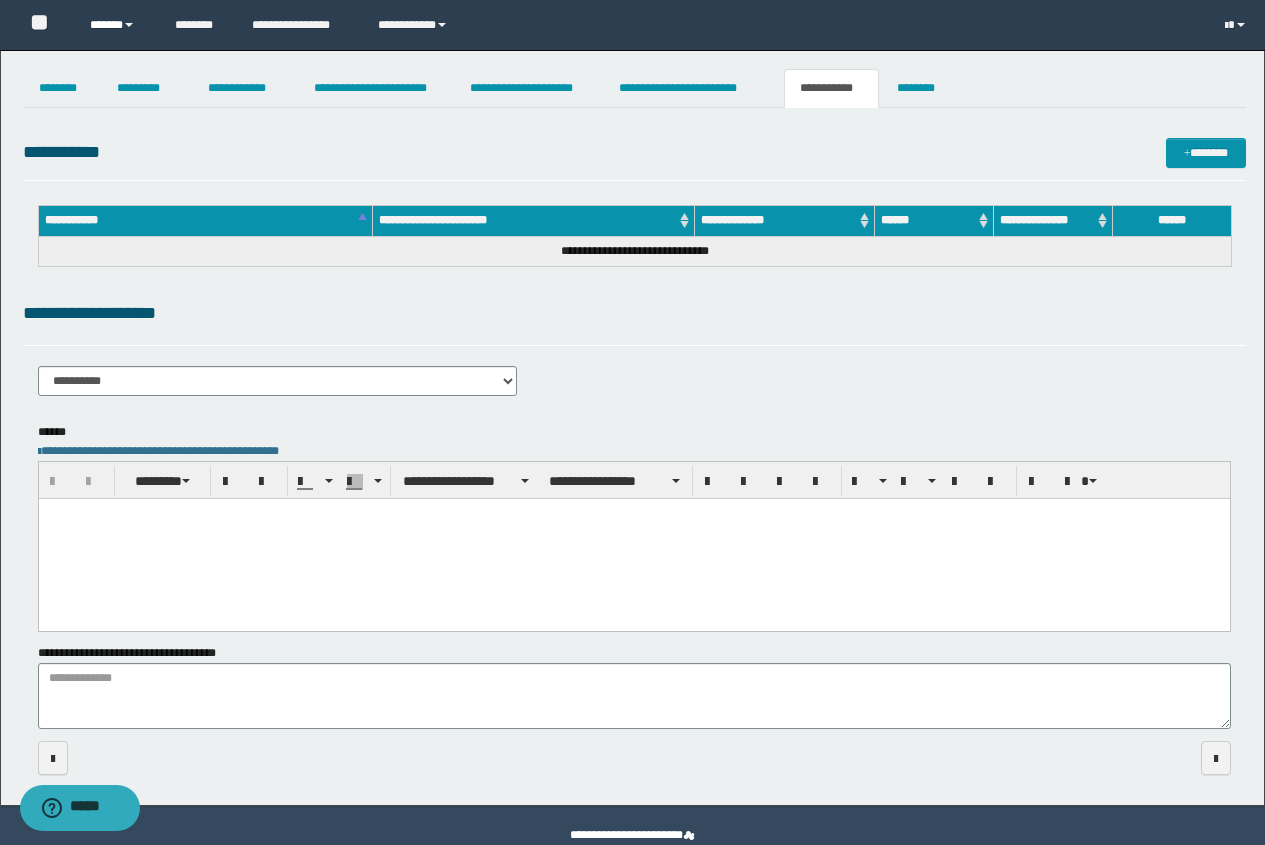 click on "******" at bounding box center [117, 25] 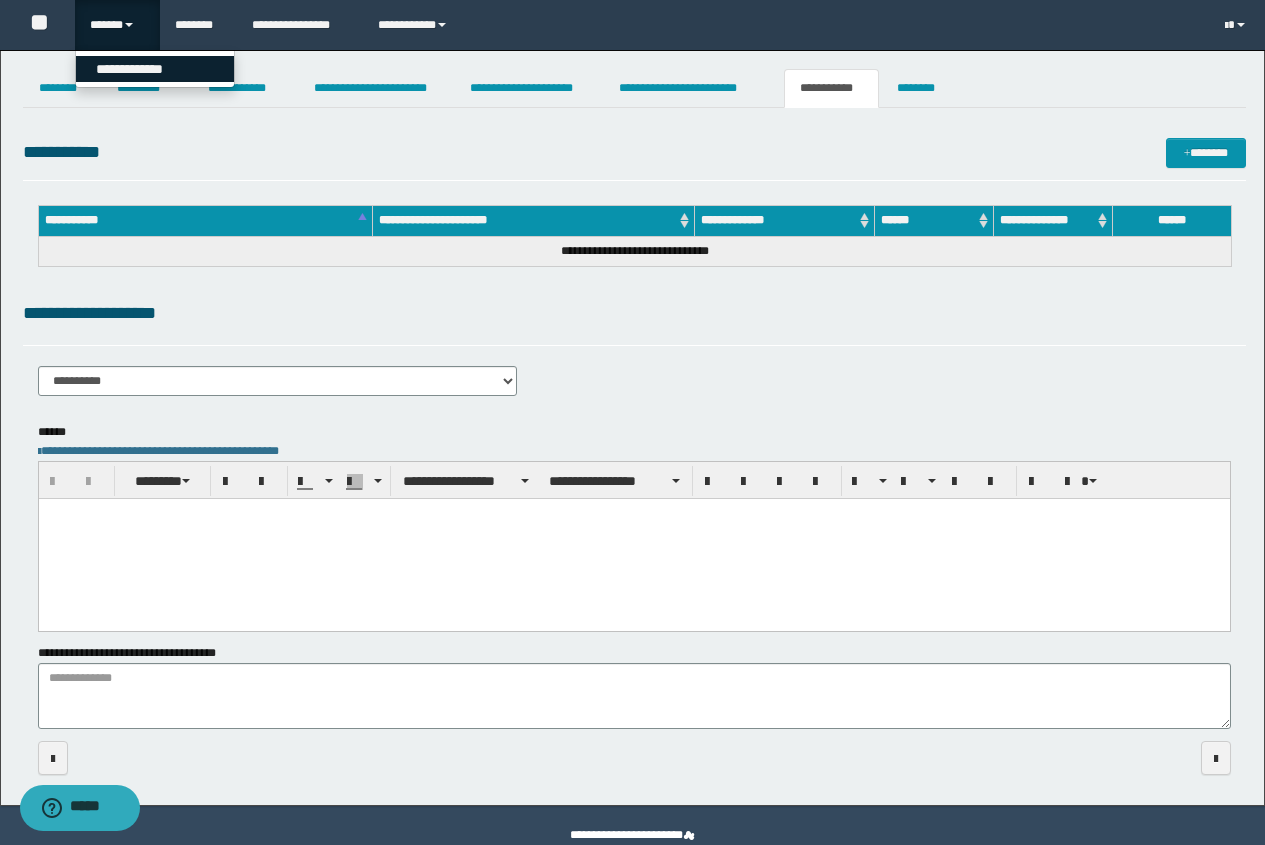 click on "**********" at bounding box center (155, 69) 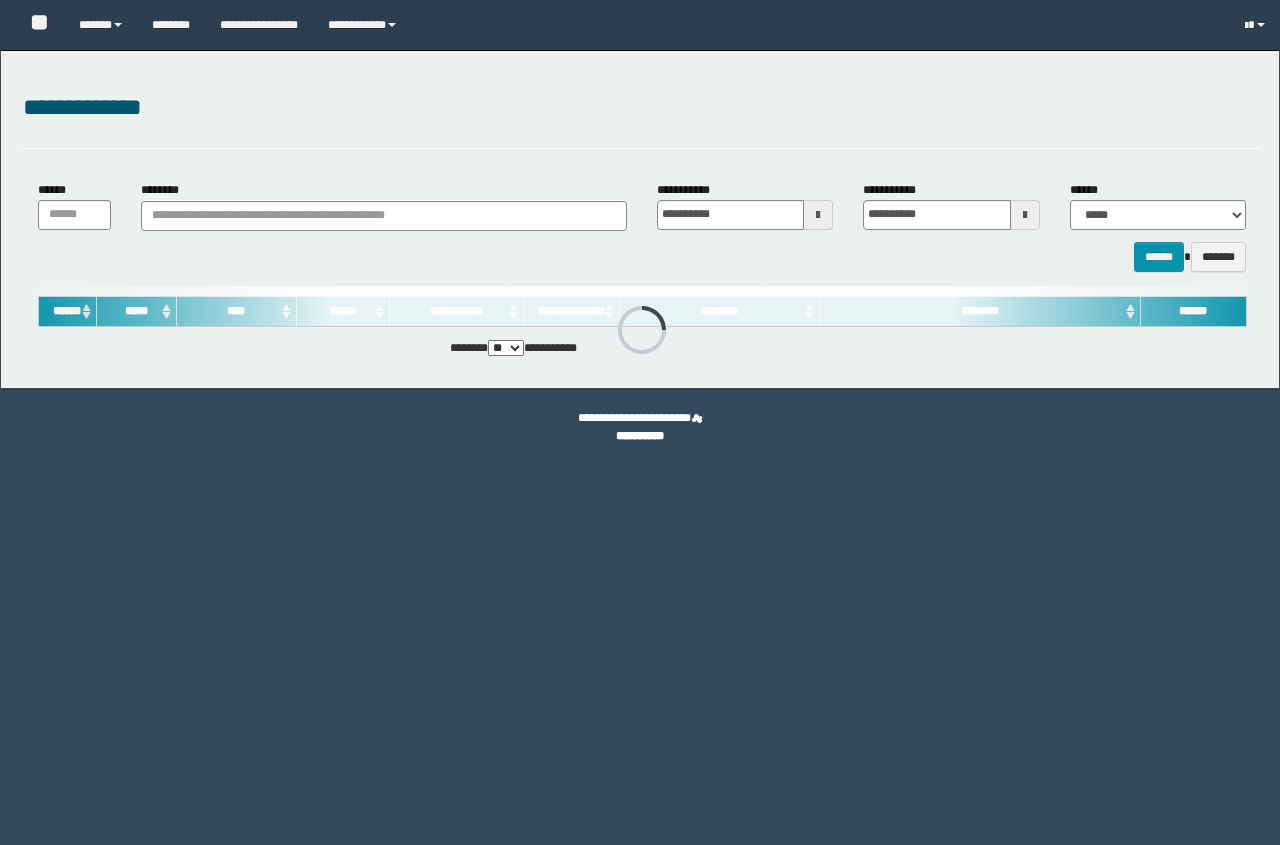 scroll, scrollTop: 0, scrollLeft: 0, axis: both 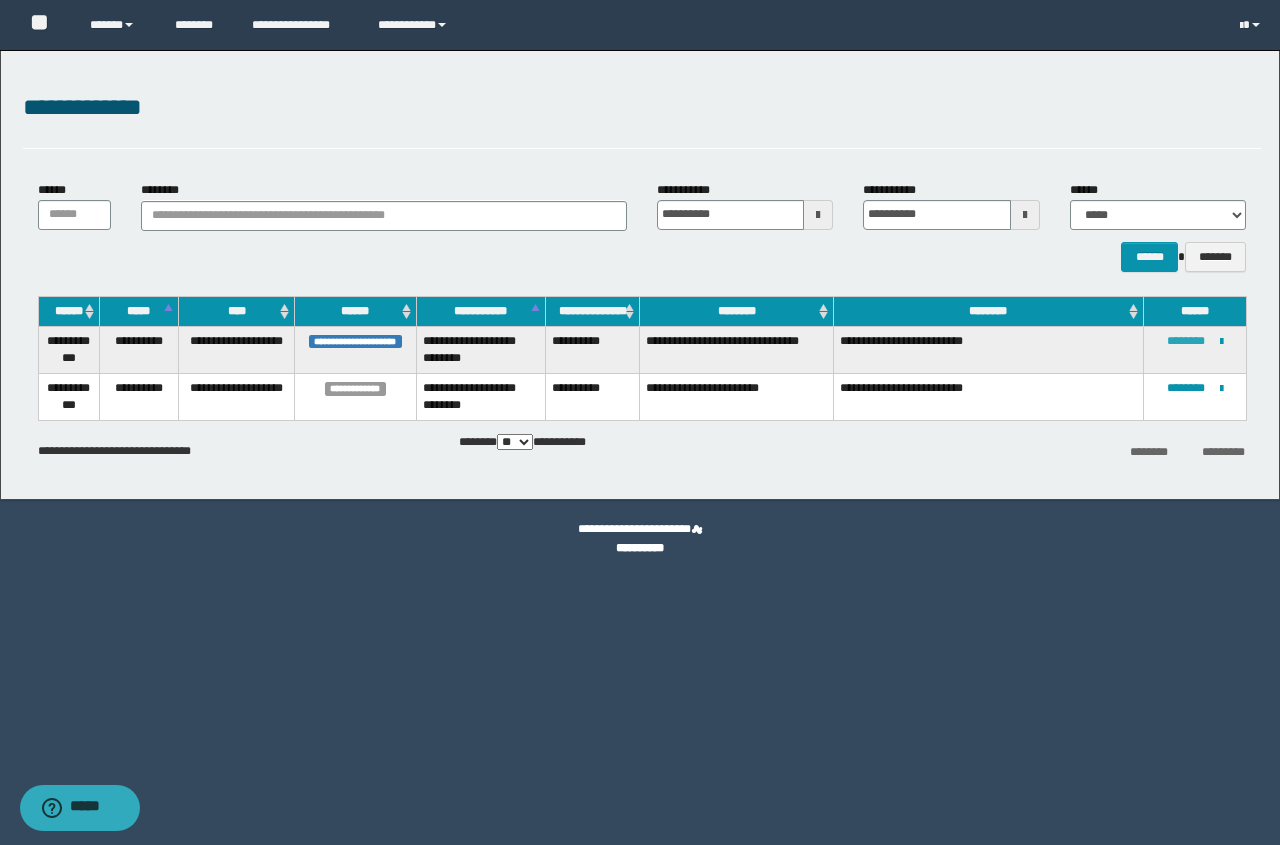click on "********" at bounding box center [1186, 341] 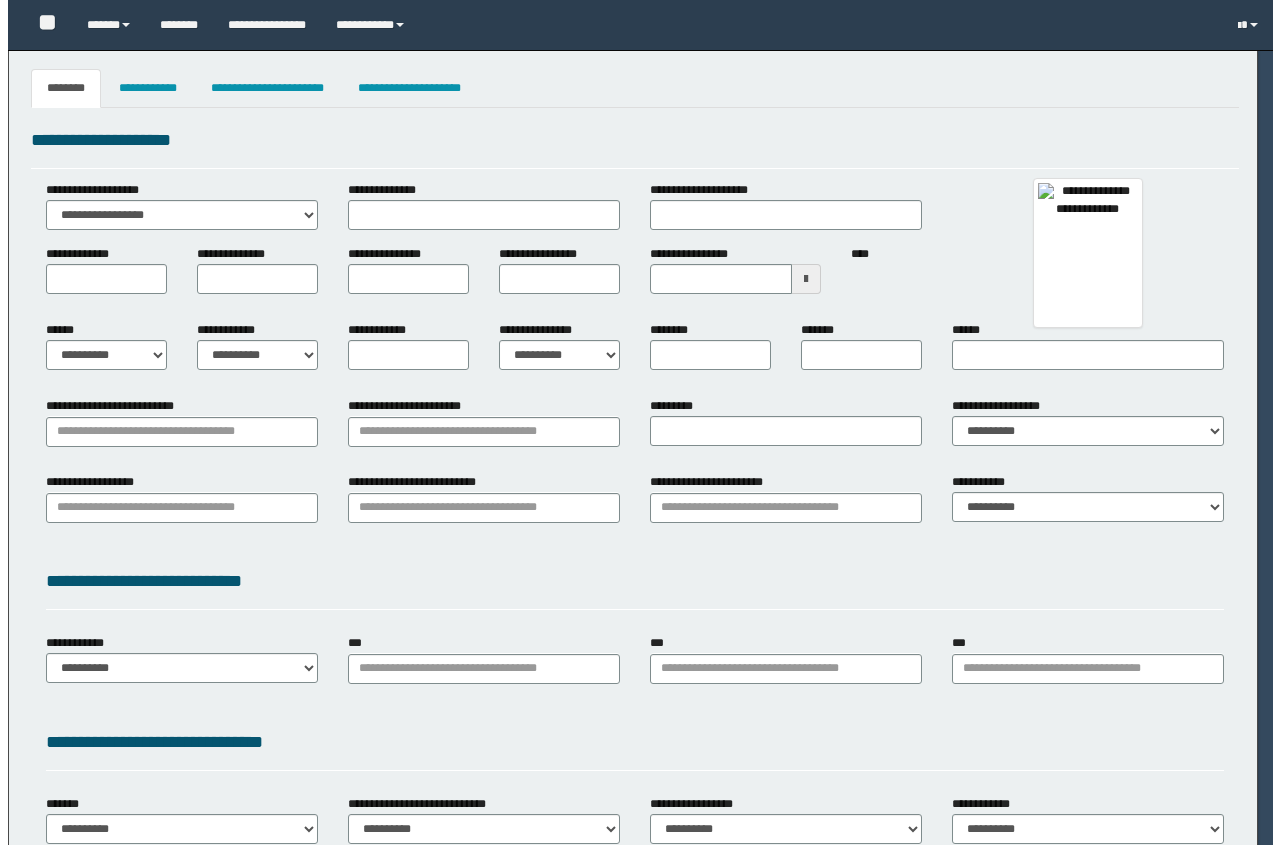 scroll, scrollTop: 0, scrollLeft: 0, axis: both 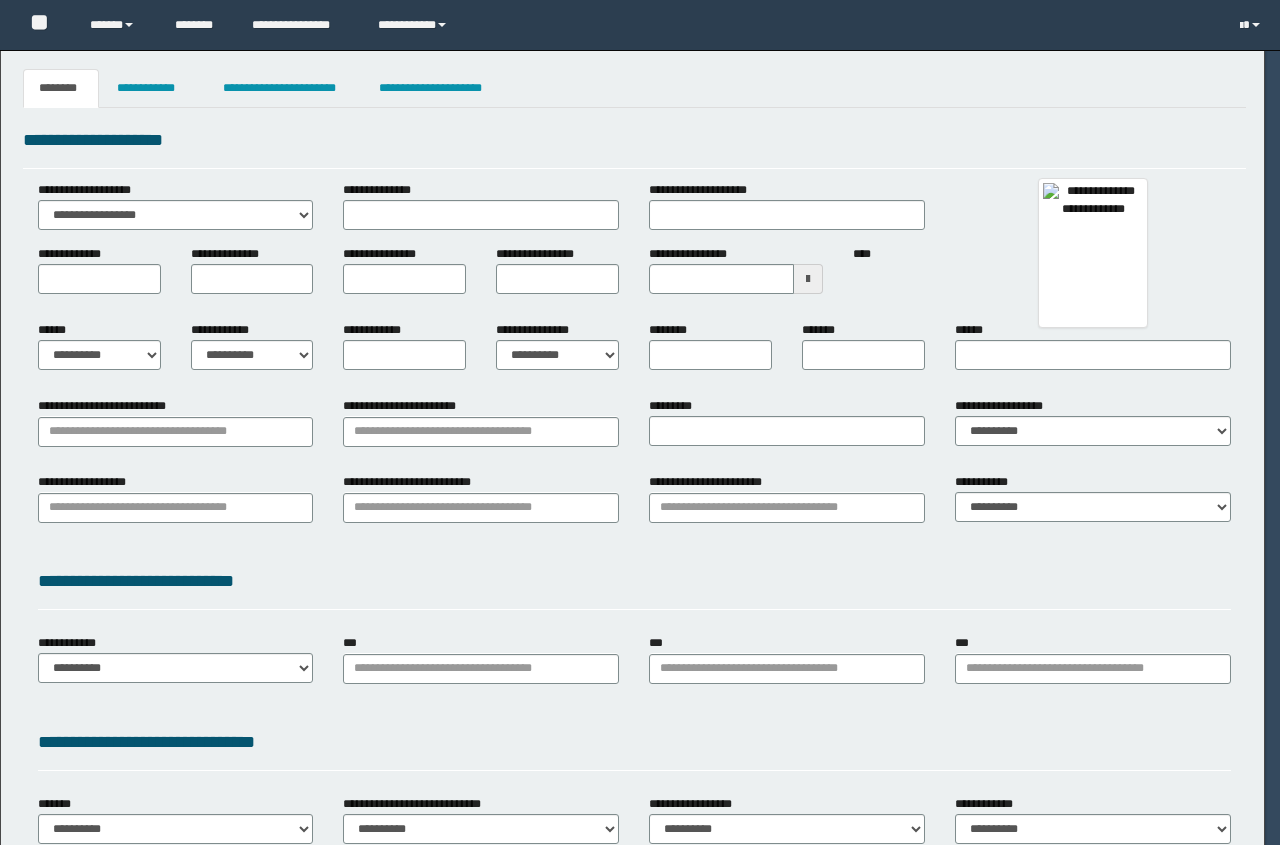 type on "**********" 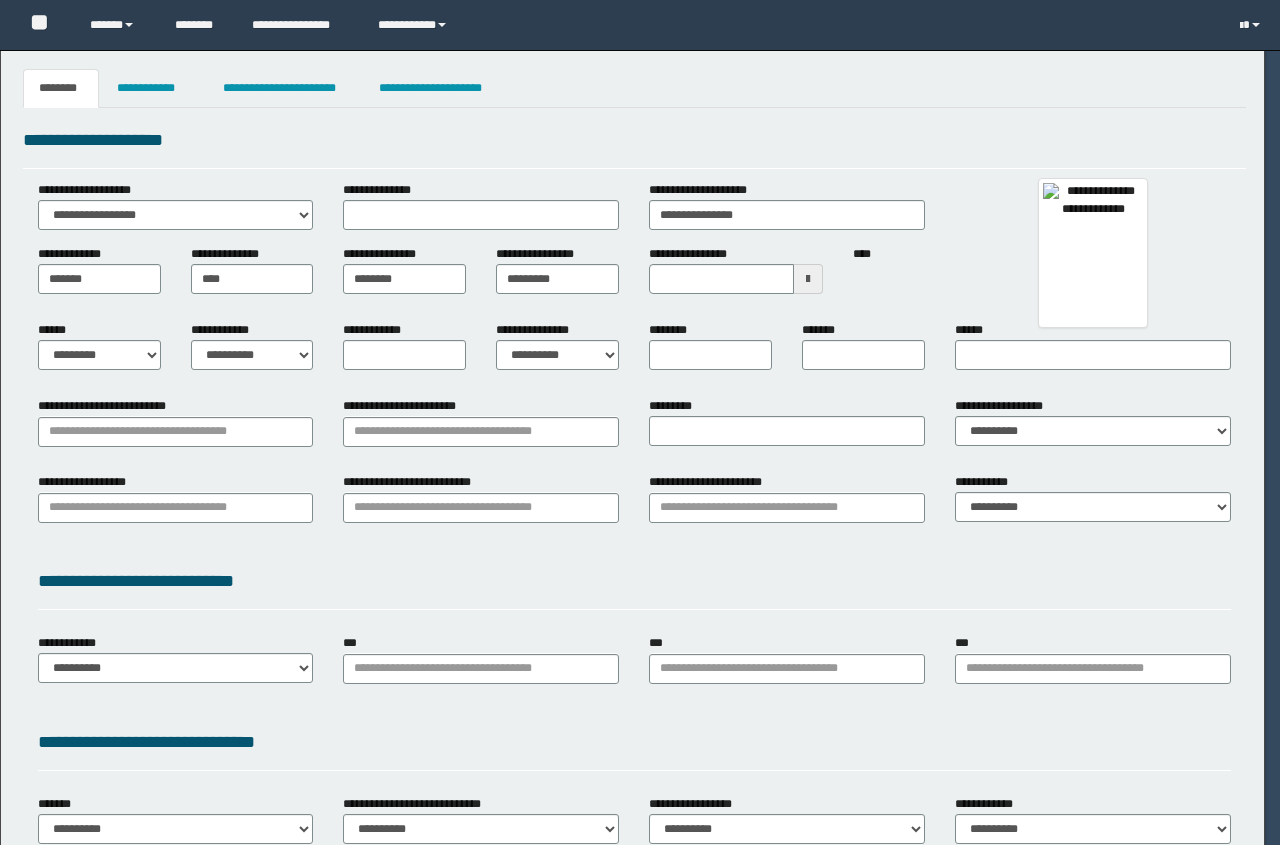 select on "*" 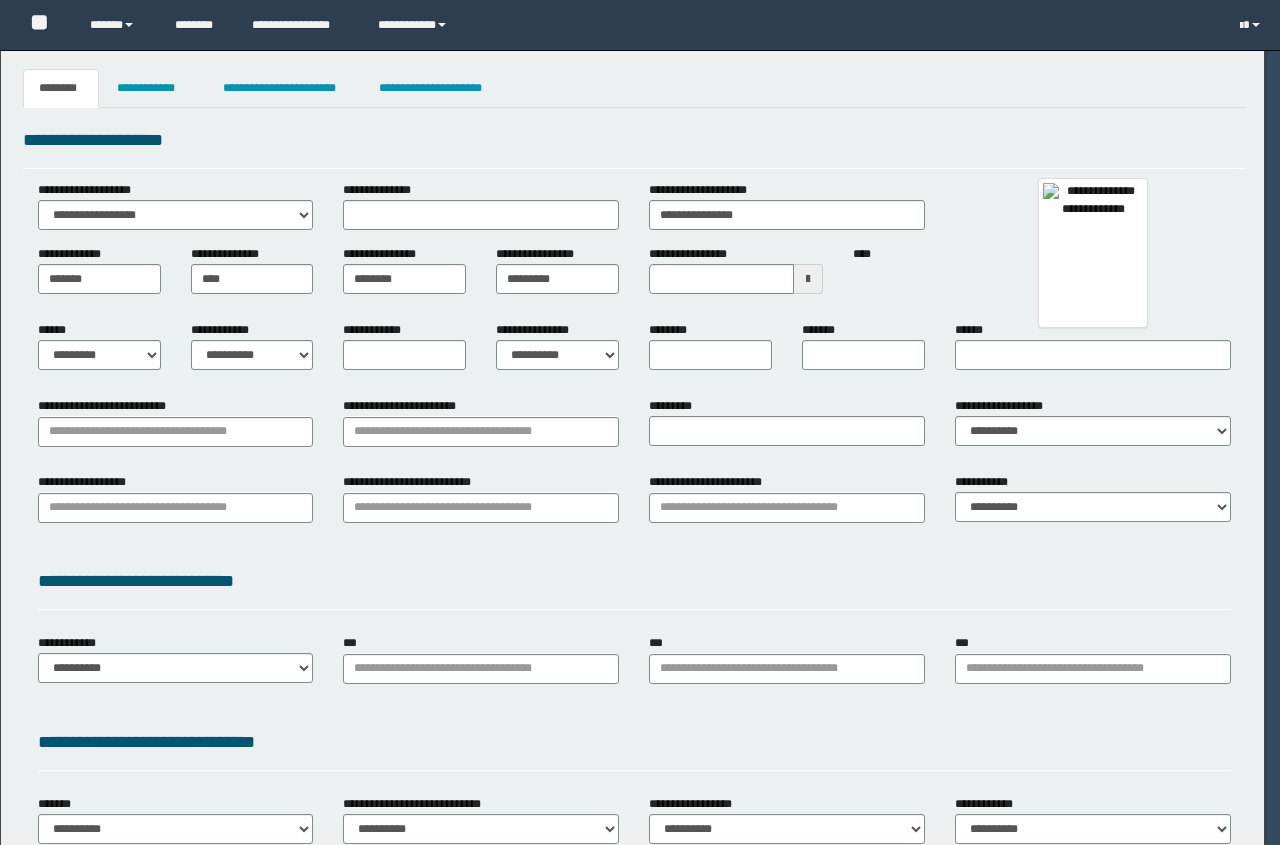 select on "*" 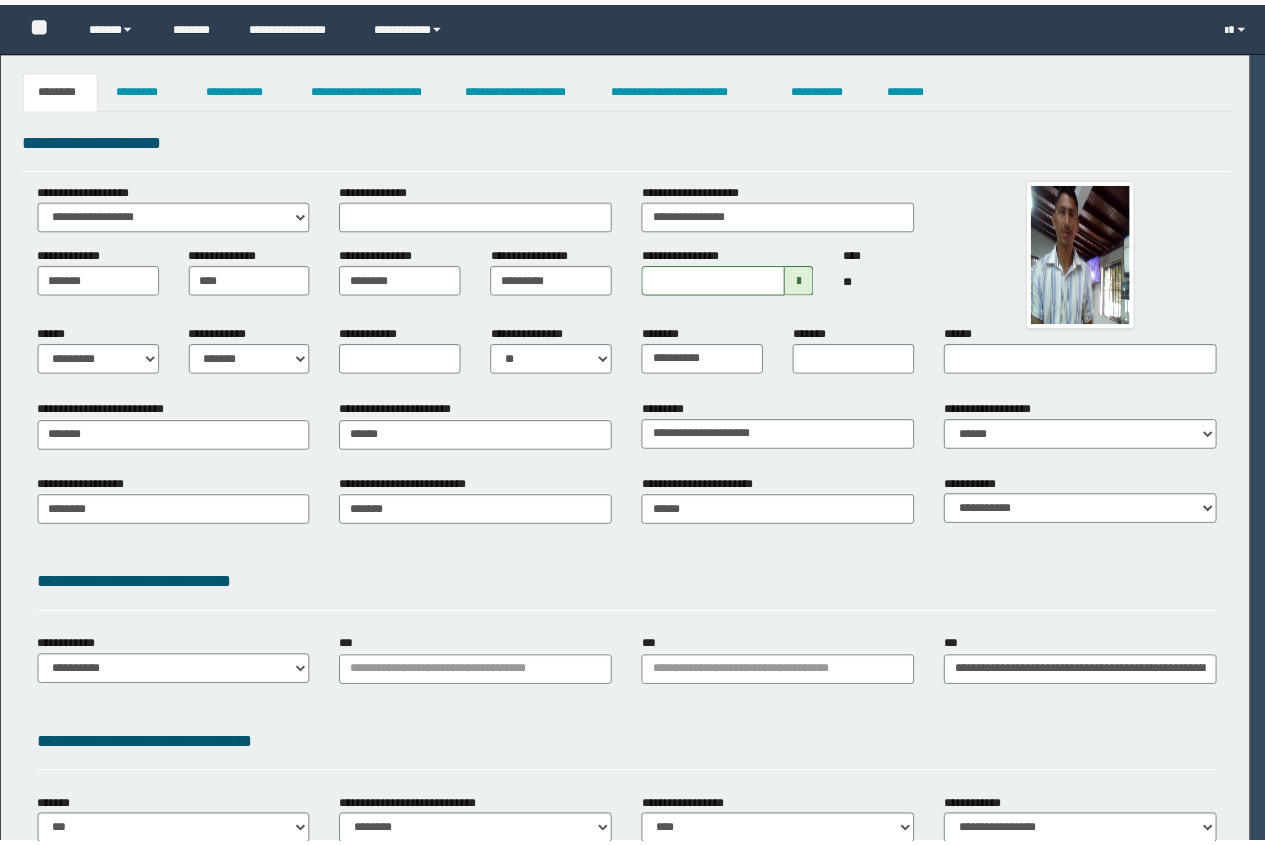 scroll, scrollTop: 0, scrollLeft: 0, axis: both 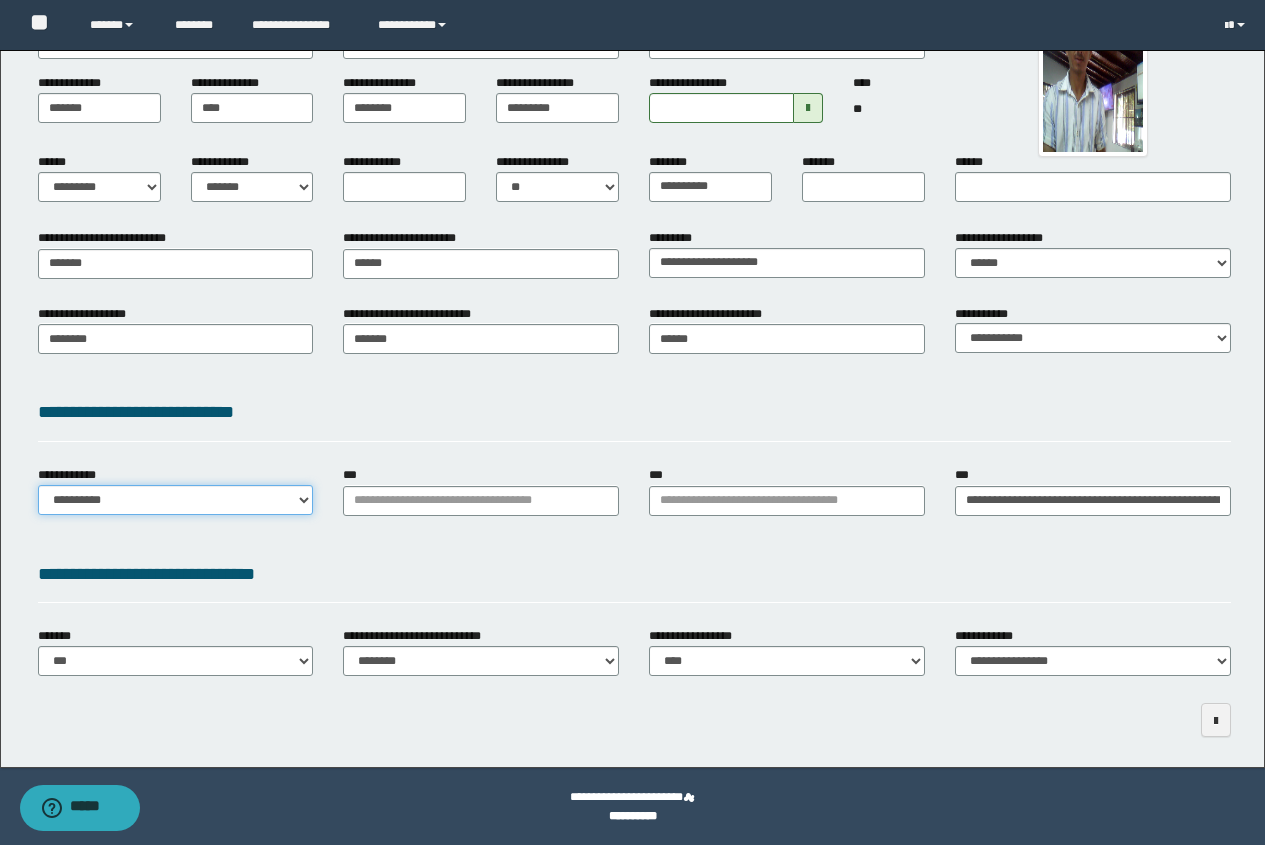 click on "**********" at bounding box center (176, 500) 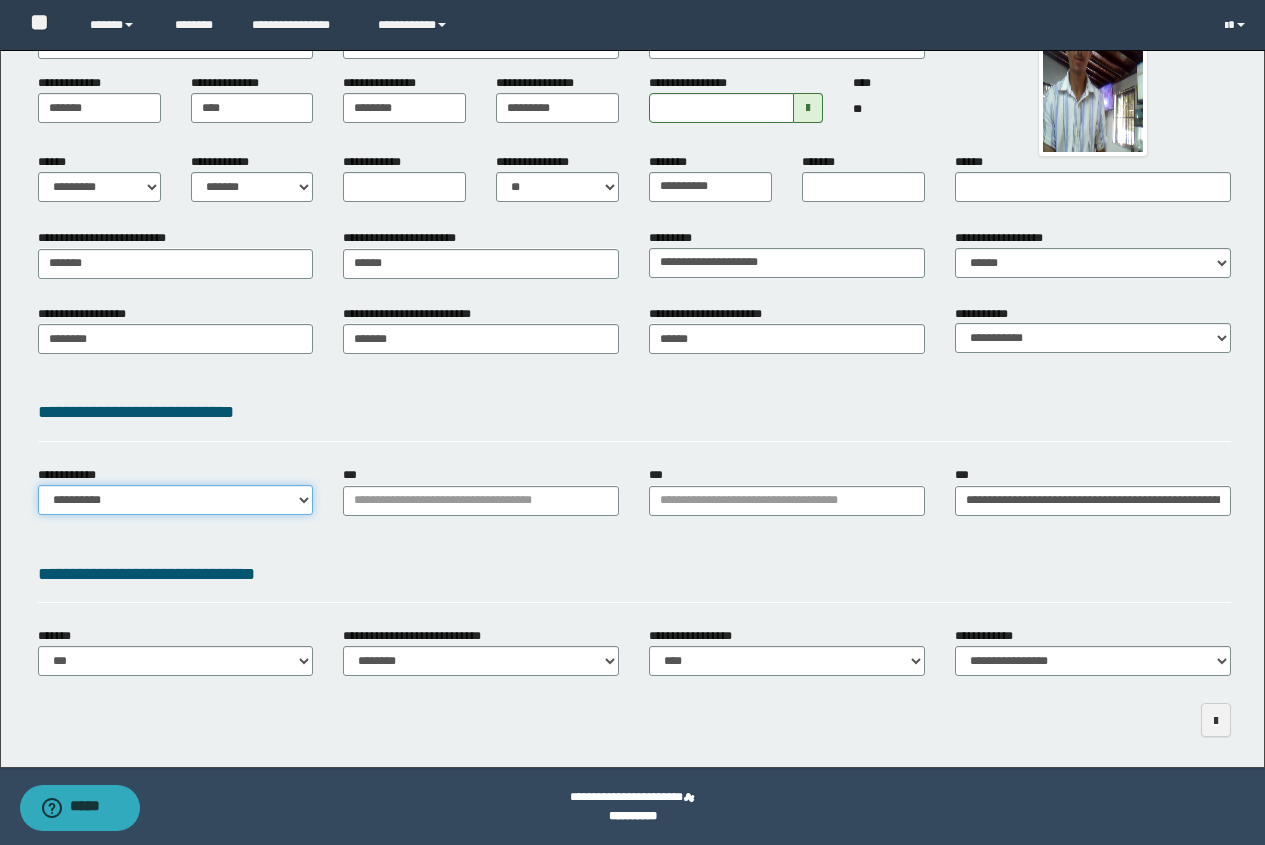 select on "**" 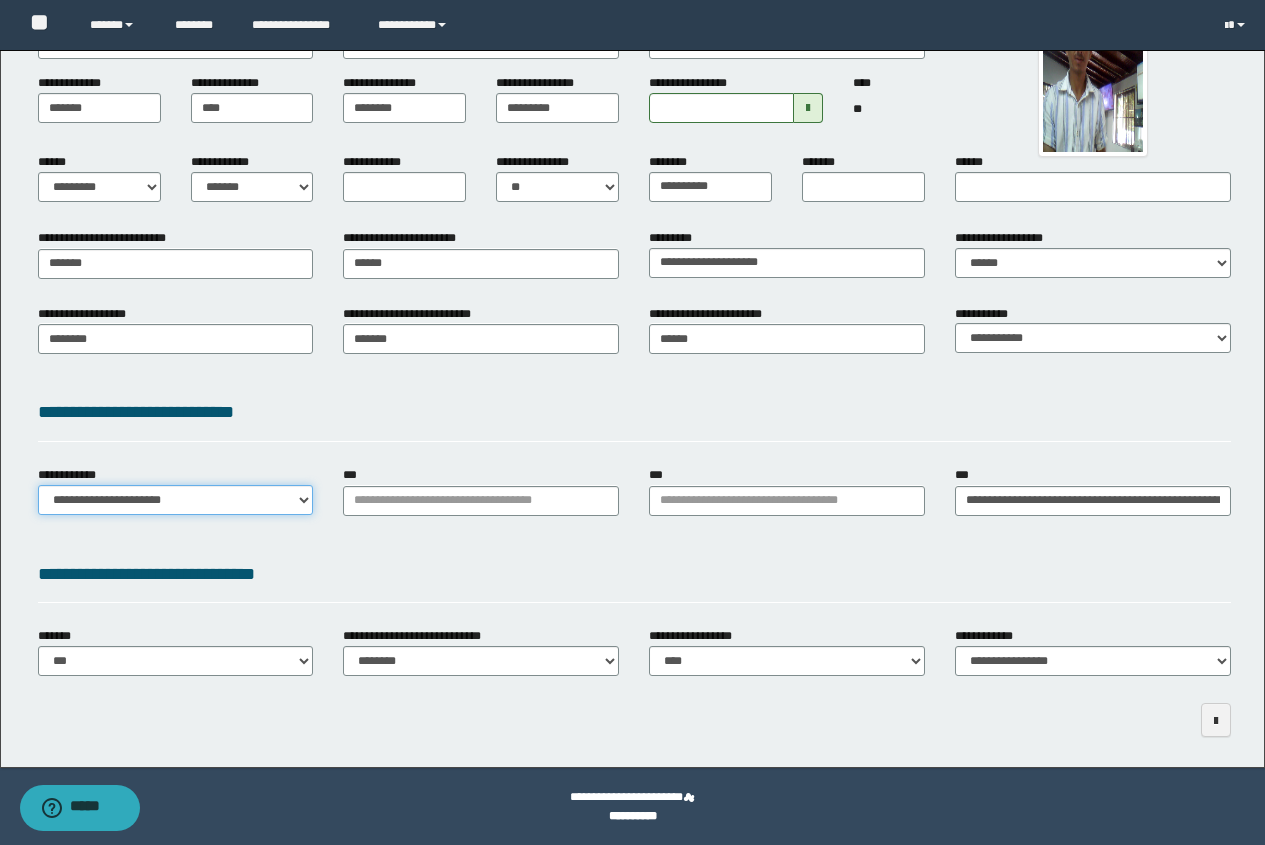 click on "**********" at bounding box center (176, 500) 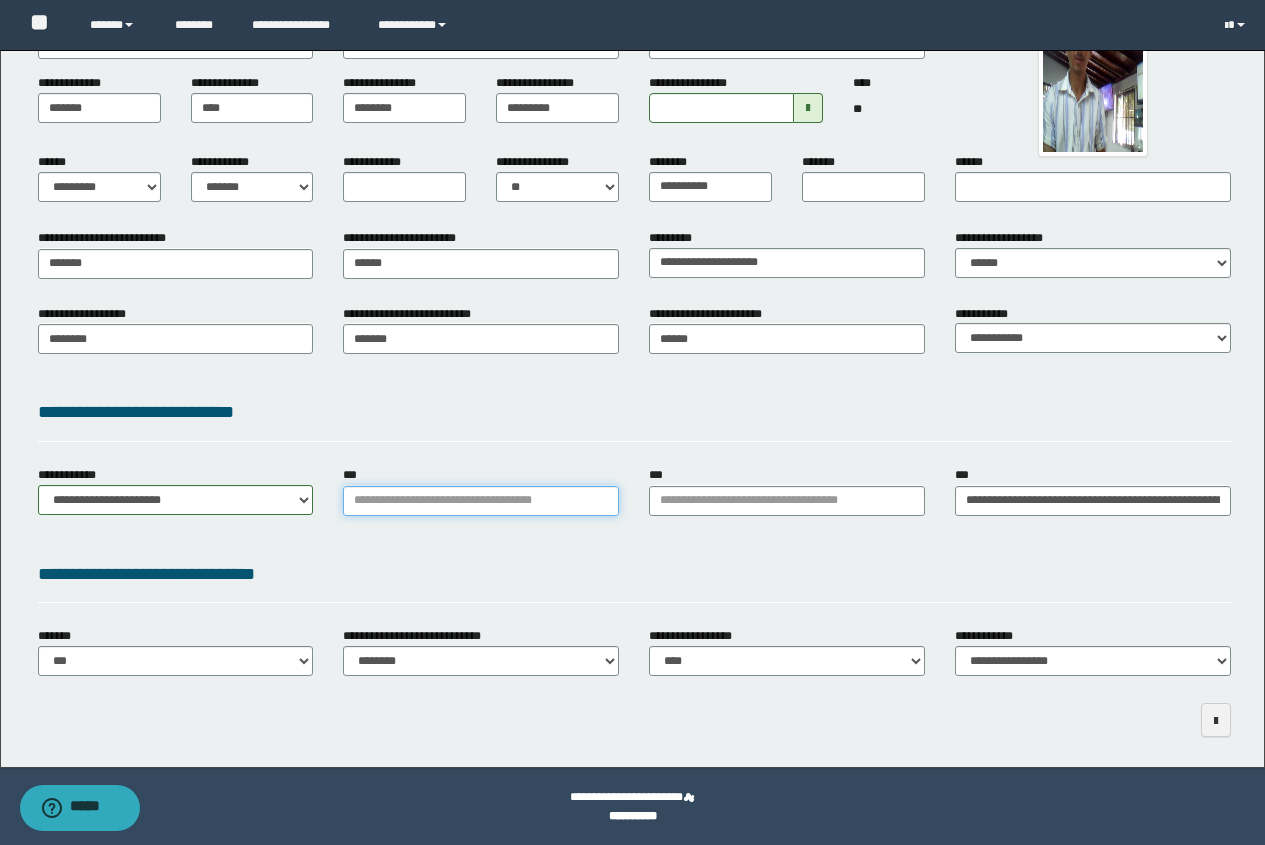 click on "***" at bounding box center [481, 501] 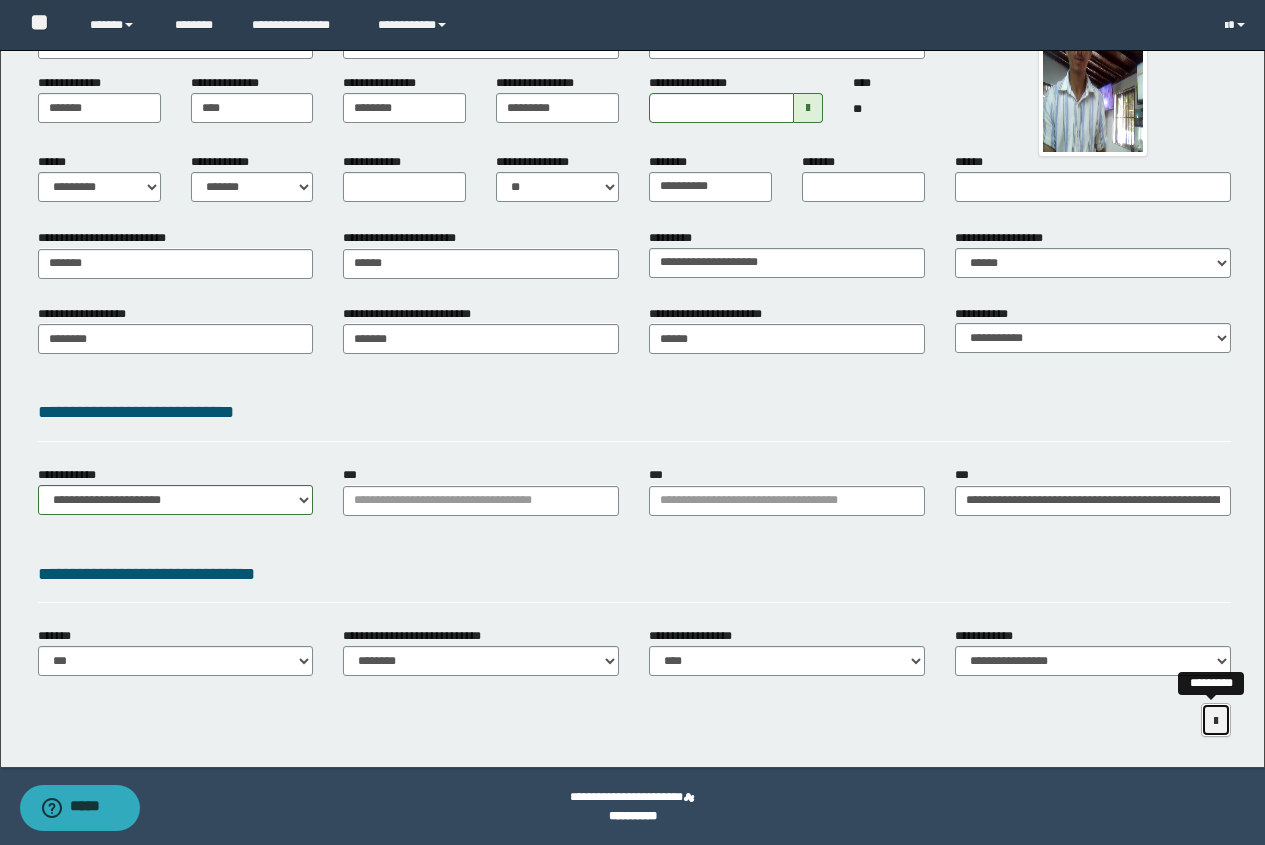 click at bounding box center (1216, 721) 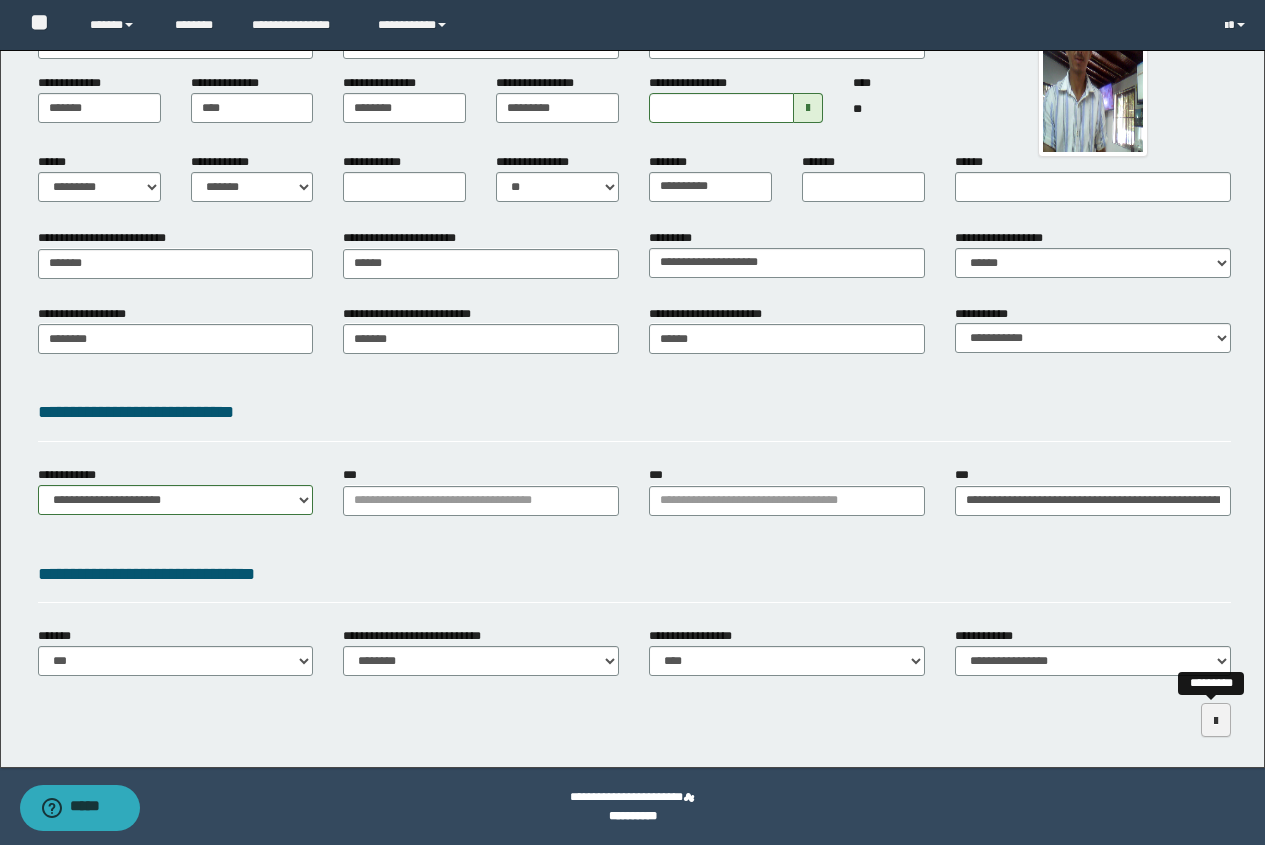 scroll, scrollTop: 102, scrollLeft: 0, axis: vertical 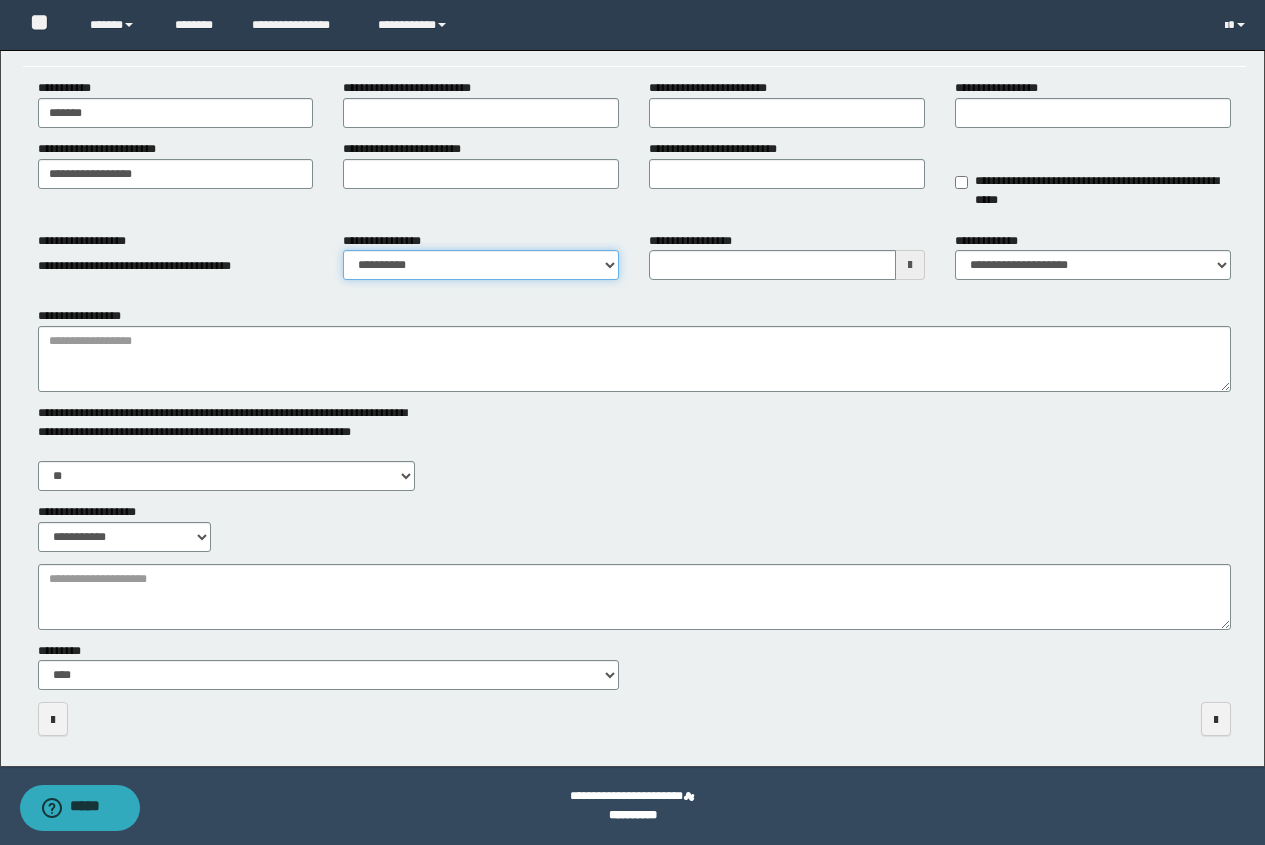 click on "**********" at bounding box center (481, 265) 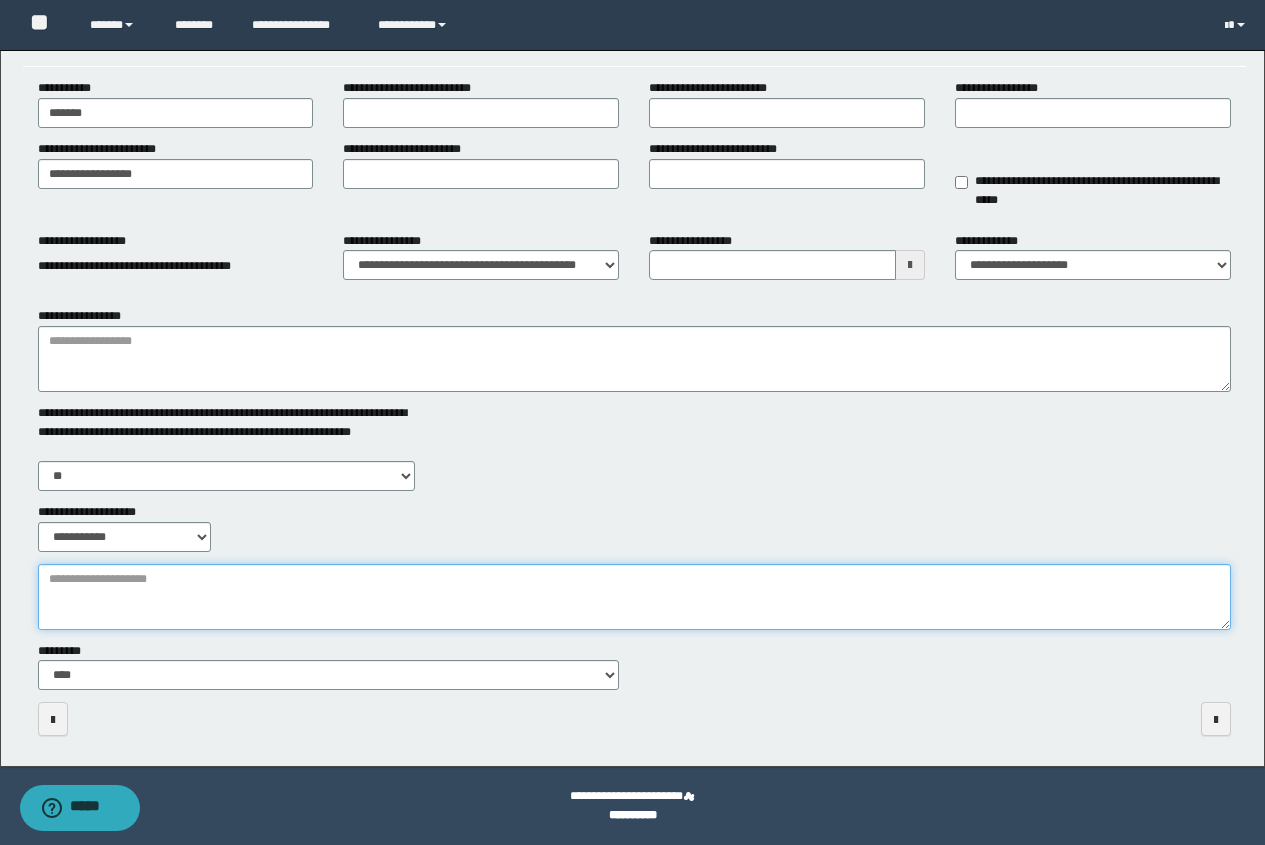 click on "**********" at bounding box center [634, 597] 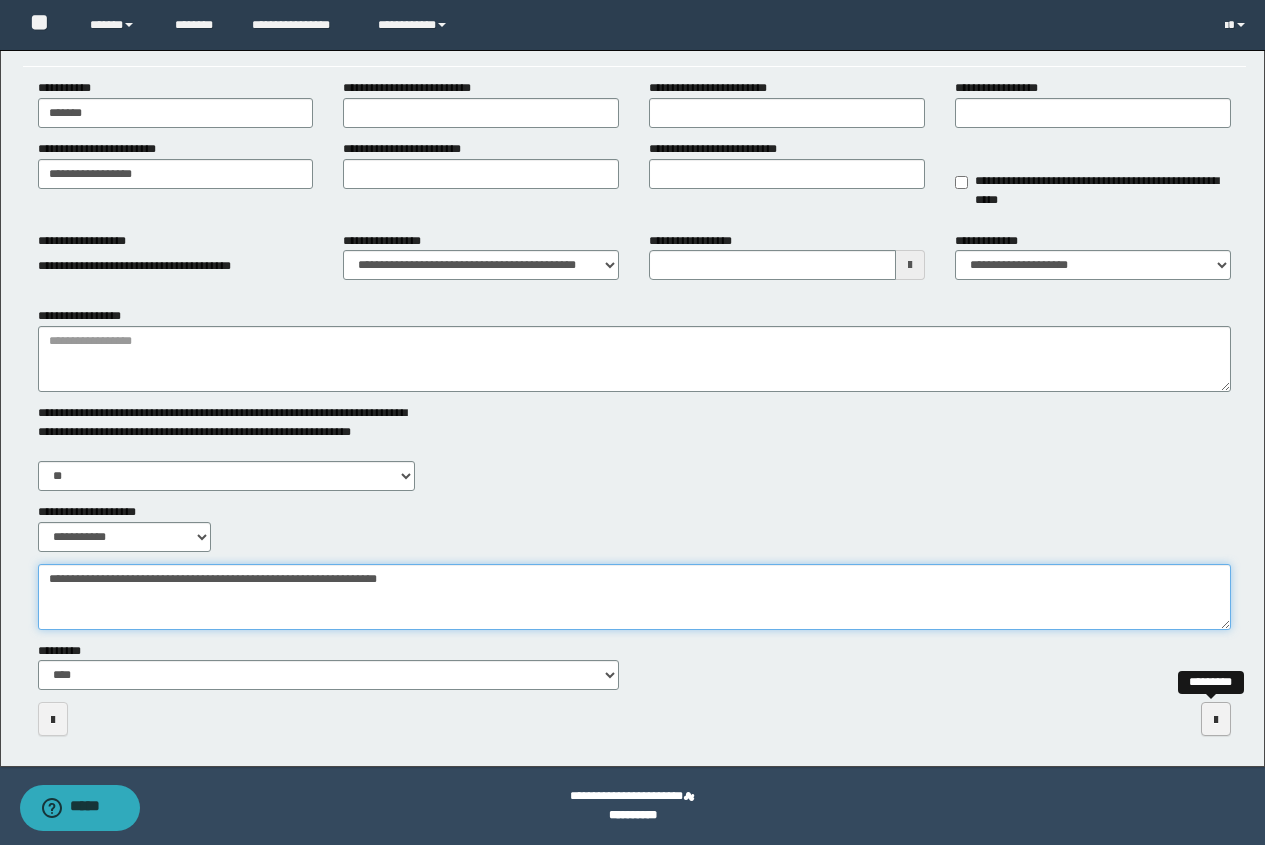 type on "**********" 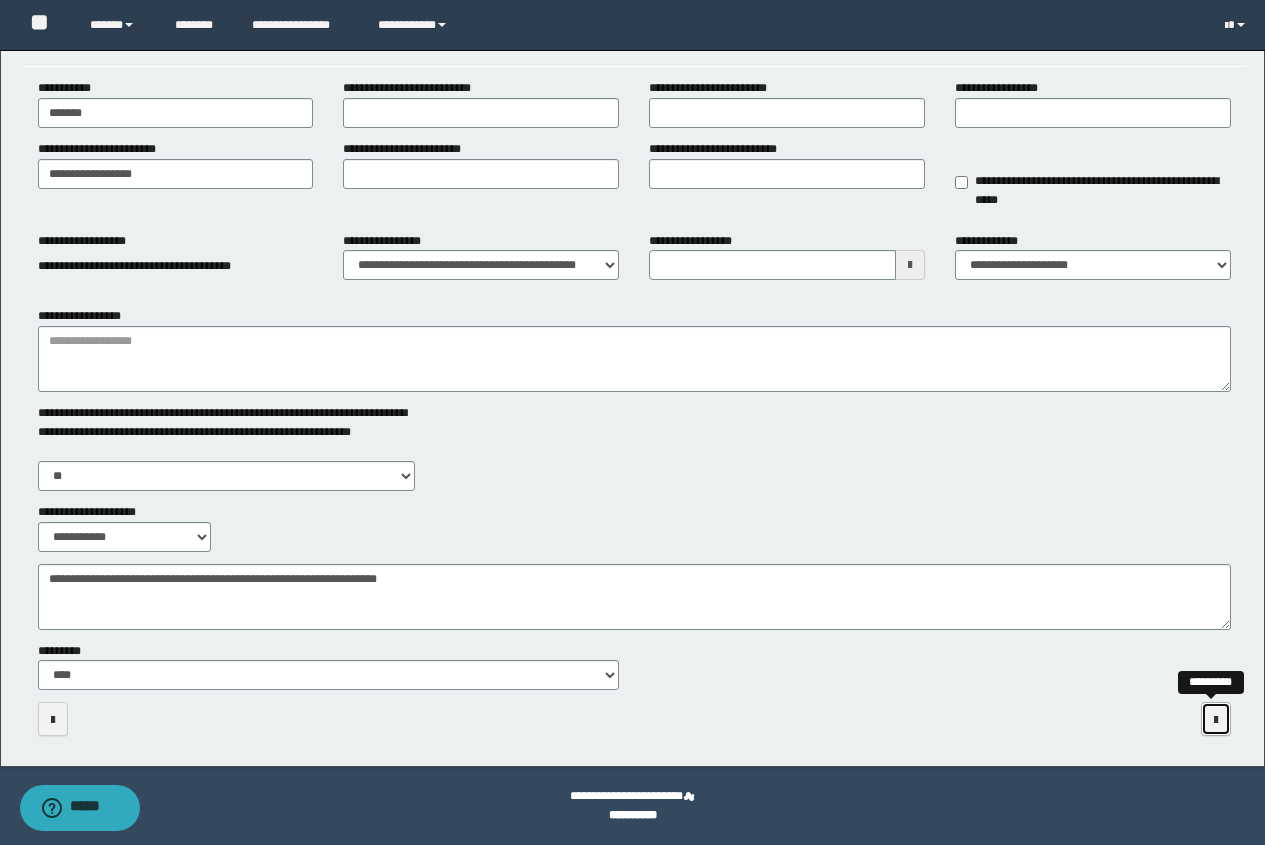 click at bounding box center (1216, 720) 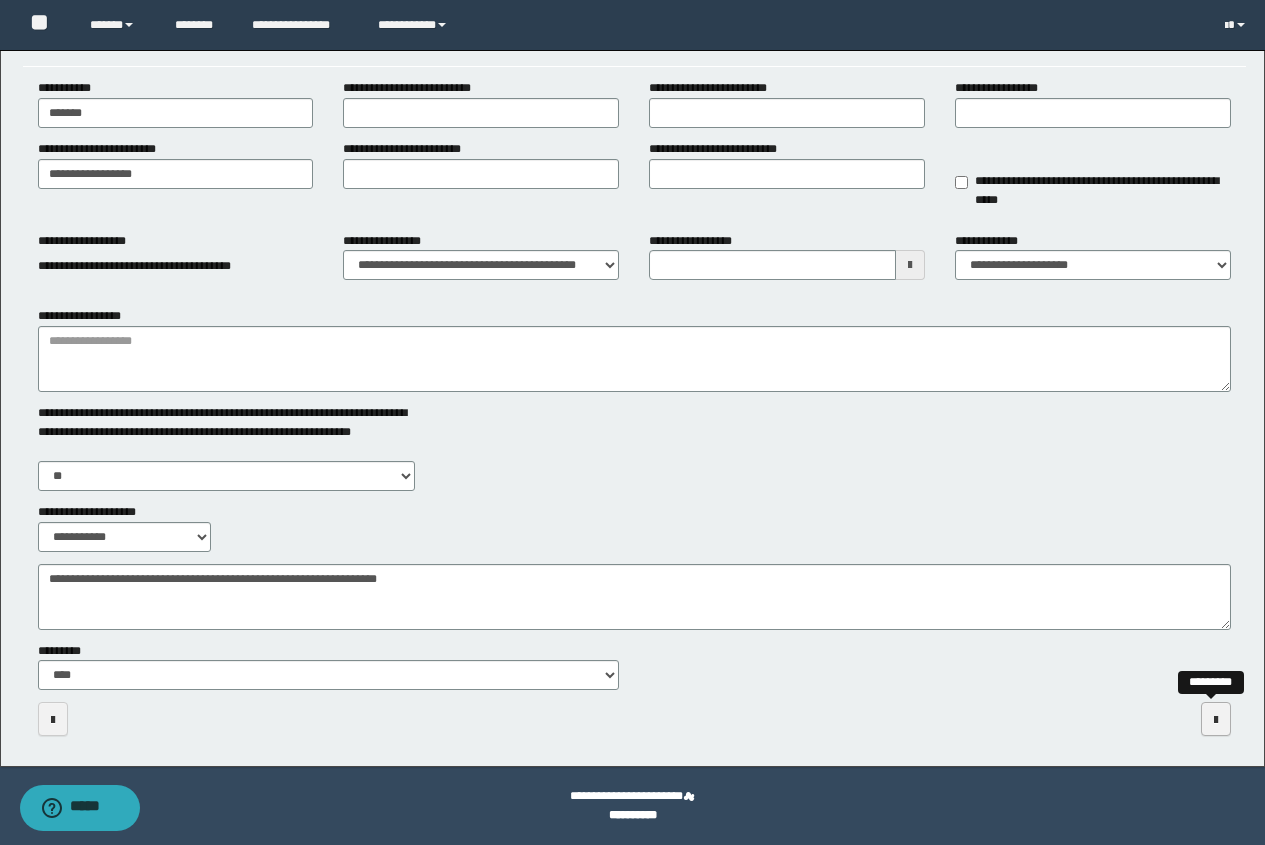 scroll, scrollTop: 0, scrollLeft: 0, axis: both 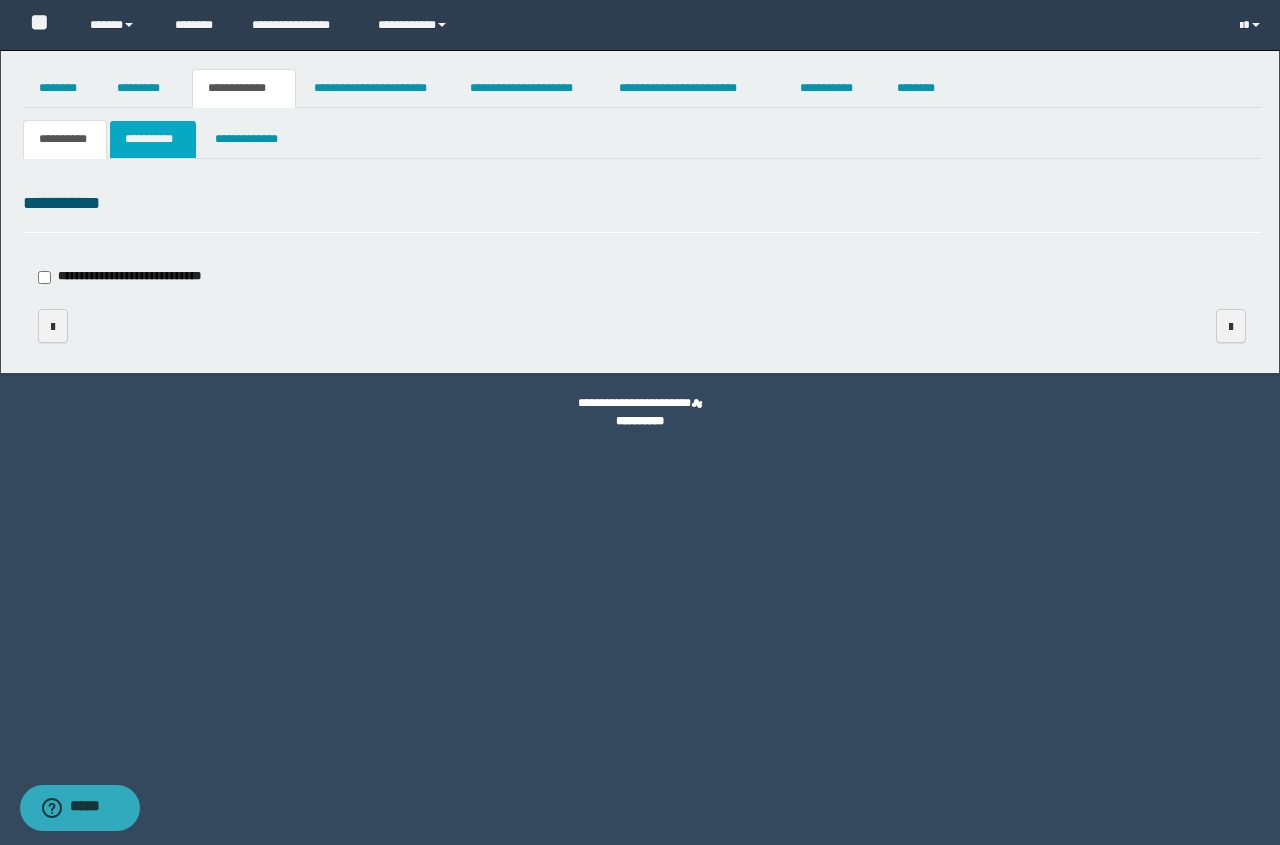 click on "**********" at bounding box center [153, 139] 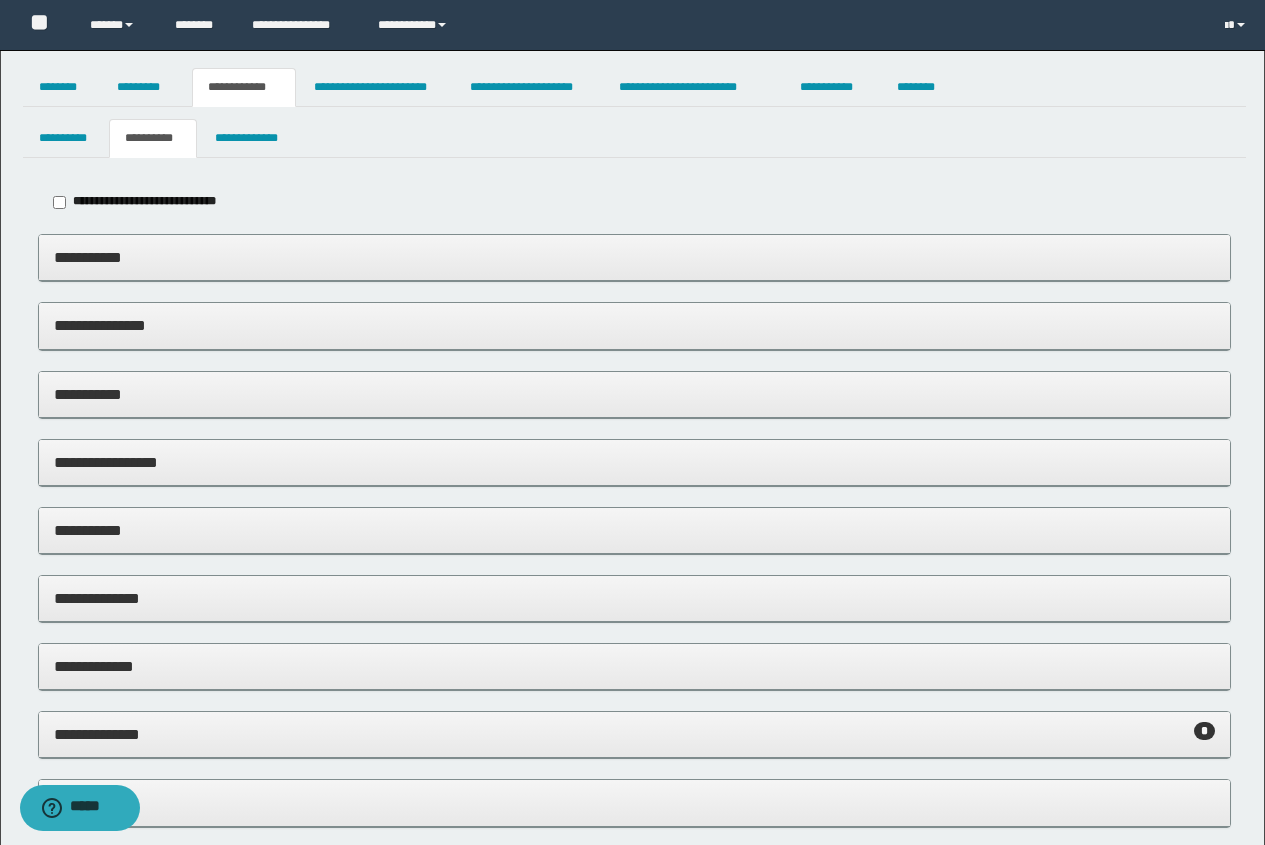 scroll, scrollTop: 0, scrollLeft: 0, axis: both 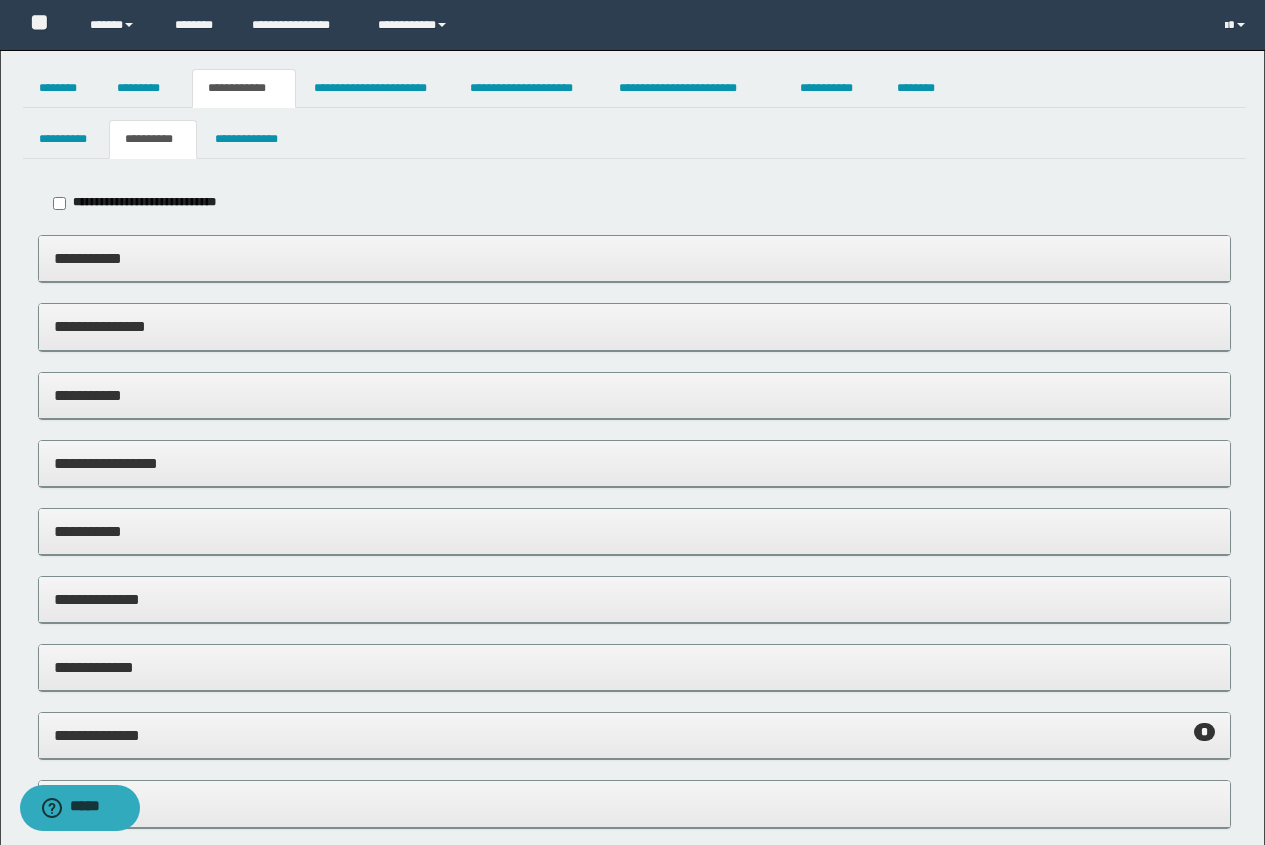 click on "**********" at bounding box center (150, 203) 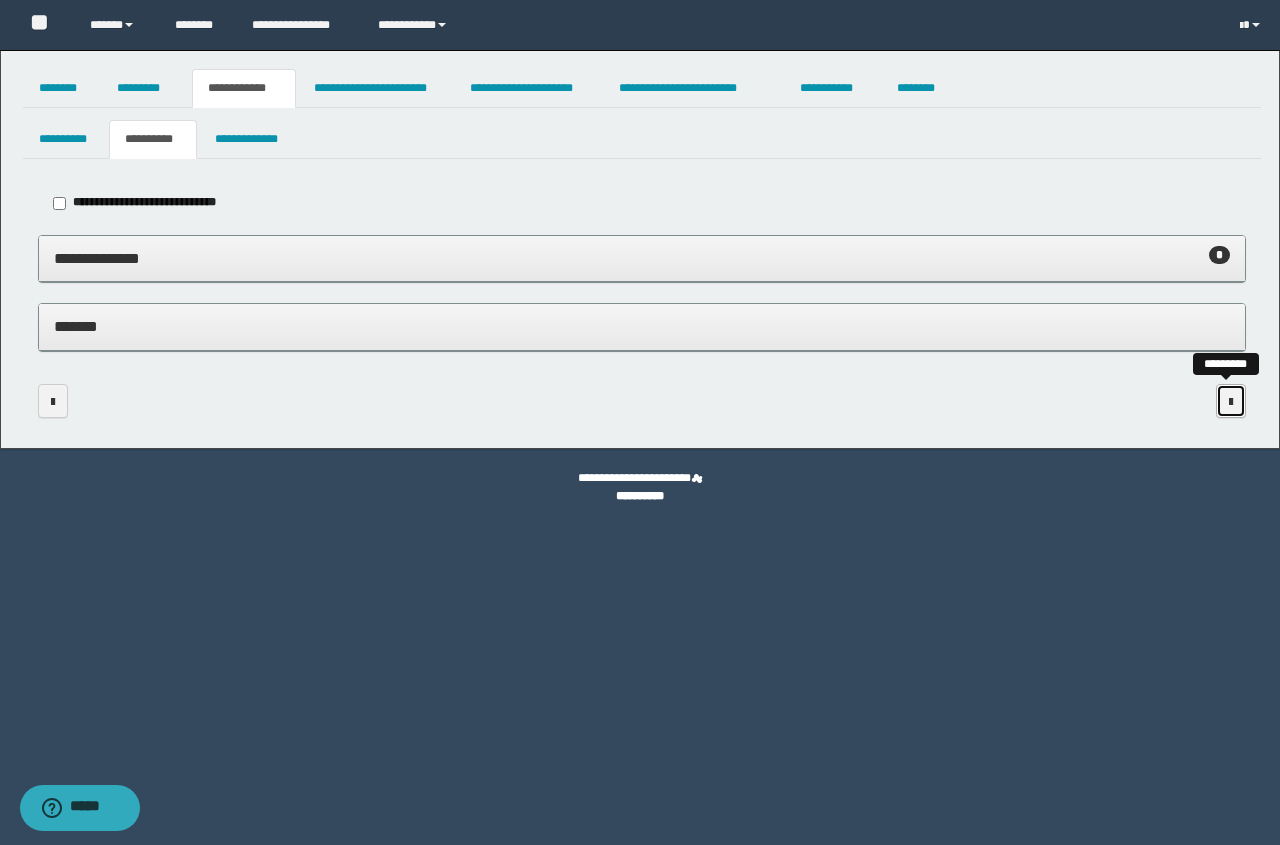 click at bounding box center (1231, 401) 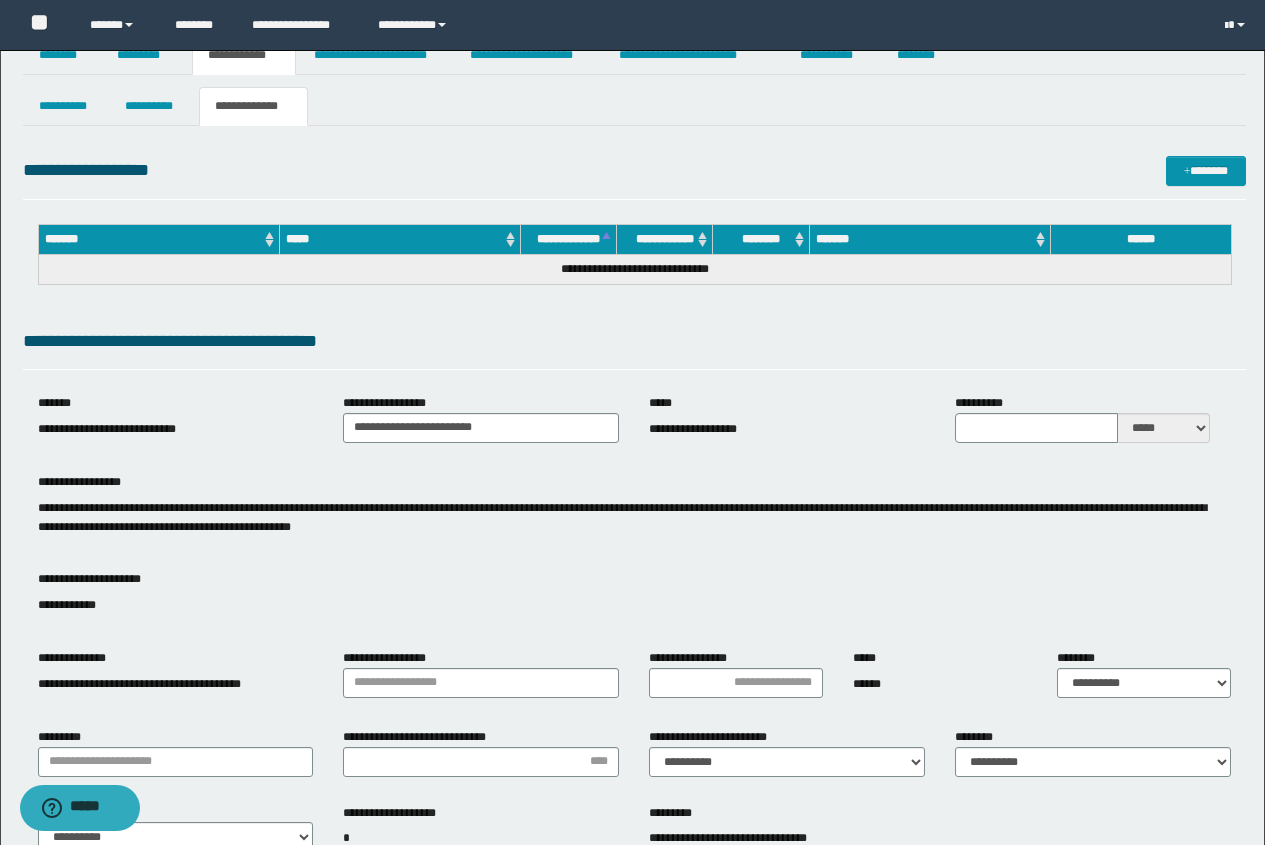 scroll, scrollTop: 0, scrollLeft: 0, axis: both 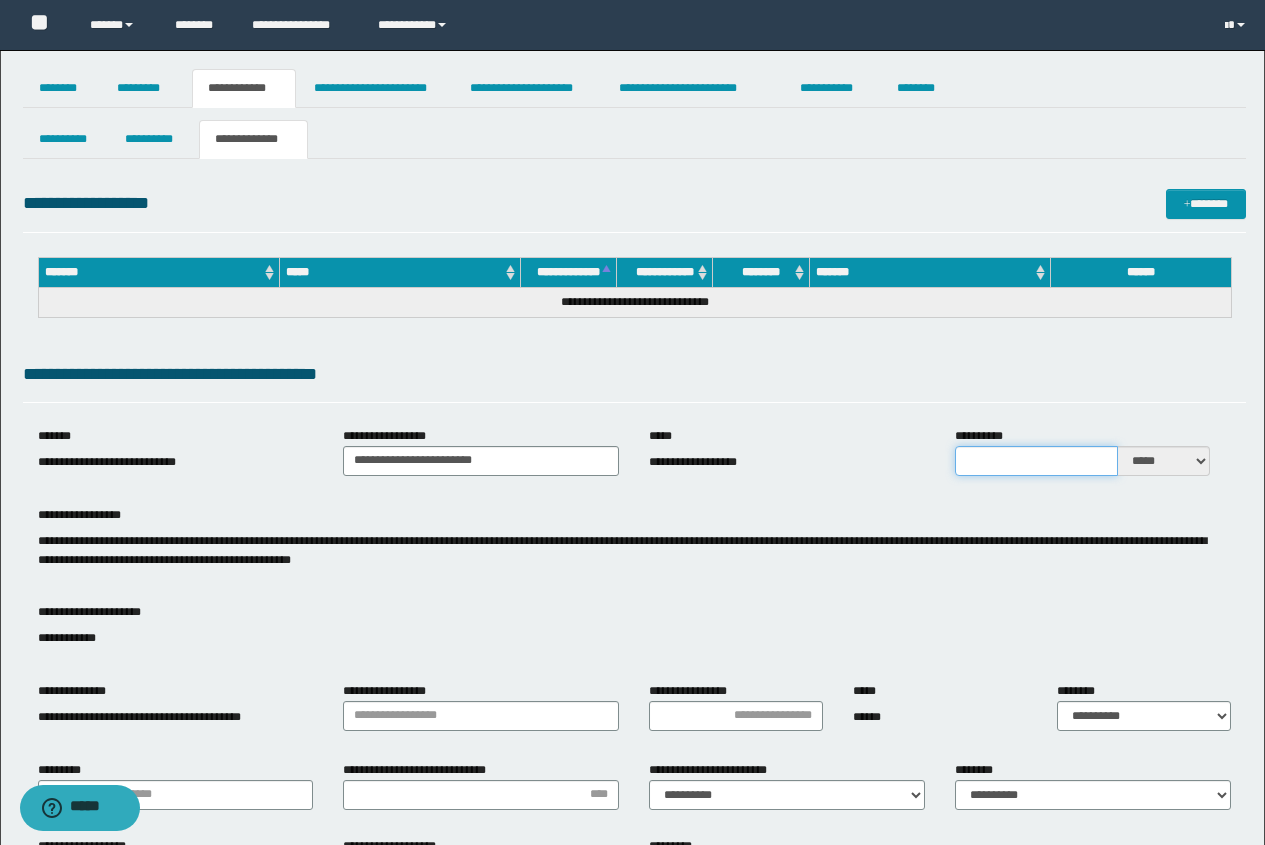 click on "**********" at bounding box center [1036, 461] 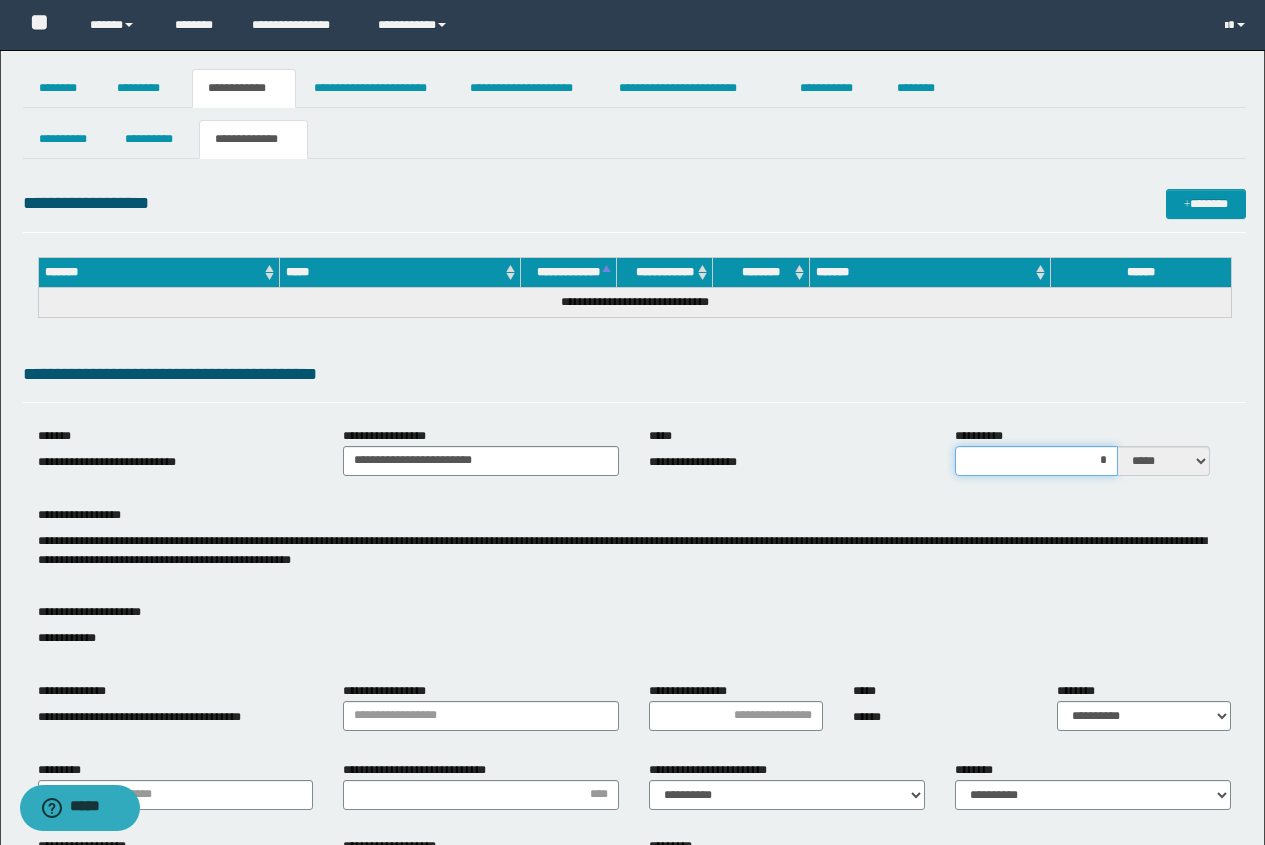 type on "**" 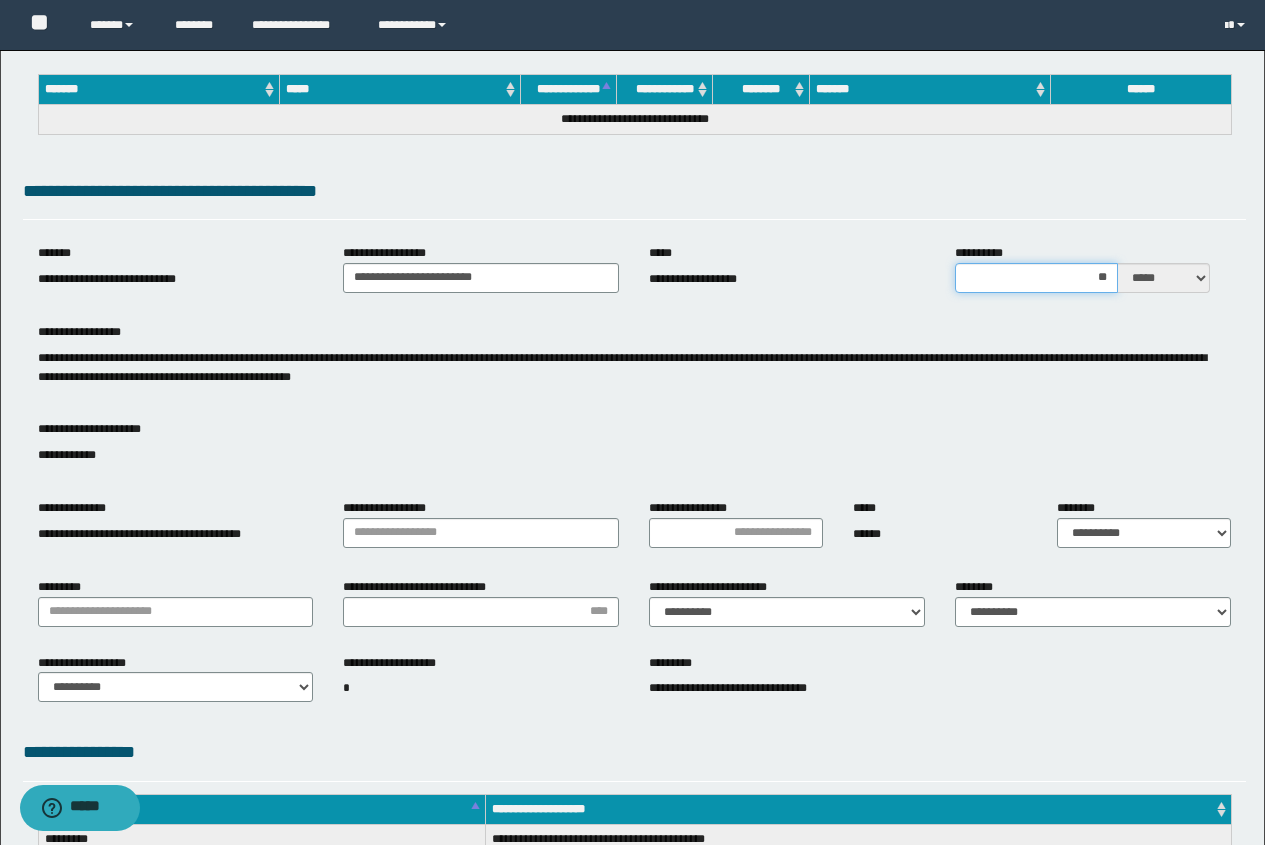 scroll, scrollTop: 200, scrollLeft: 0, axis: vertical 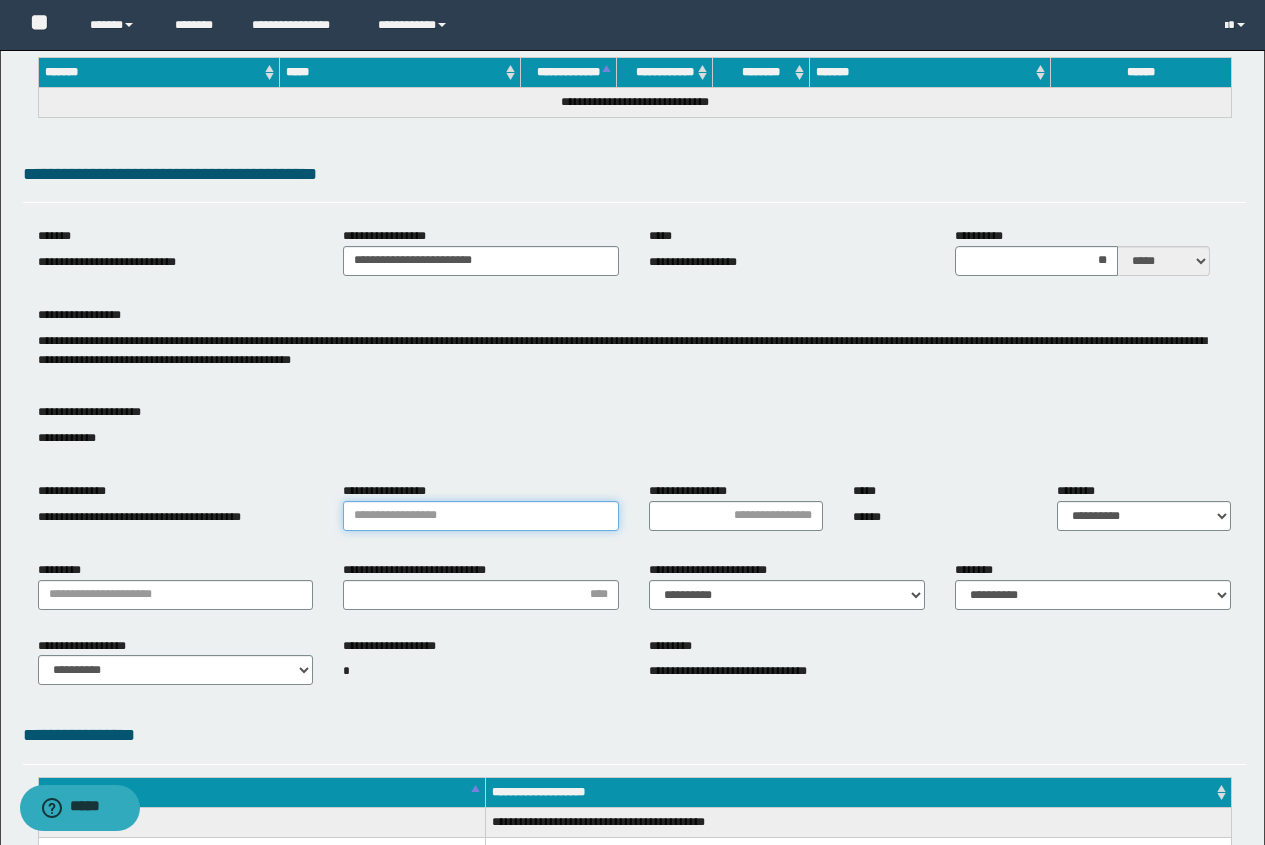 click on "**********" at bounding box center [481, 516] 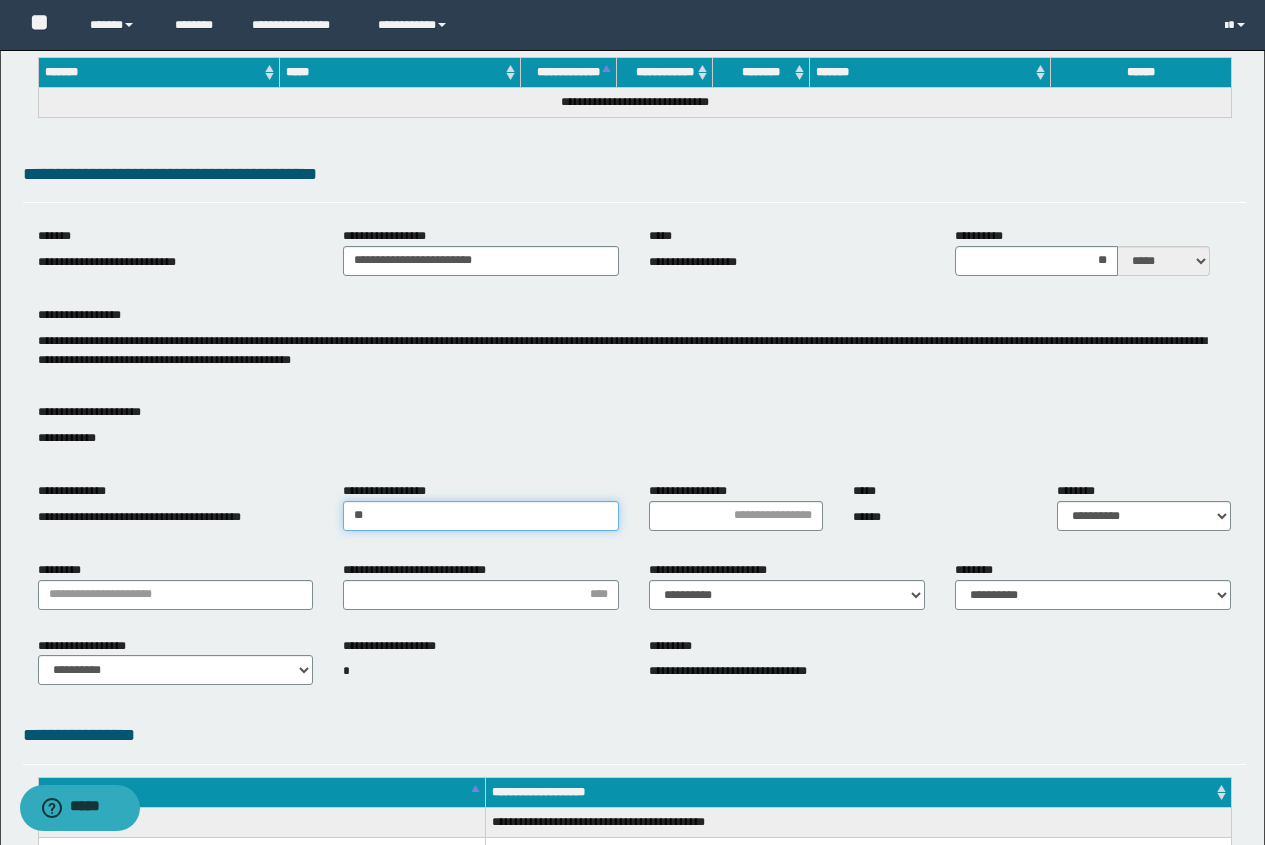 type on "*" 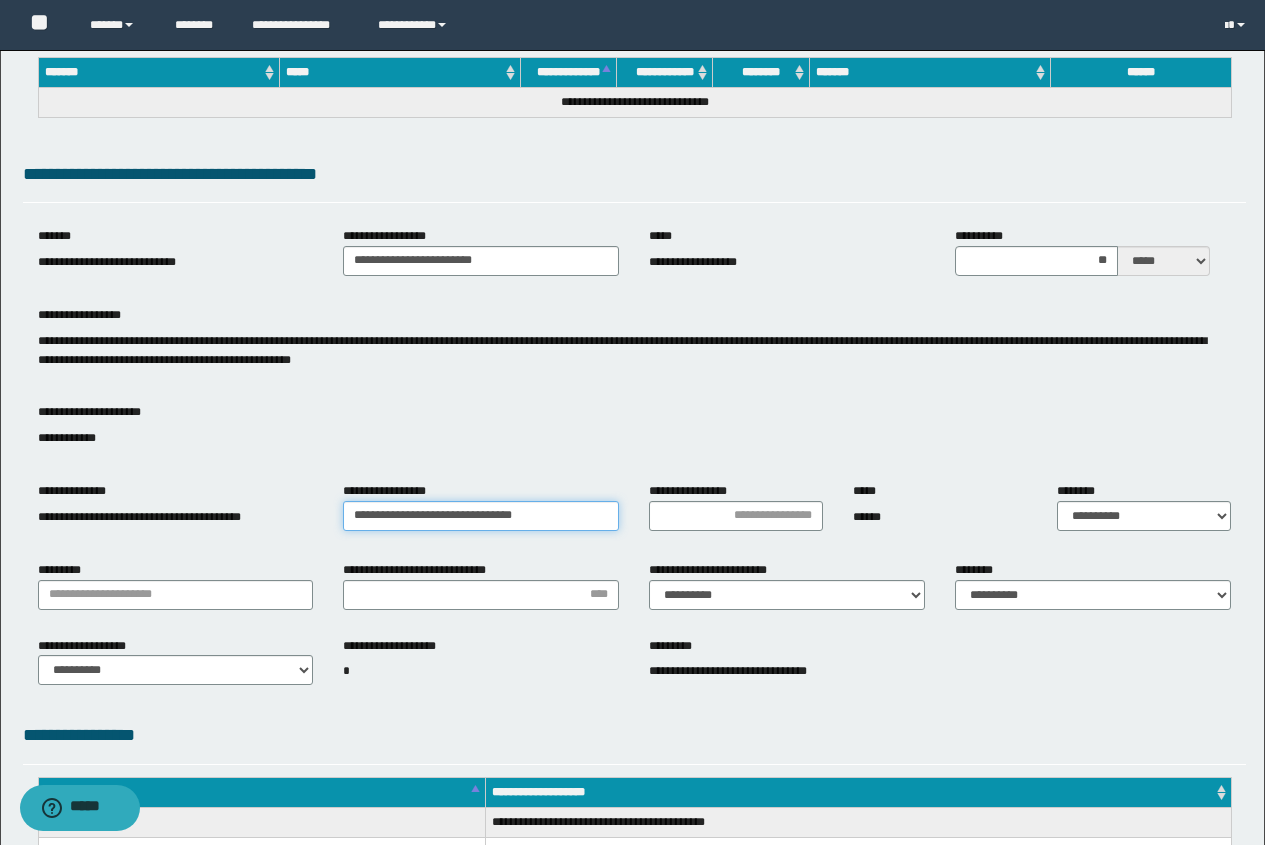 type on "**********" 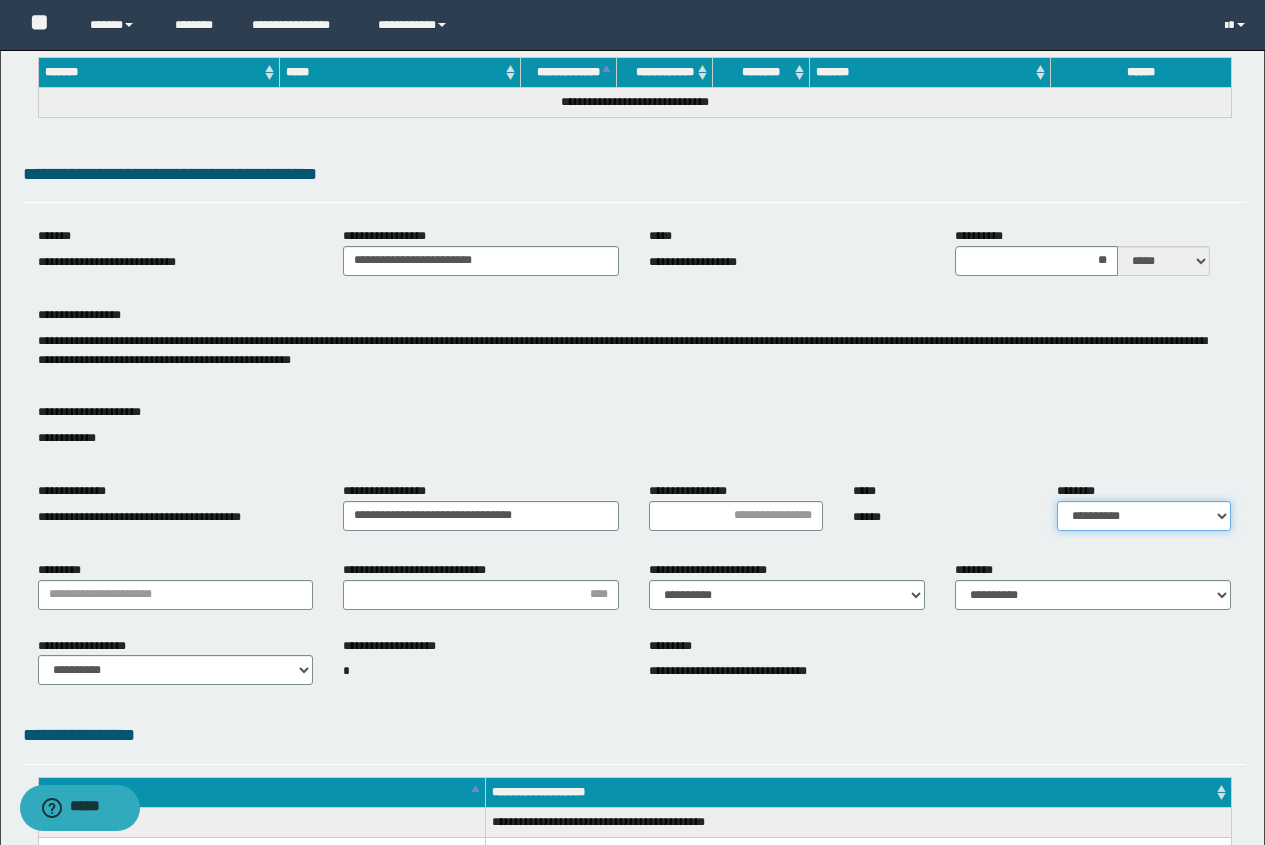 click on "**********" at bounding box center [1144, 516] 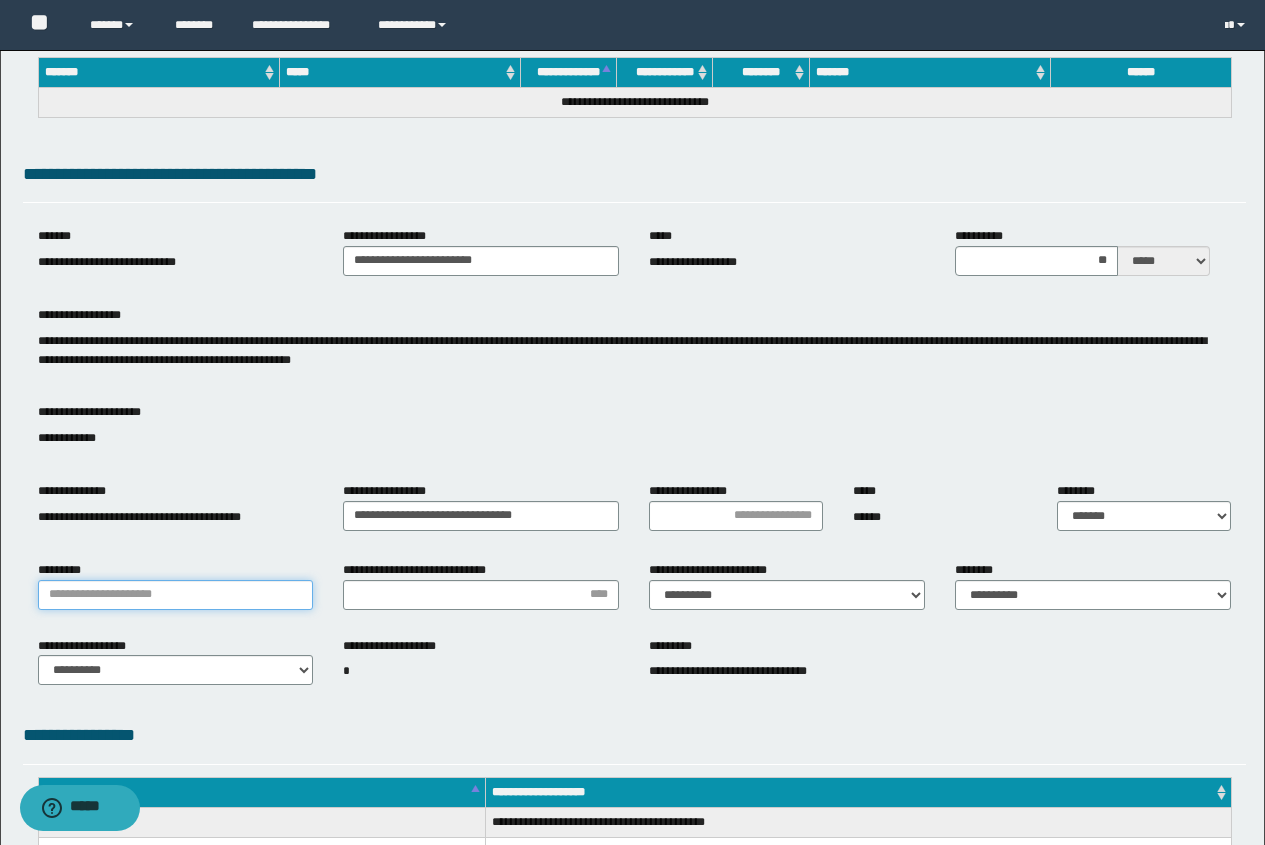 click on "*********" at bounding box center [176, 595] 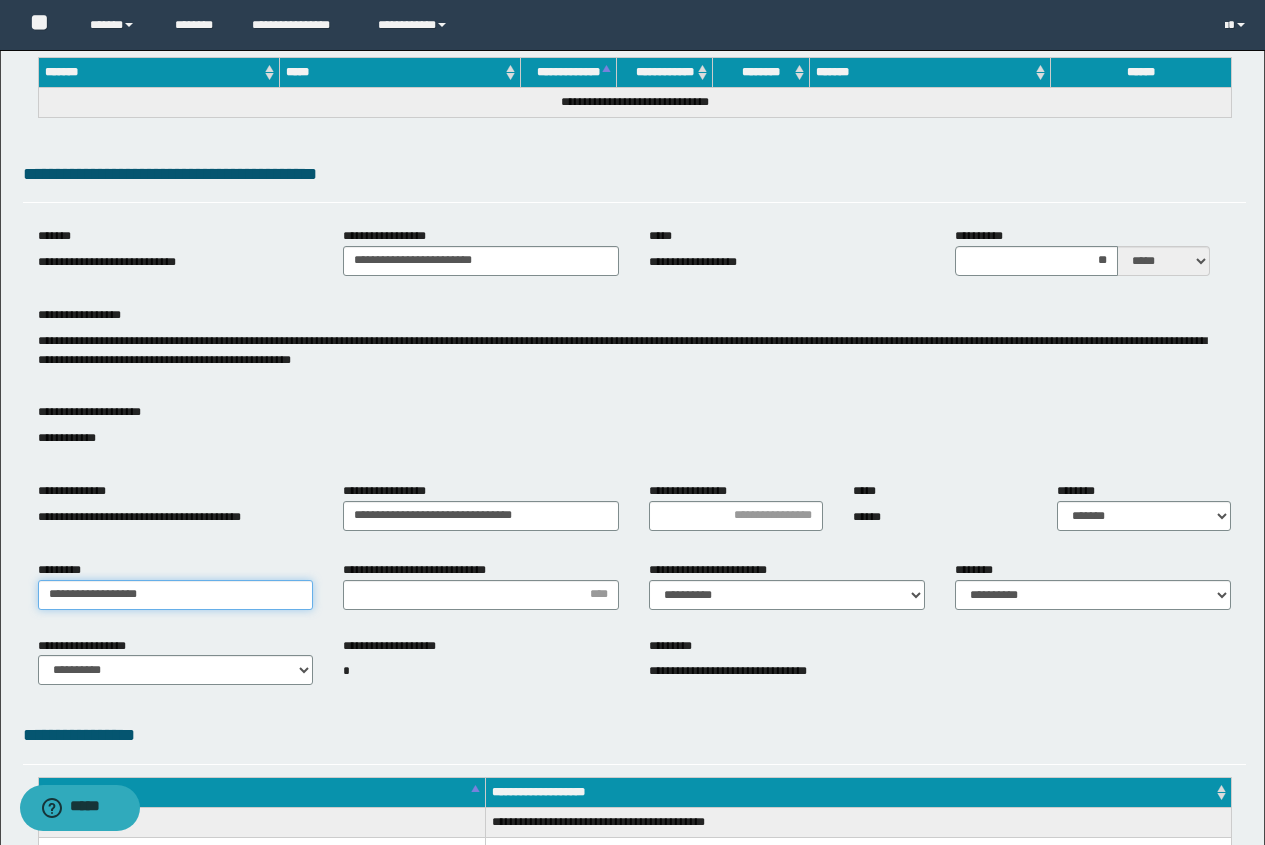 type on "**********" 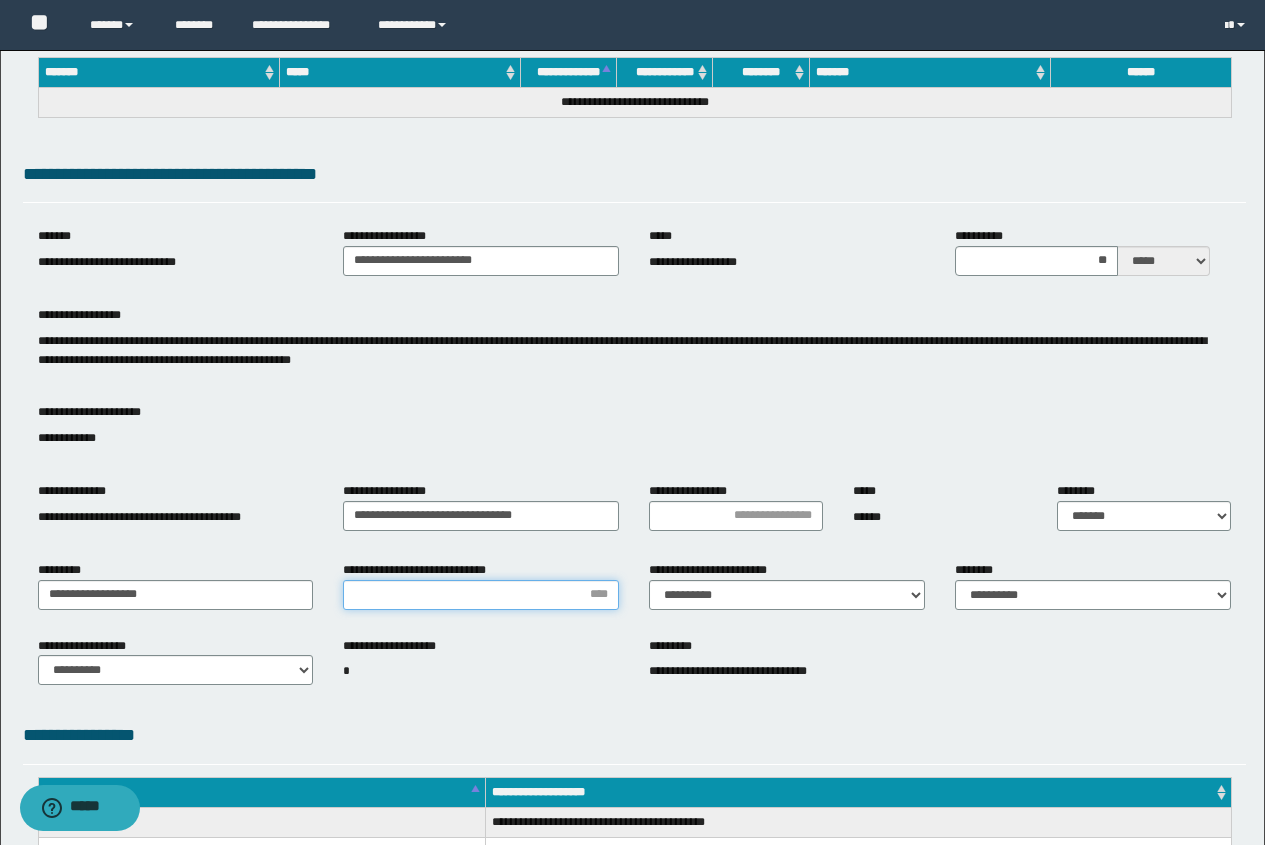 click on "**********" at bounding box center [481, 595] 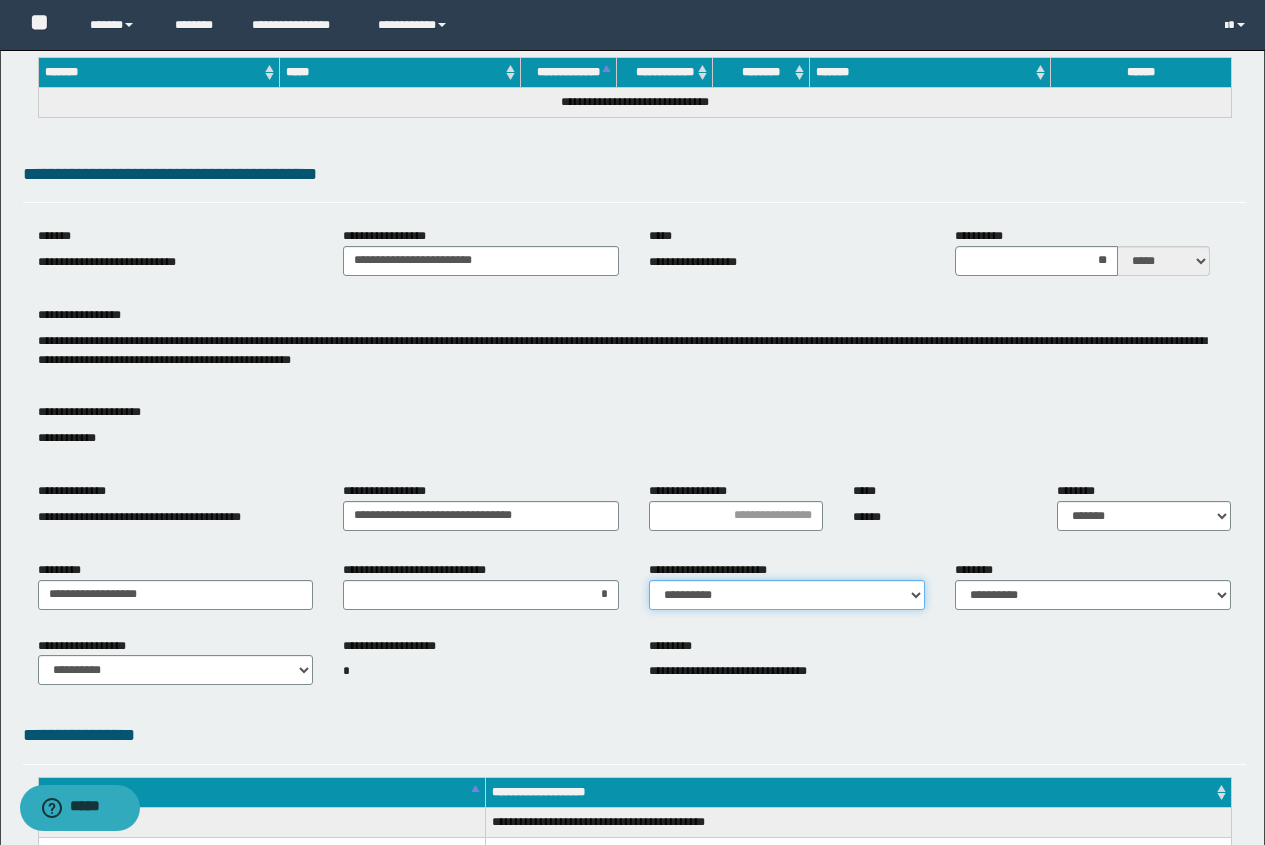 click on "**********" at bounding box center [787, 595] 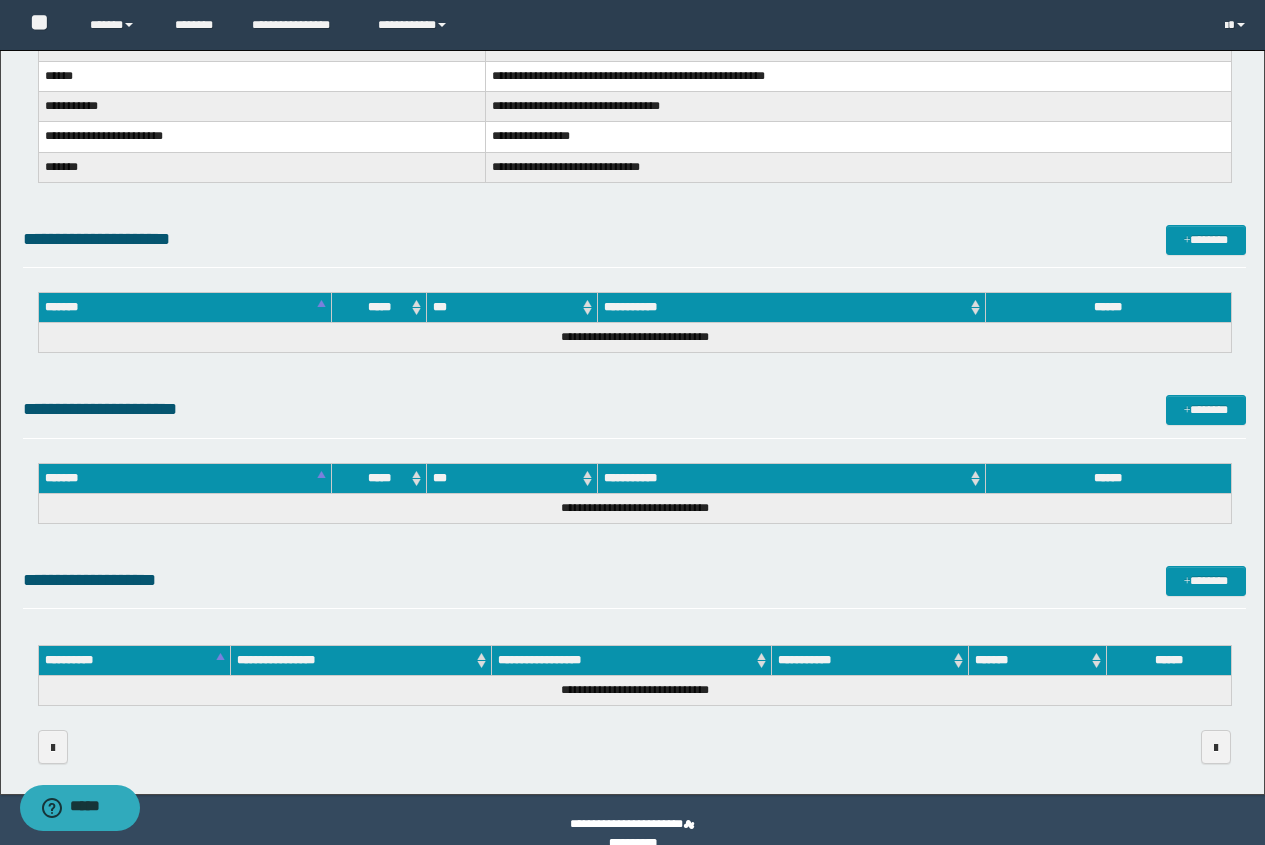 scroll, scrollTop: 1064, scrollLeft: 0, axis: vertical 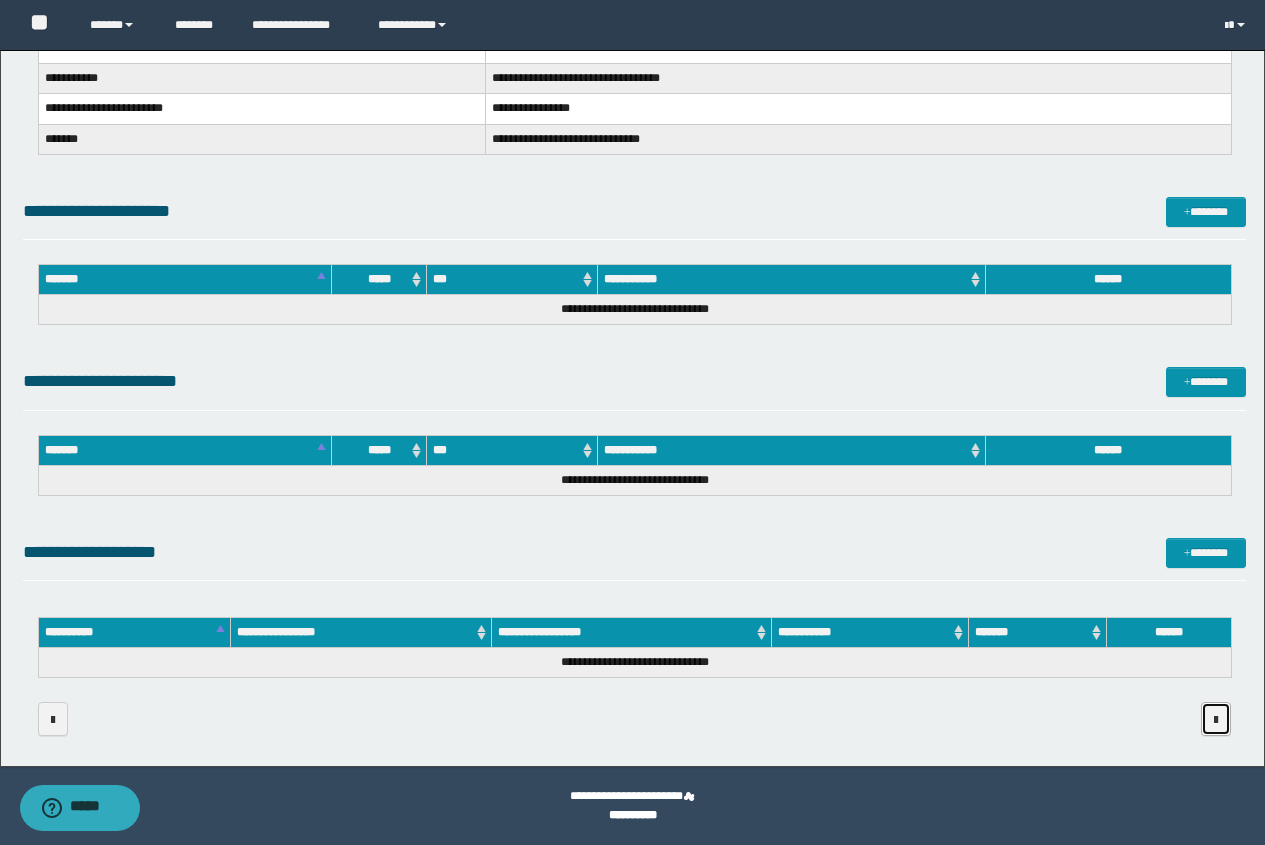 click at bounding box center [1216, 720] 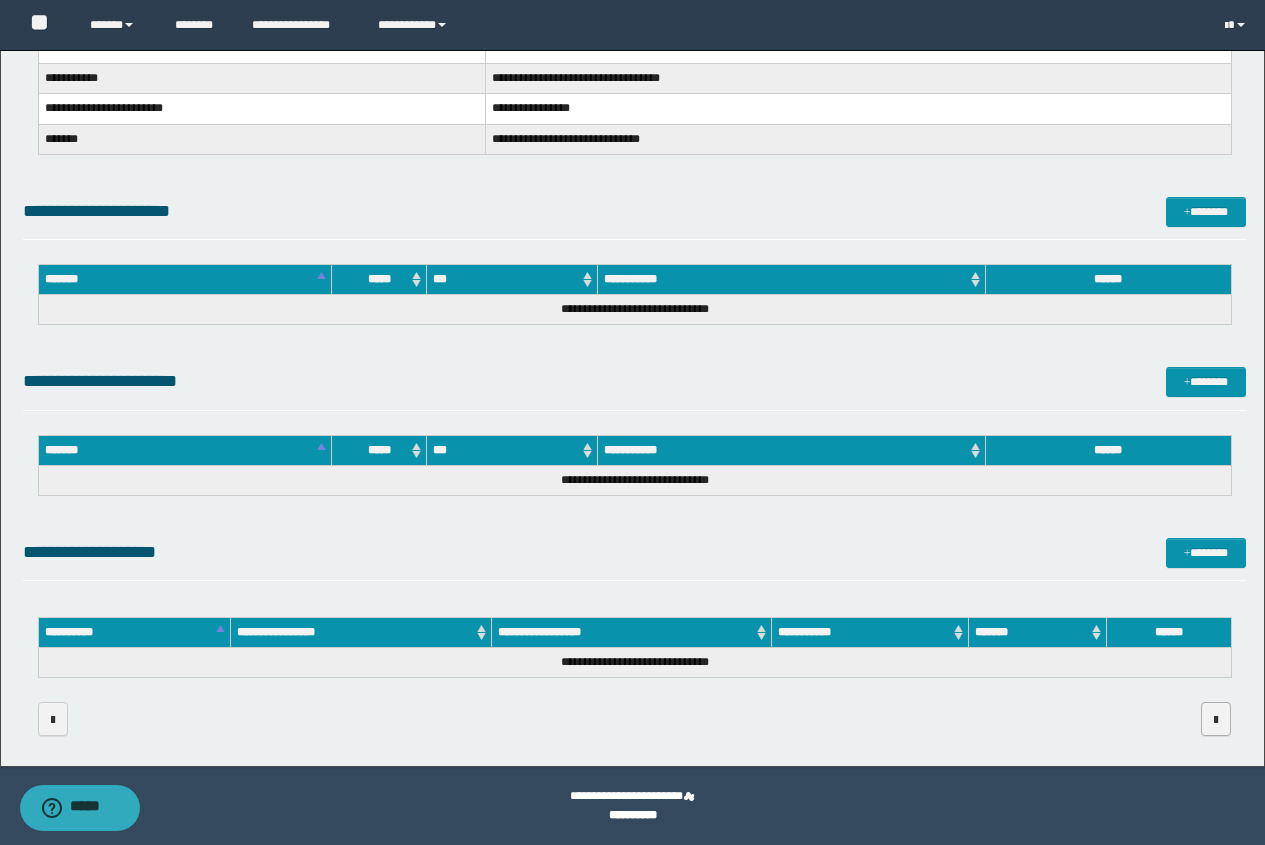 scroll, scrollTop: 0, scrollLeft: 0, axis: both 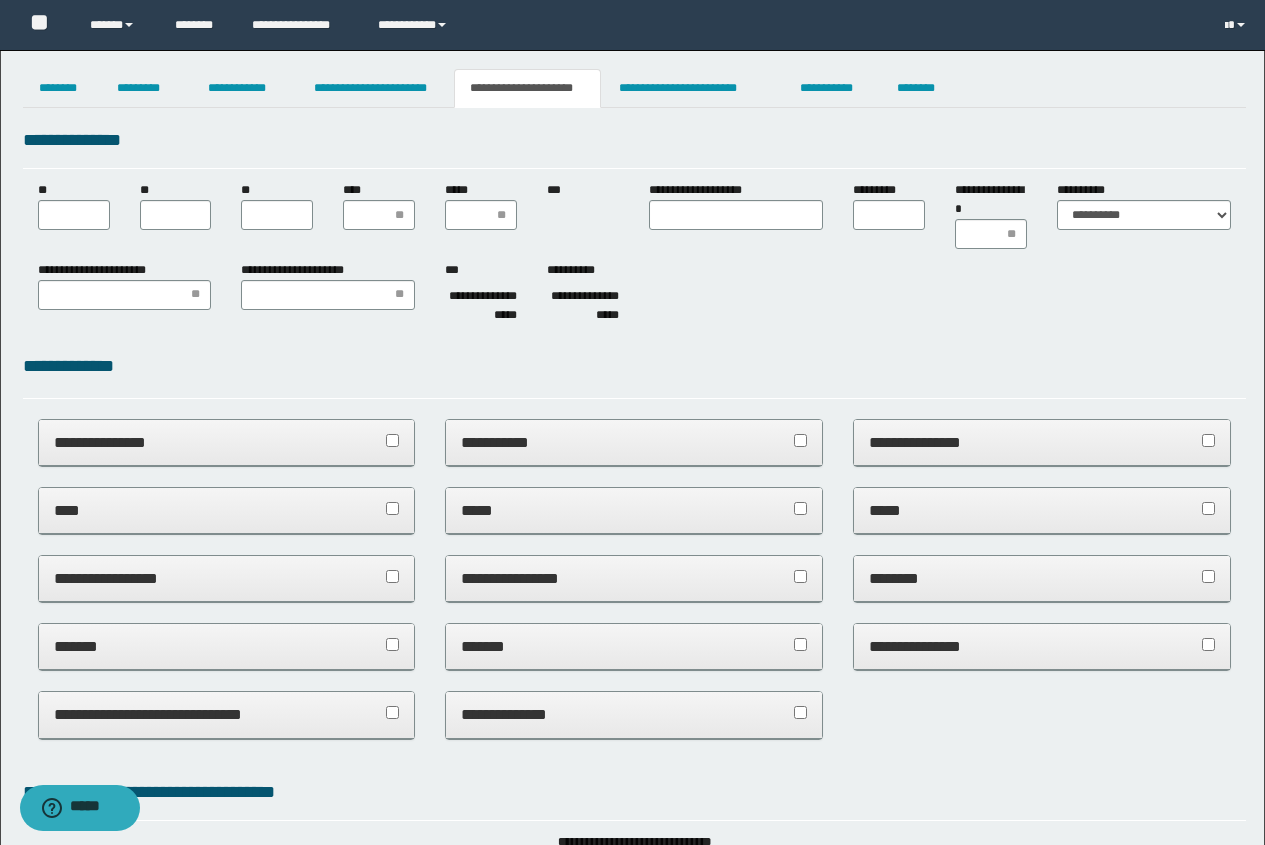 type 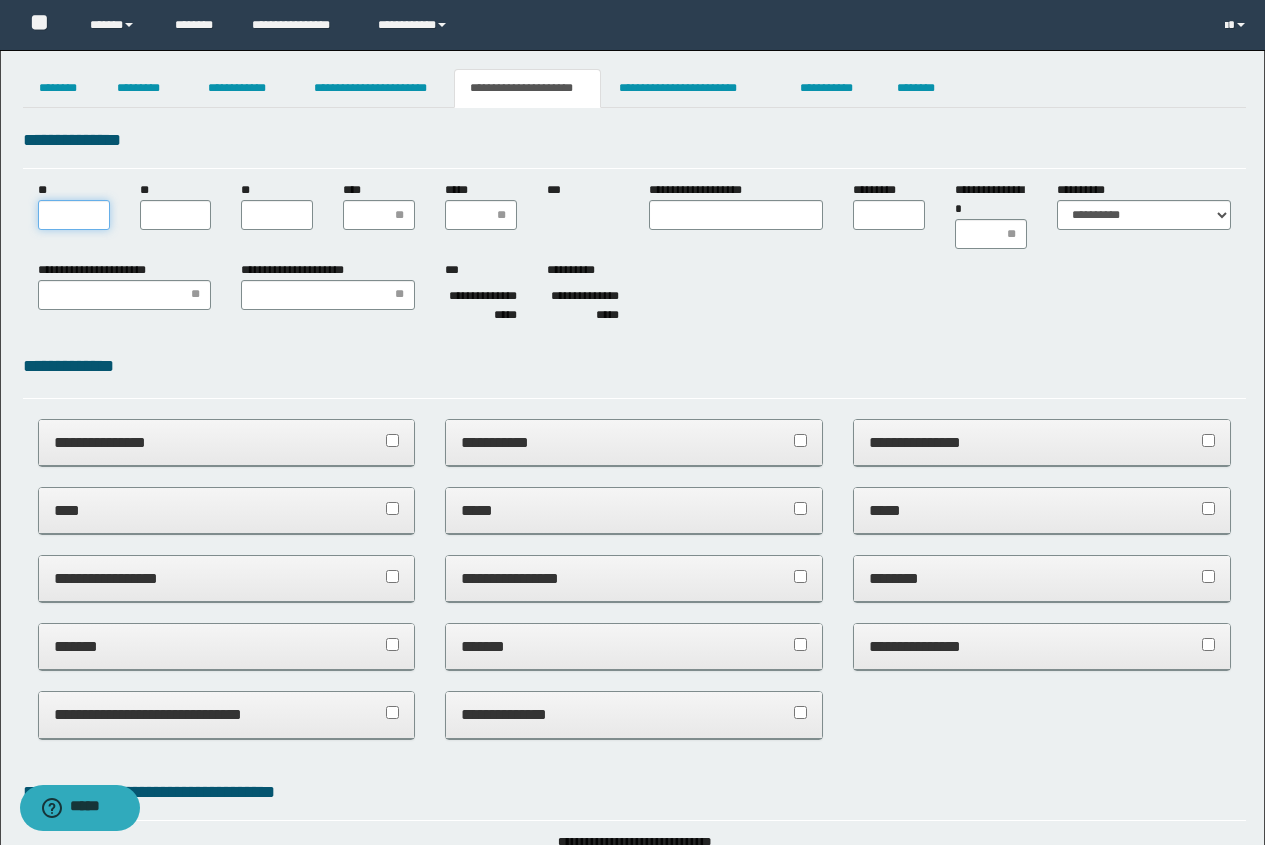 click on "**" at bounding box center (74, 215) 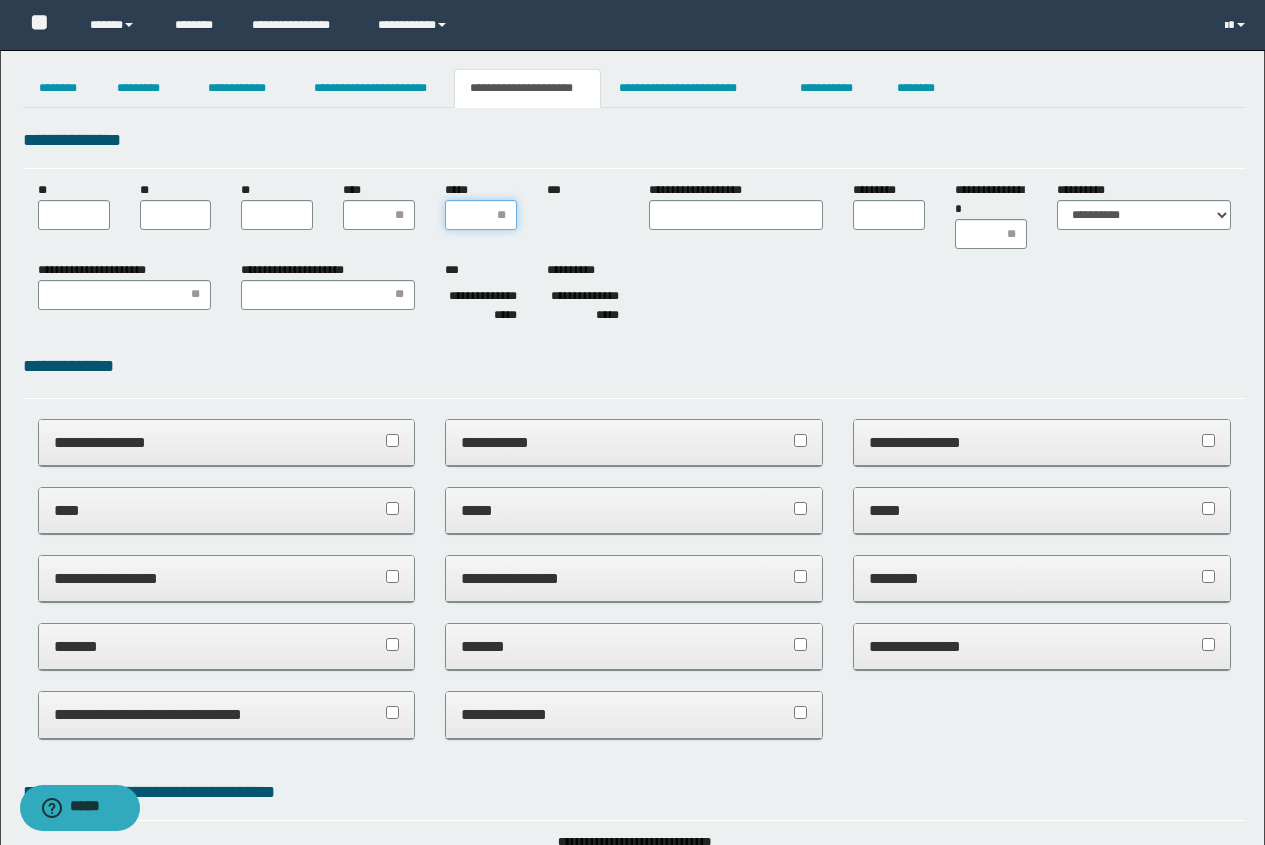 click on "*****" at bounding box center (481, 215) 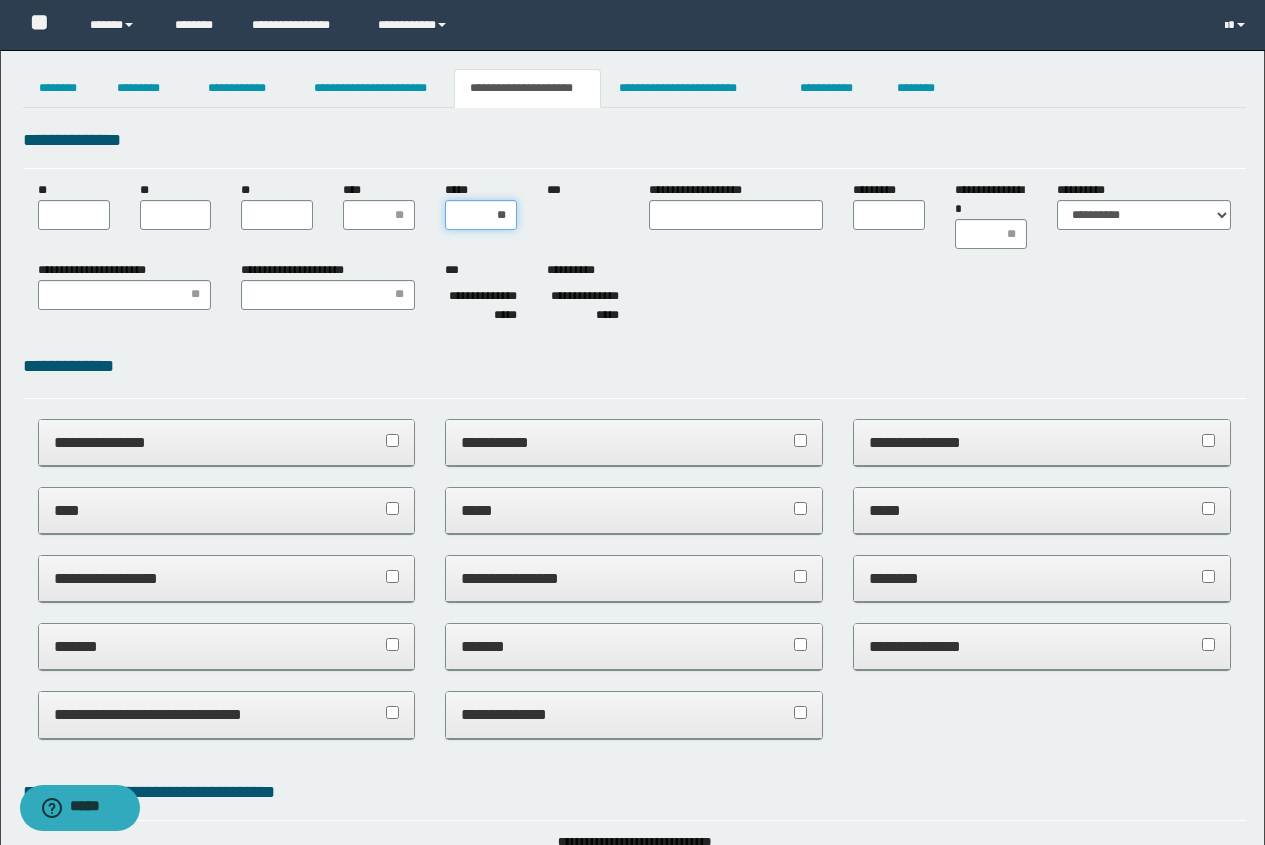 type on "***" 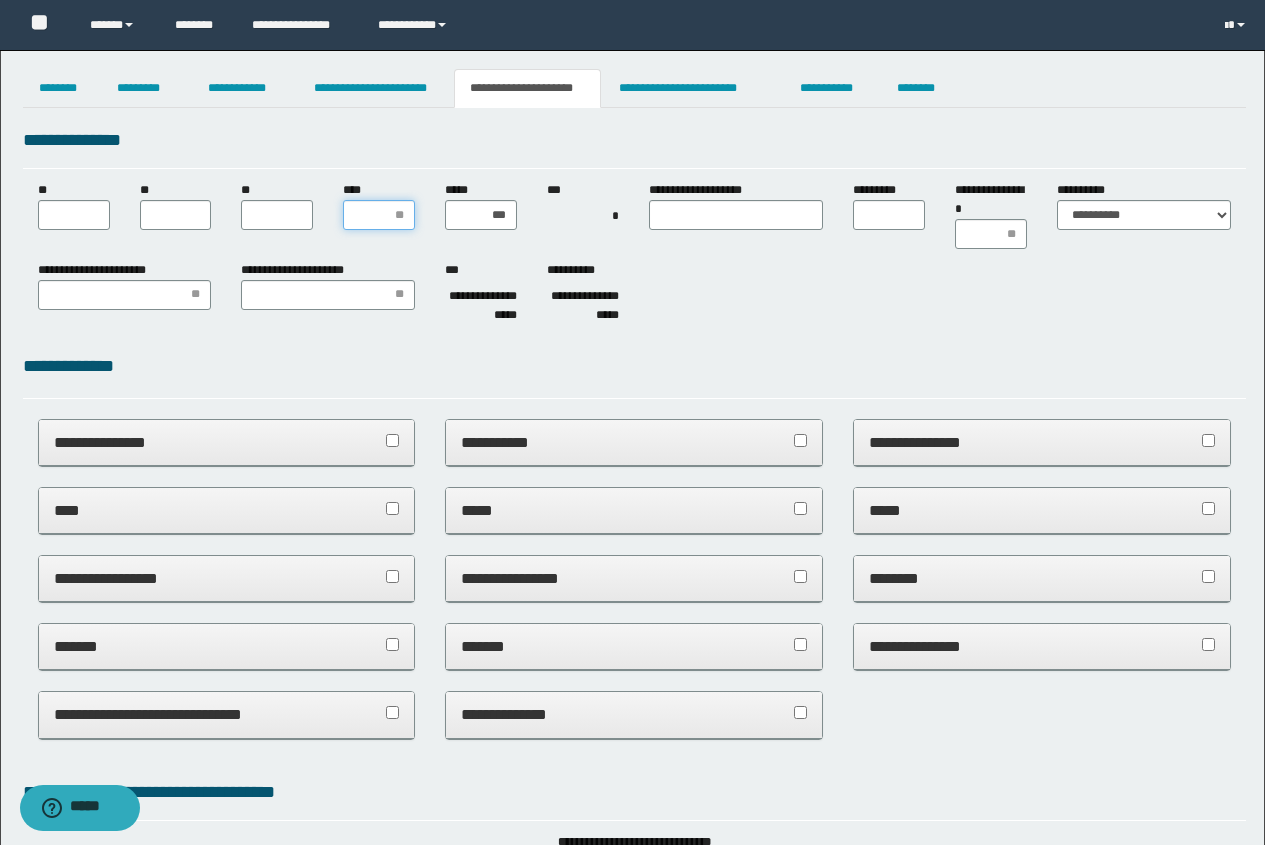 click on "****" at bounding box center (379, 215) 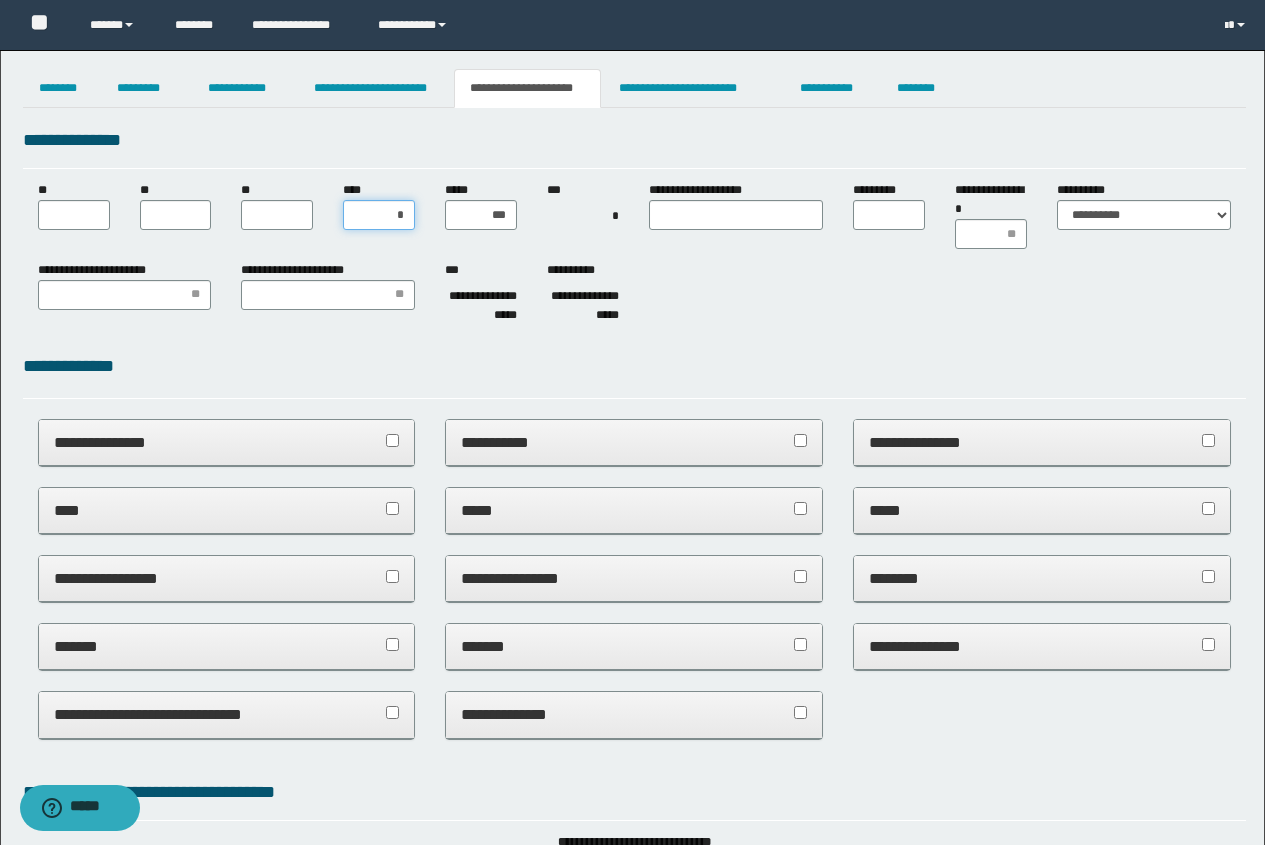 type on "**" 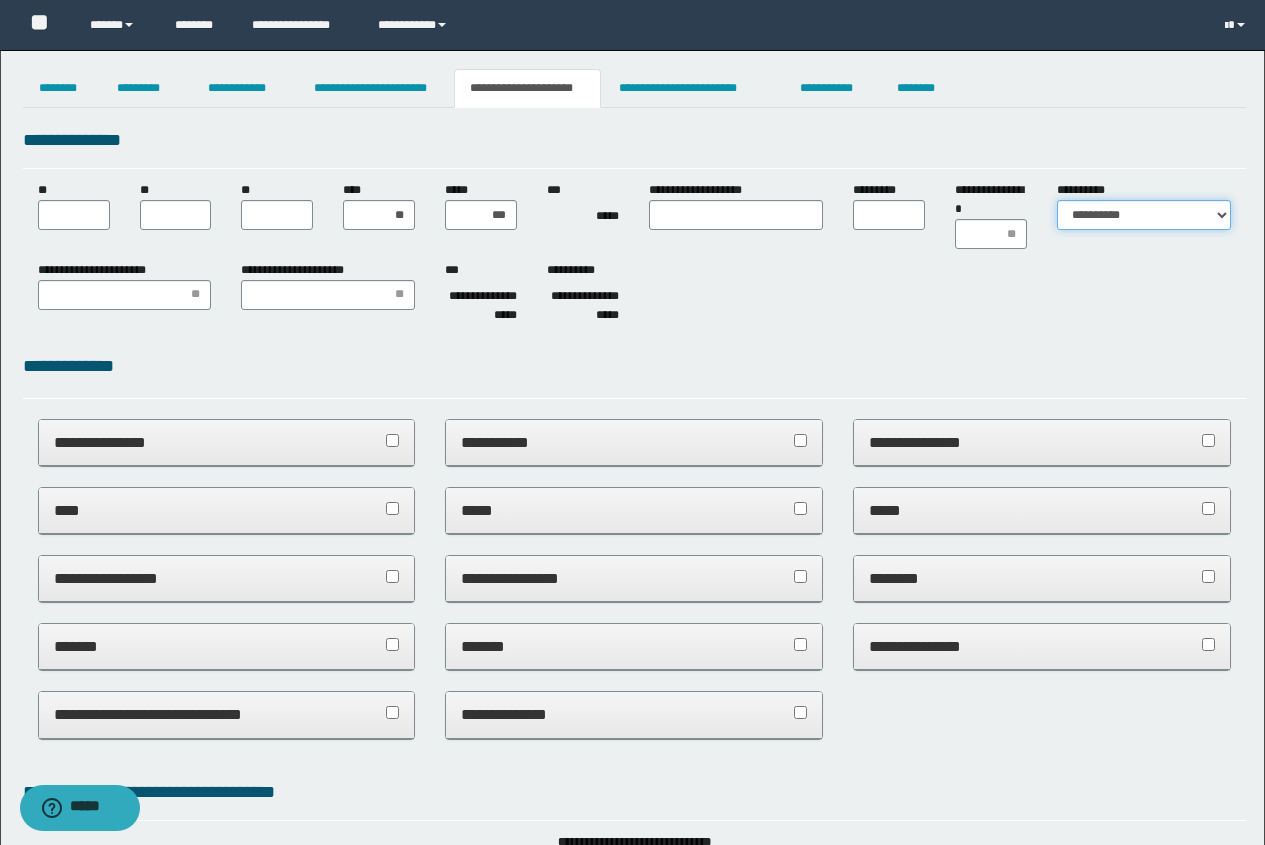 click on "**********" at bounding box center [1144, 215] 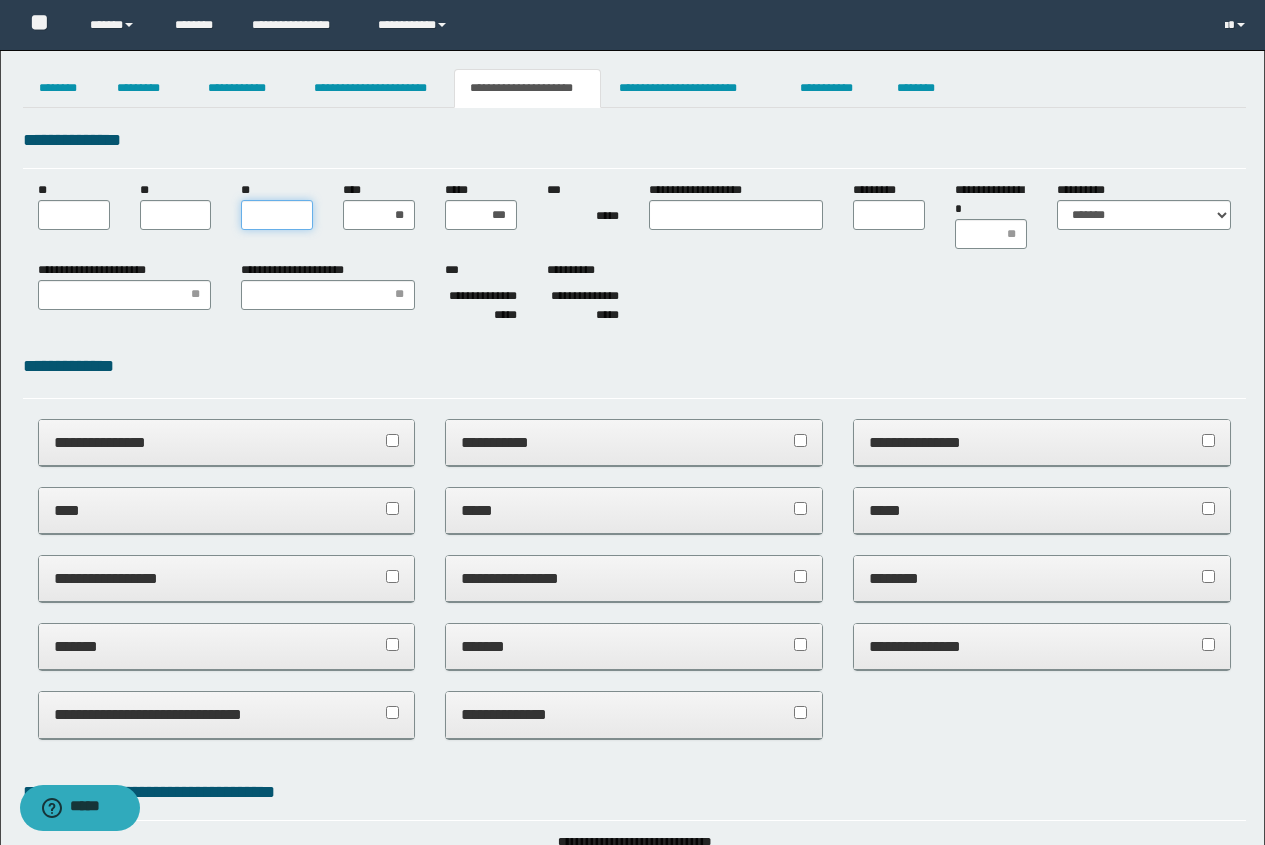 click on "**" at bounding box center [277, 215] 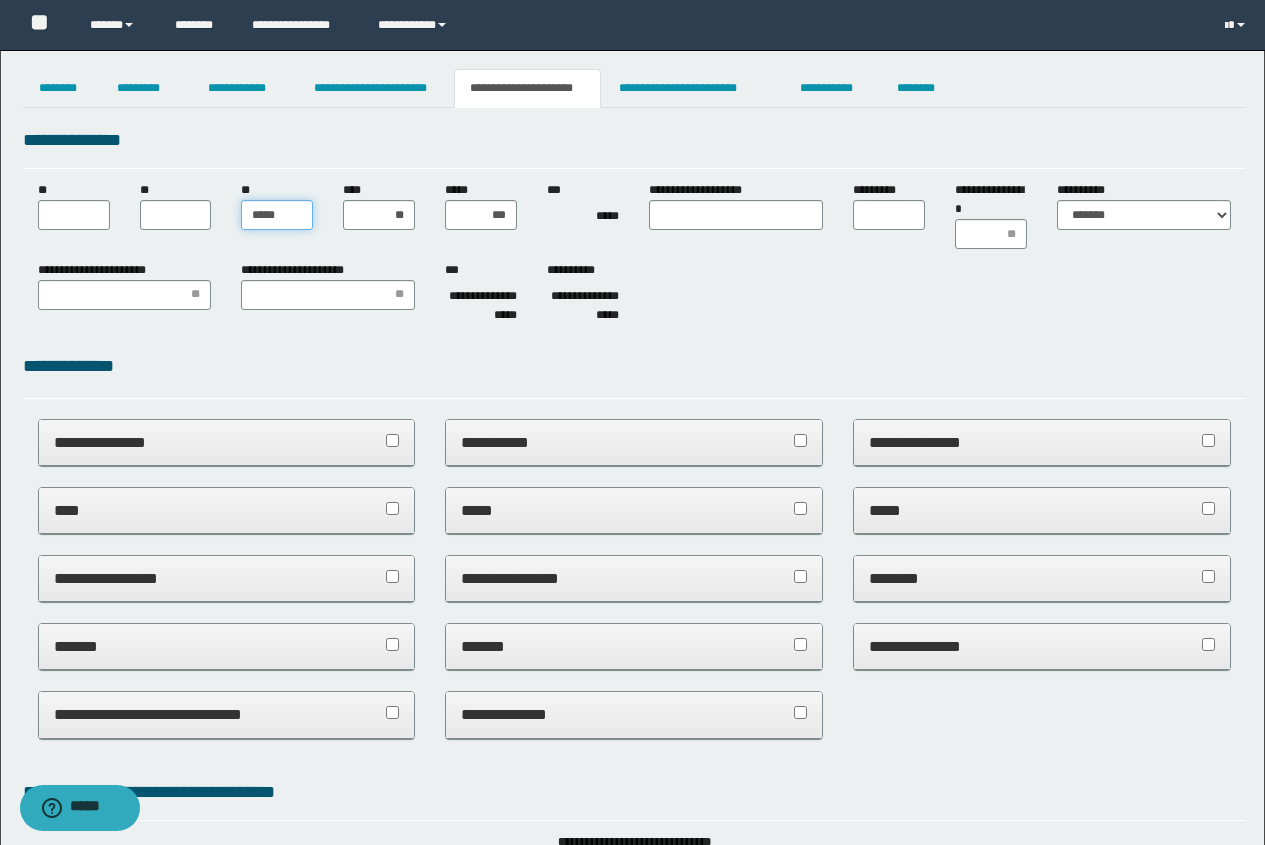 type on "******" 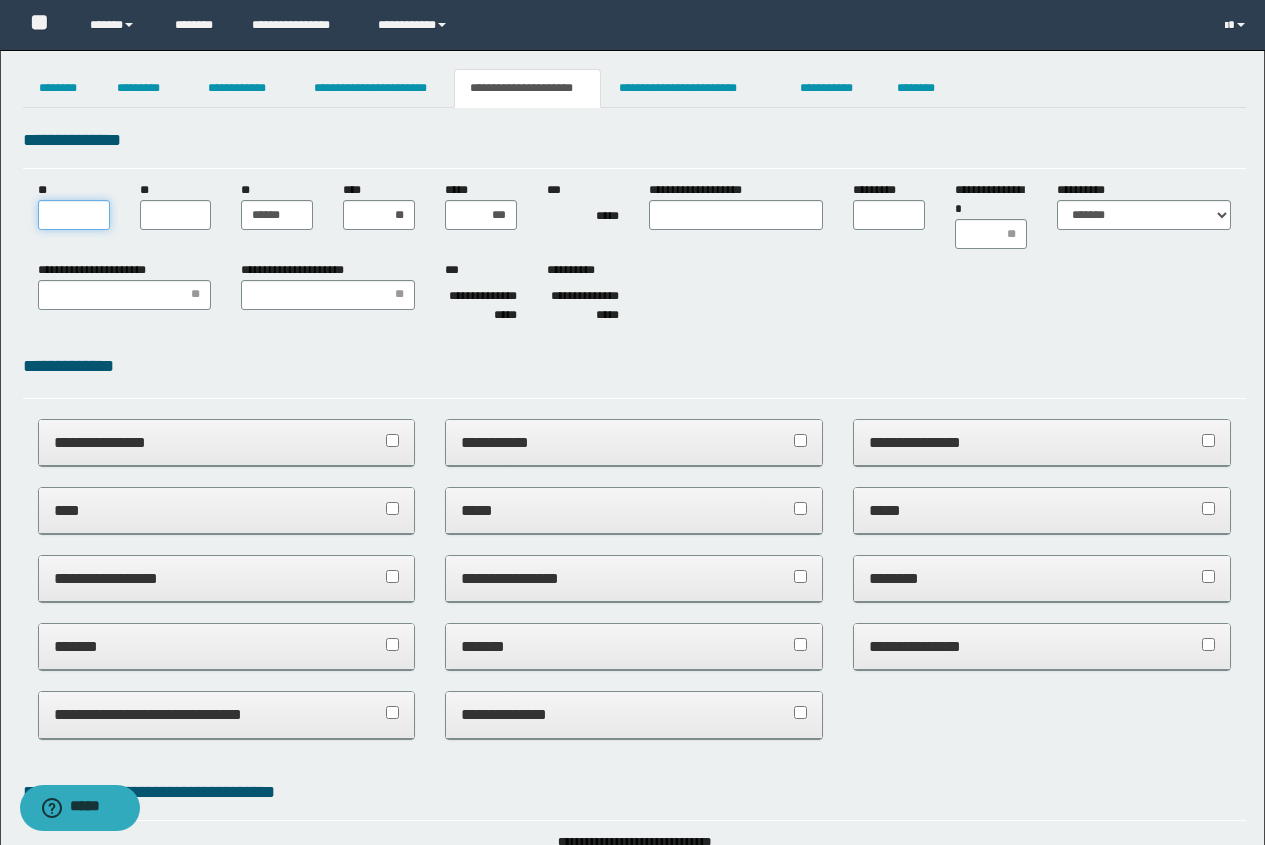 click on "**" at bounding box center (74, 215) 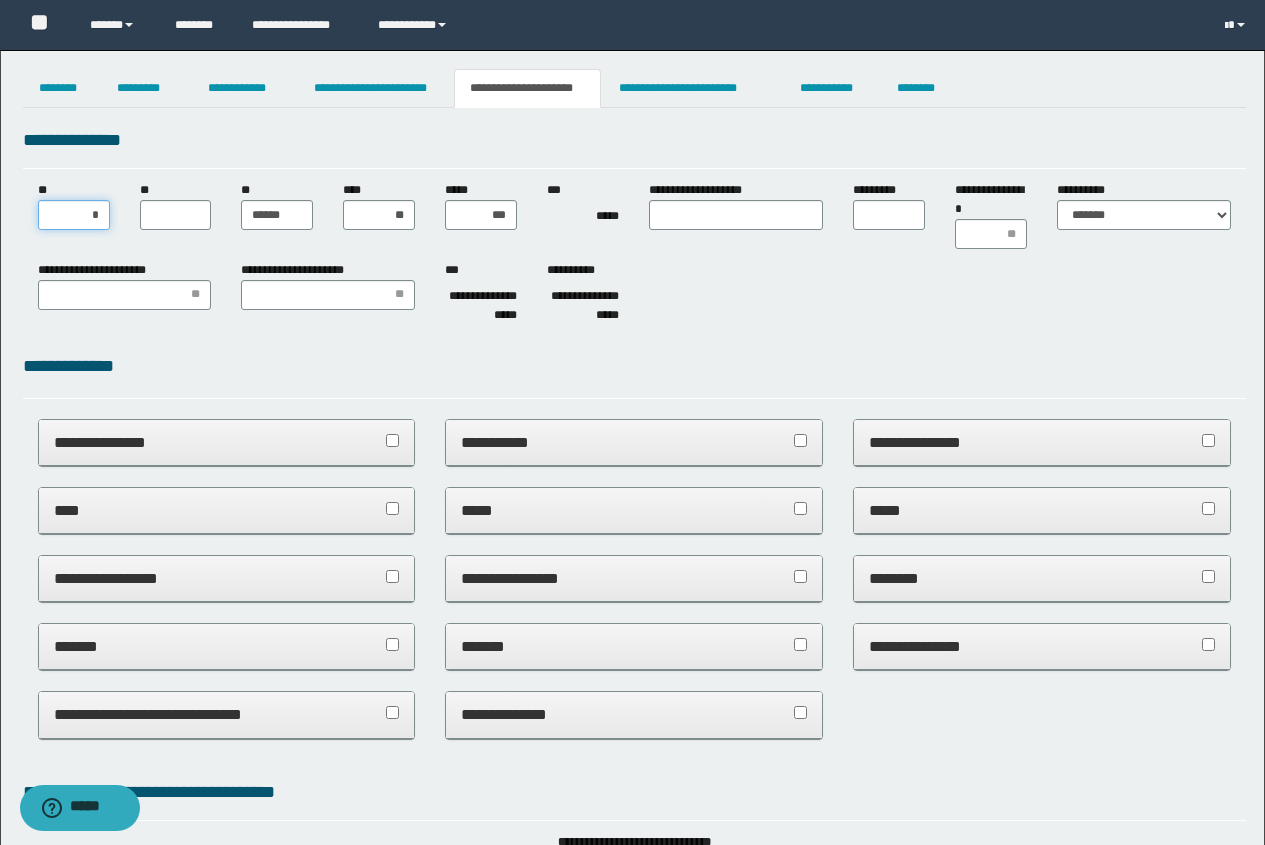type on "**" 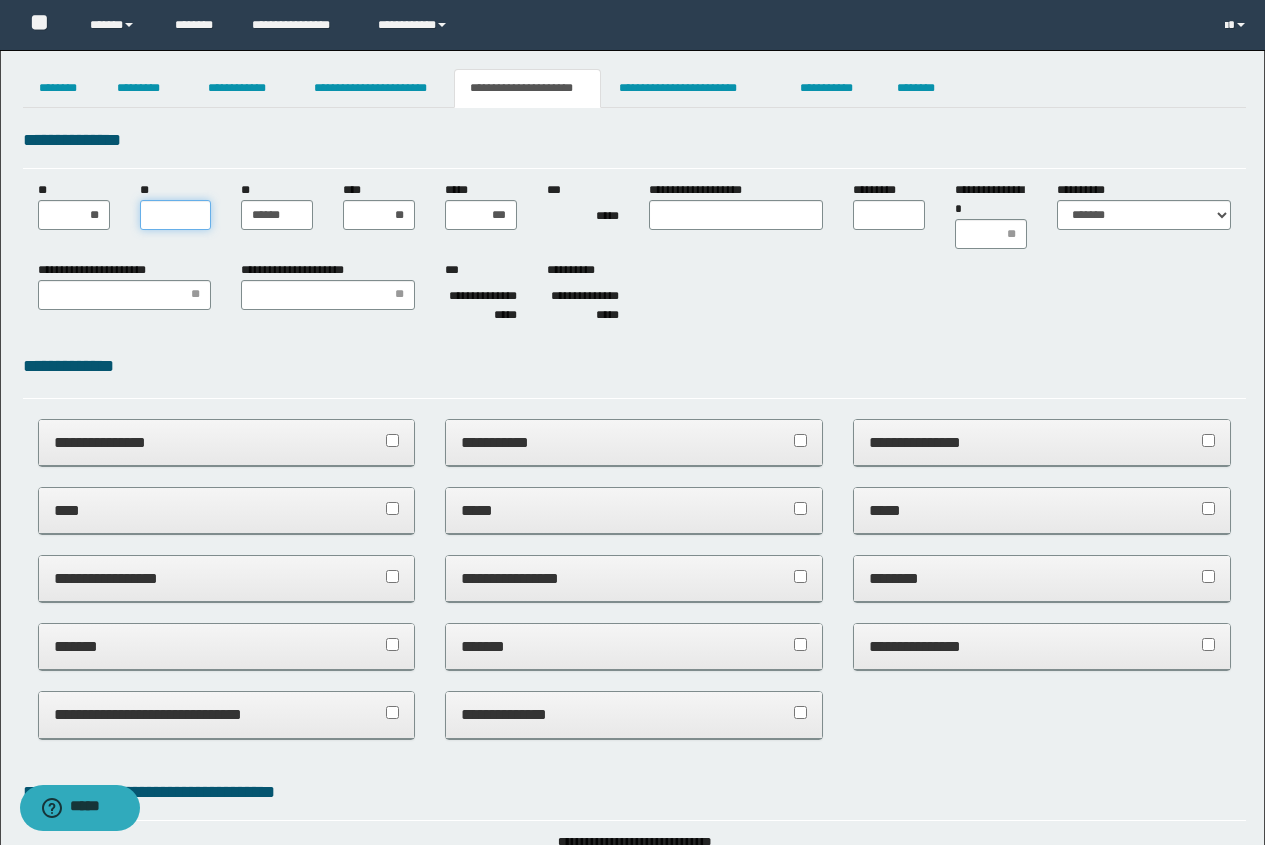 click on "**" at bounding box center (176, 215) 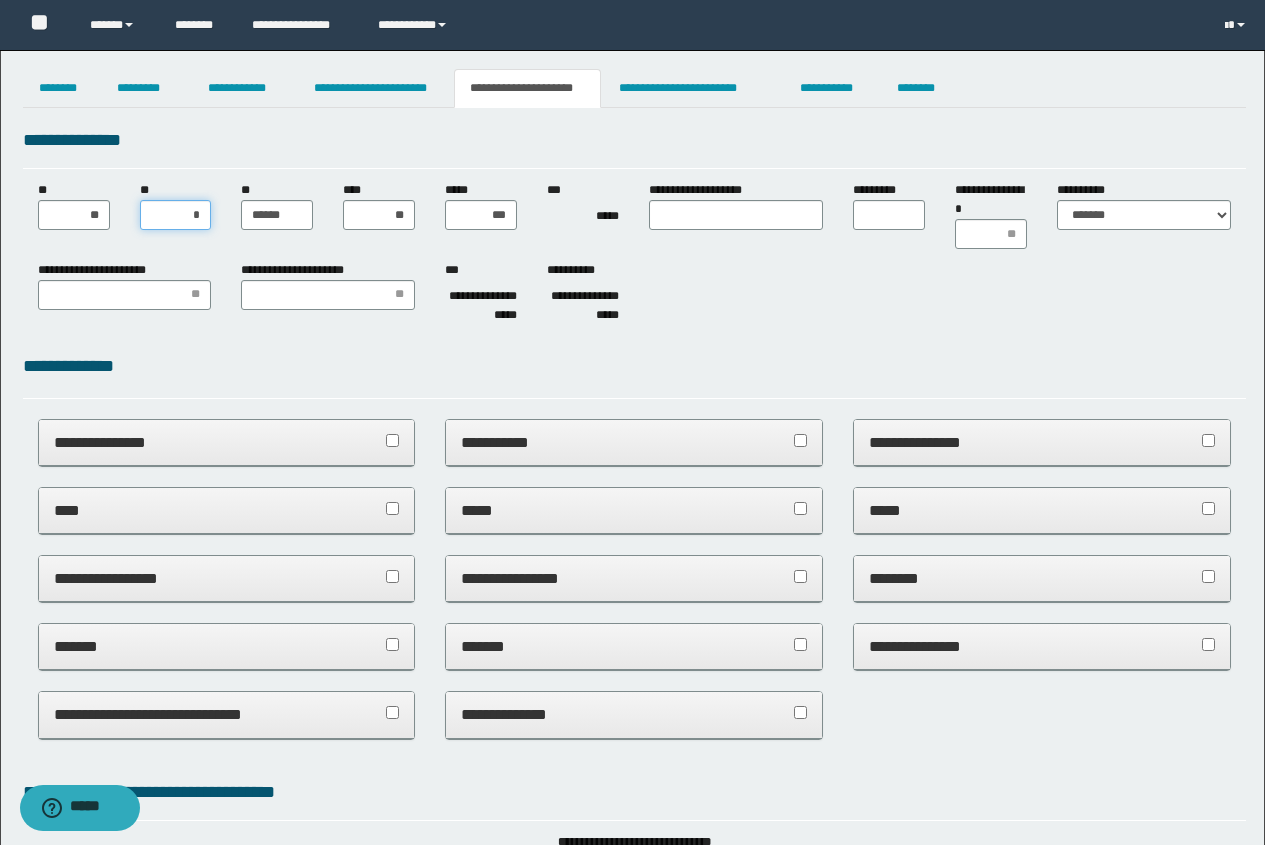 type on "**" 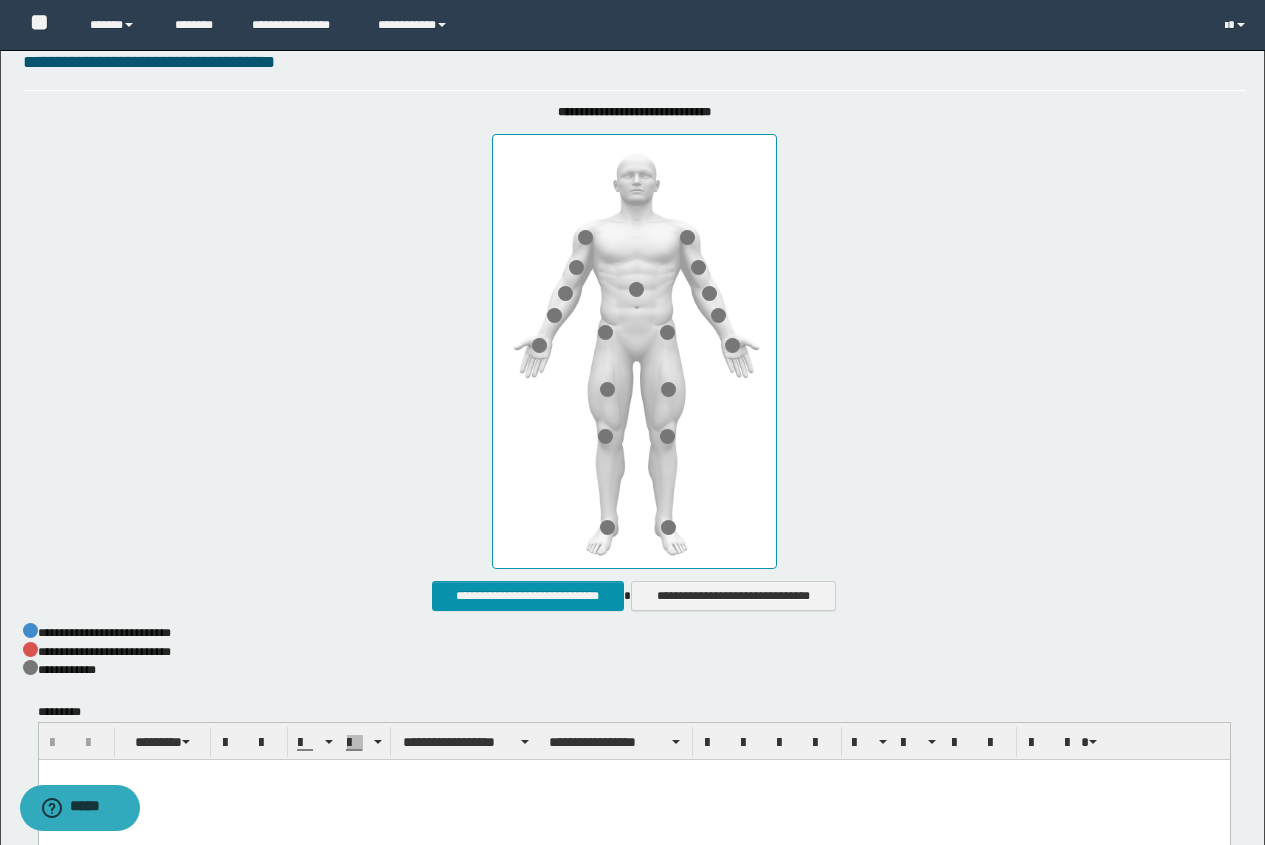 scroll, scrollTop: 733, scrollLeft: 0, axis: vertical 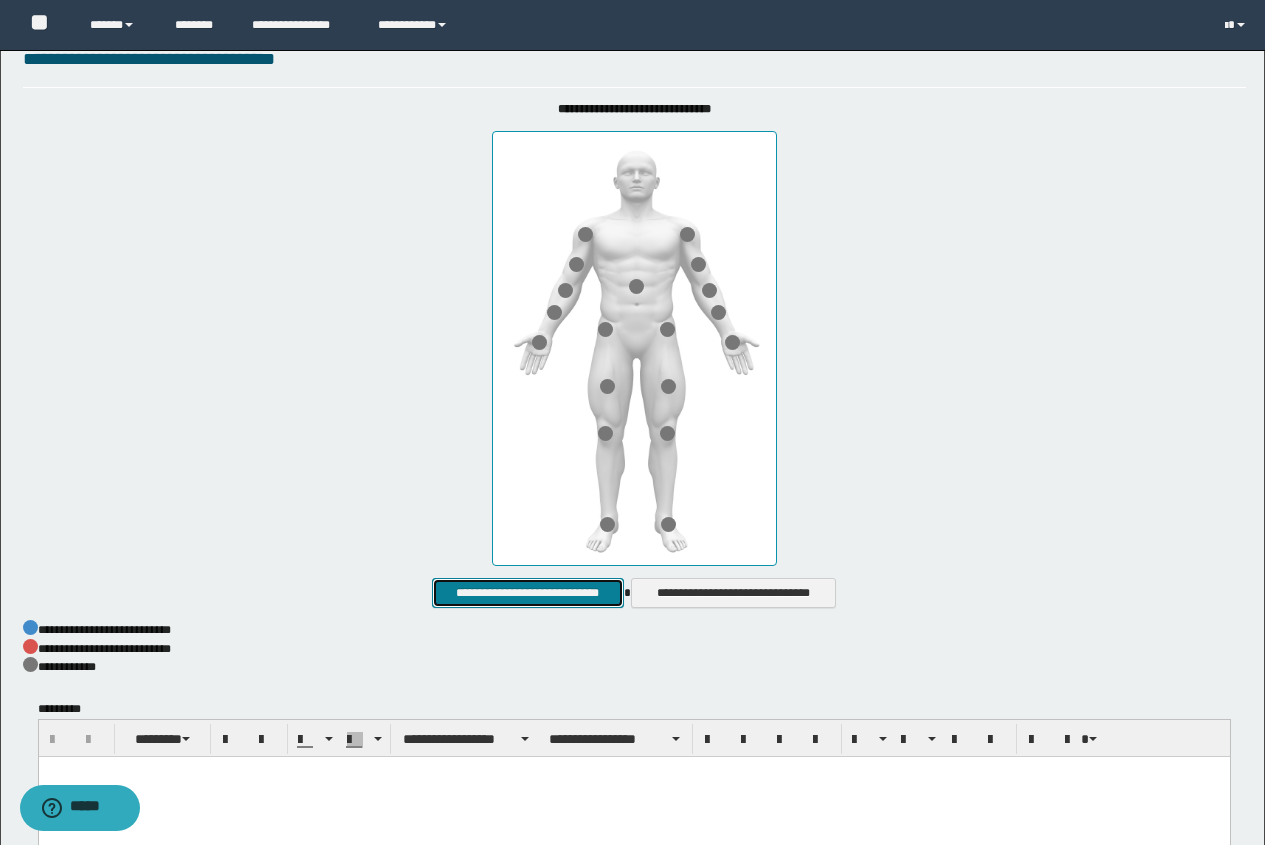 click on "**********" at bounding box center (527, 593) 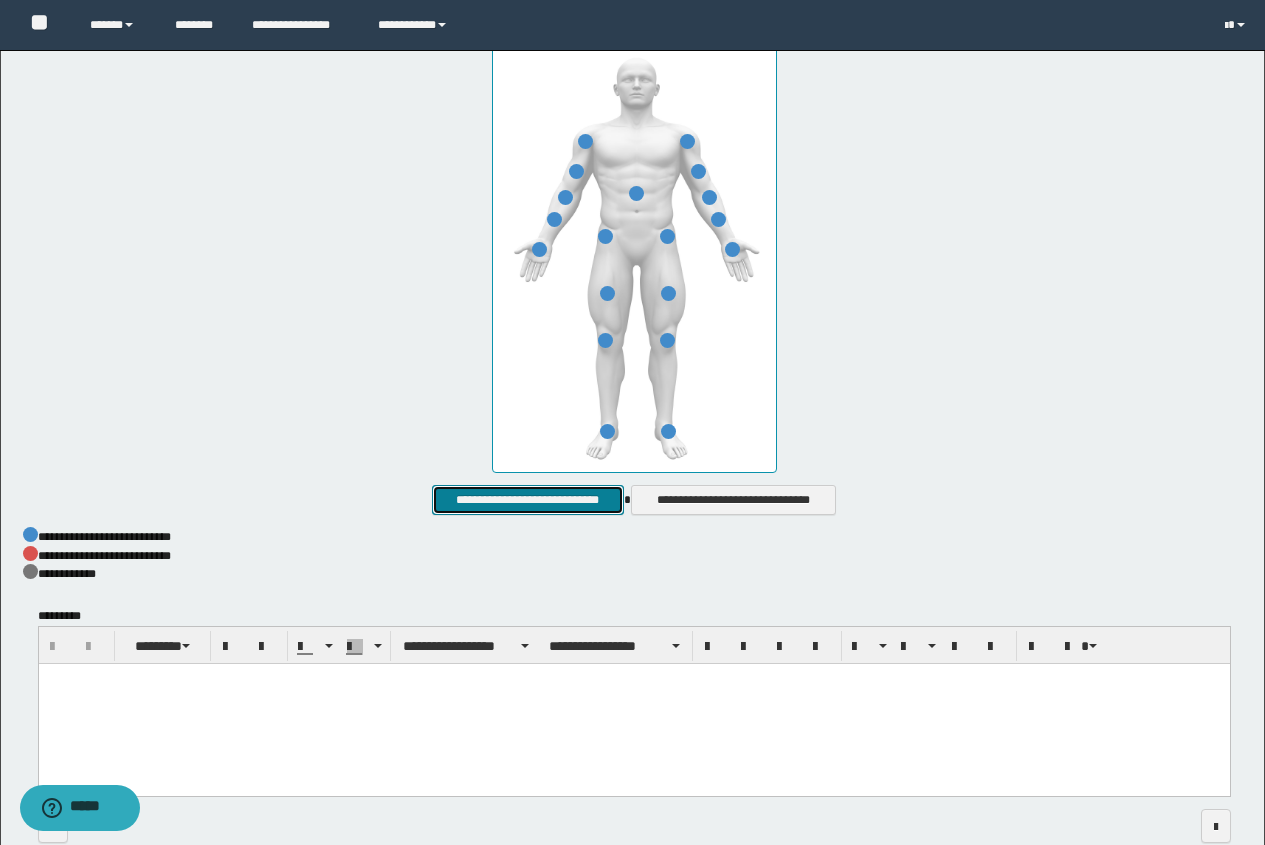 scroll, scrollTop: 933, scrollLeft: 0, axis: vertical 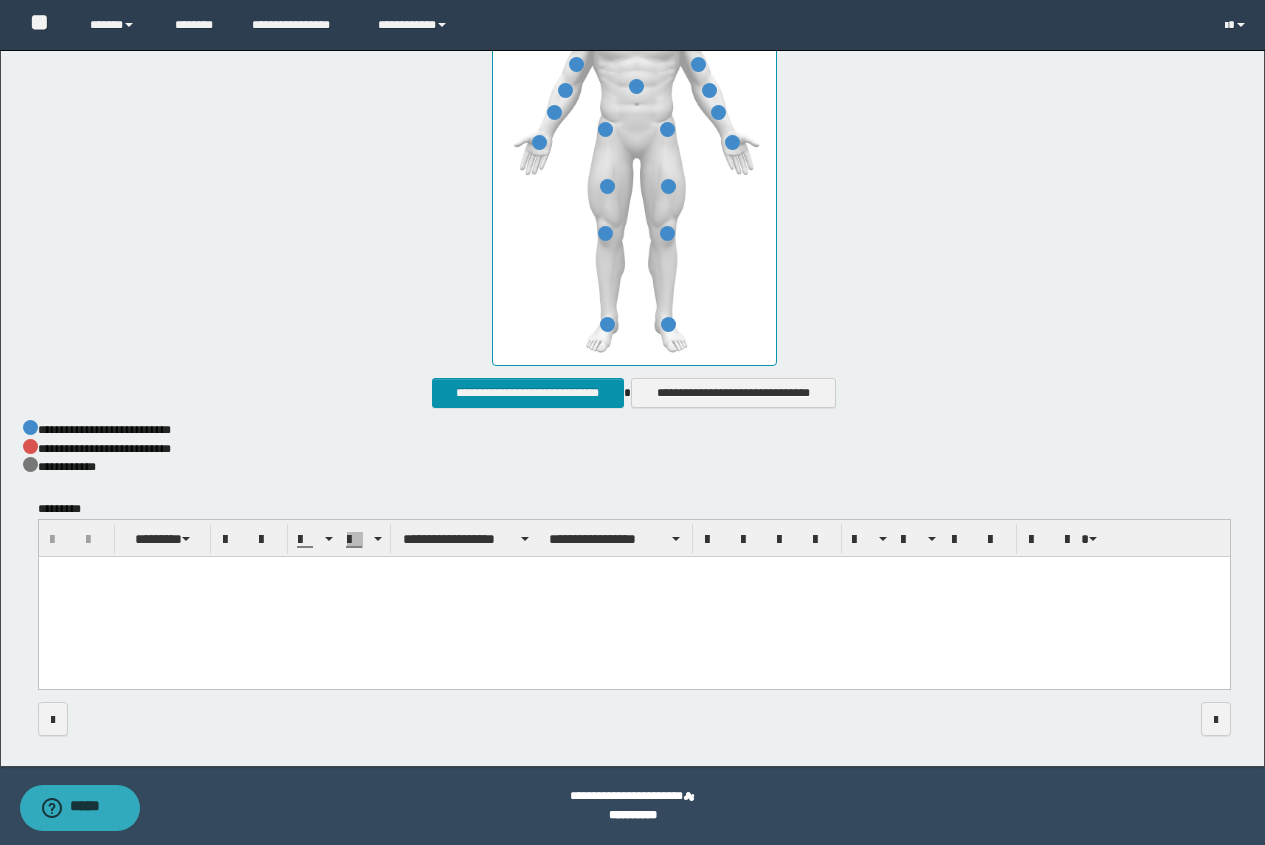 click at bounding box center (633, 598) 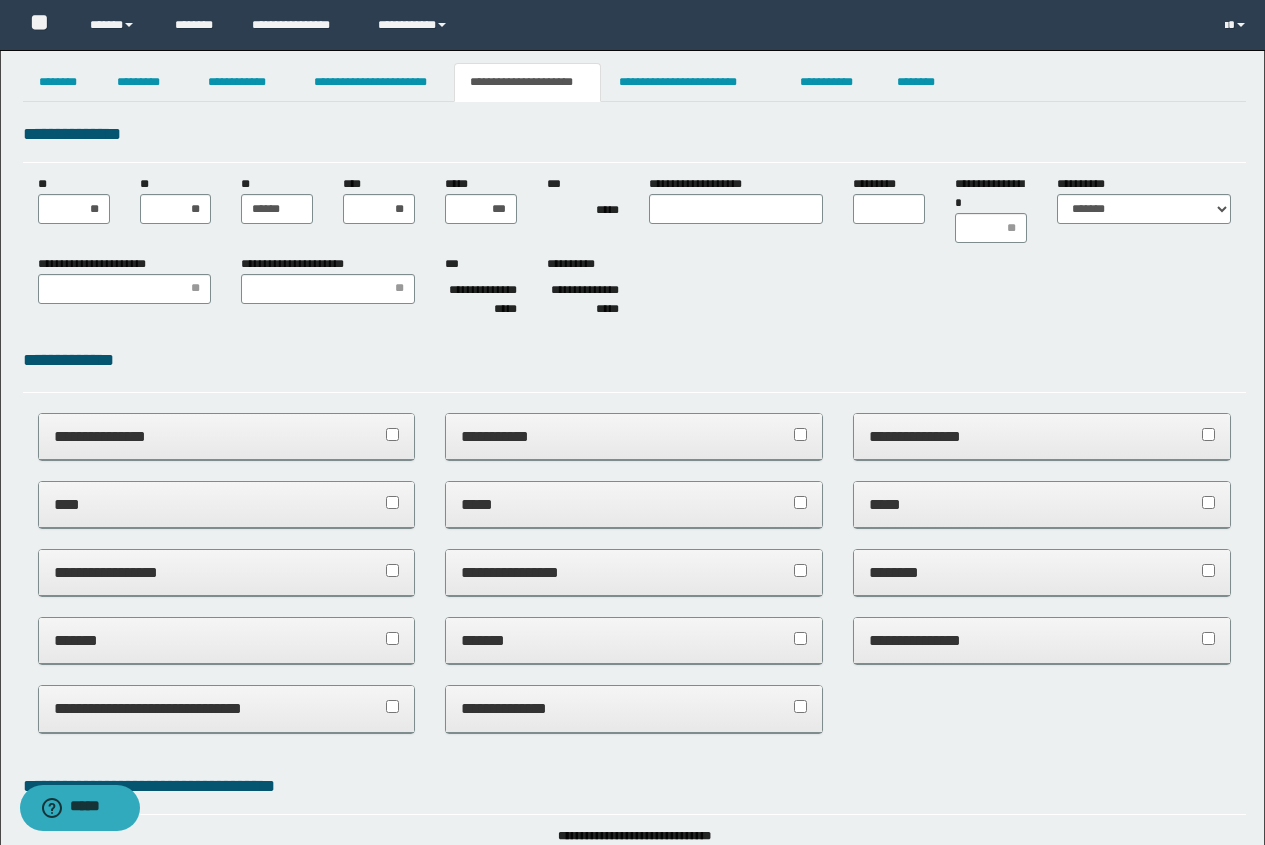 scroll, scrollTop: 0, scrollLeft: 0, axis: both 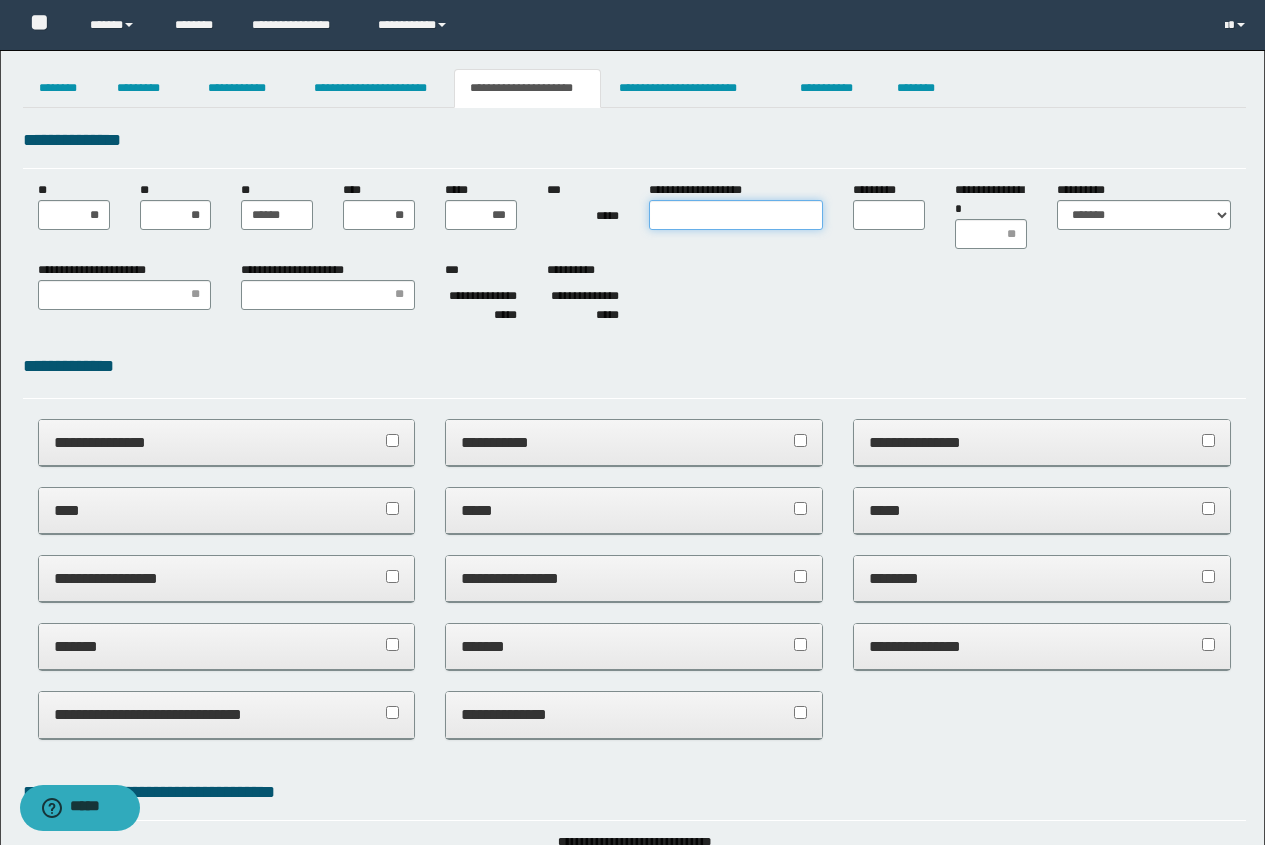 click on "**********" at bounding box center [736, 215] 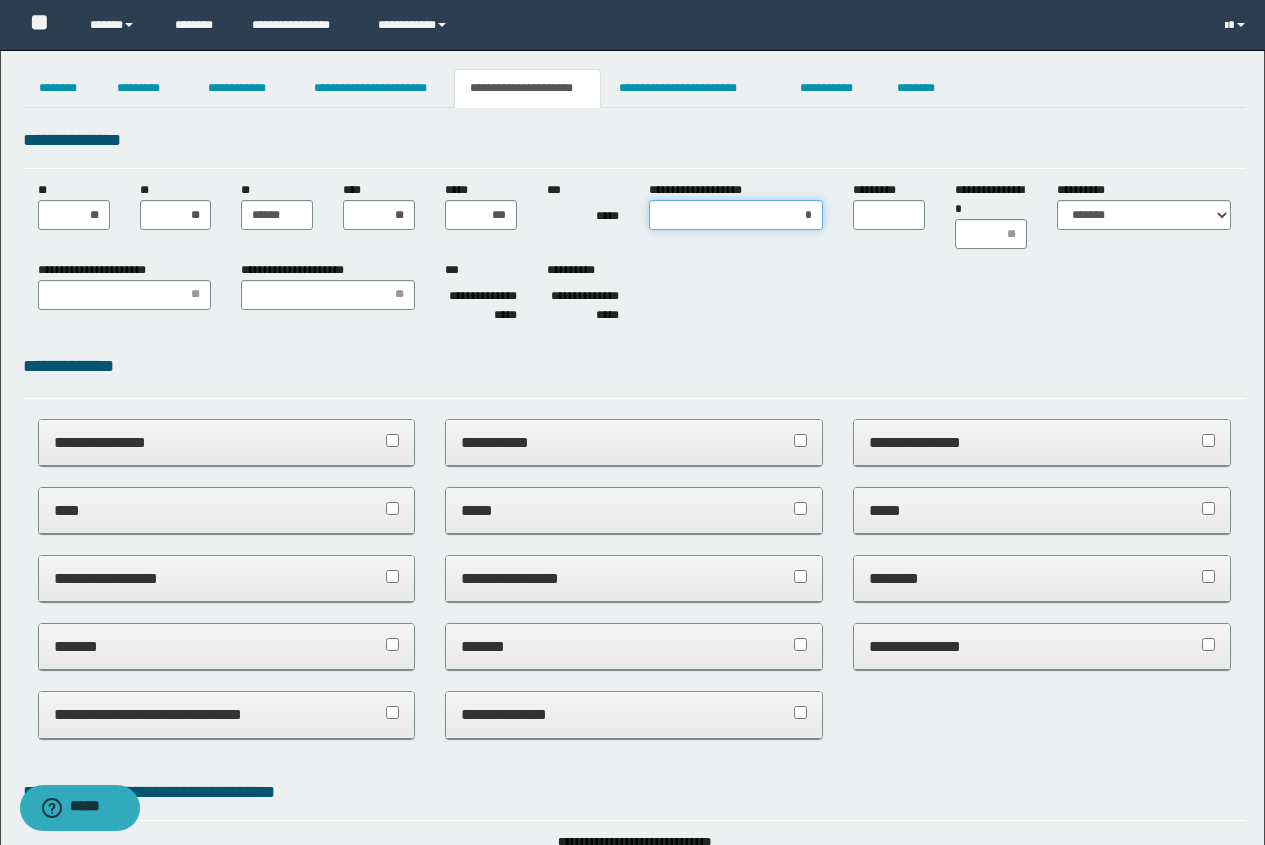 type on "**" 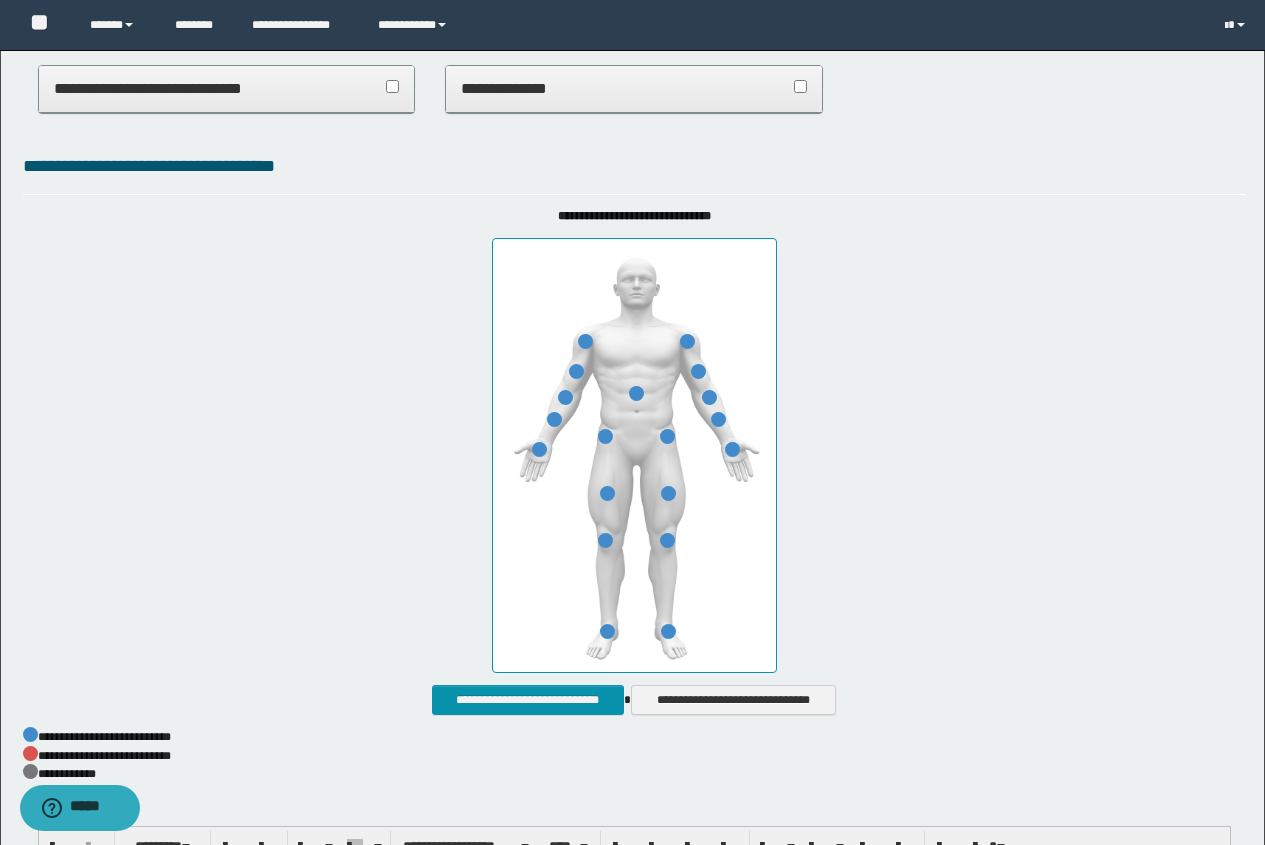 scroll, scrollTop: 998, scrollLeft: 0, axis: vertical 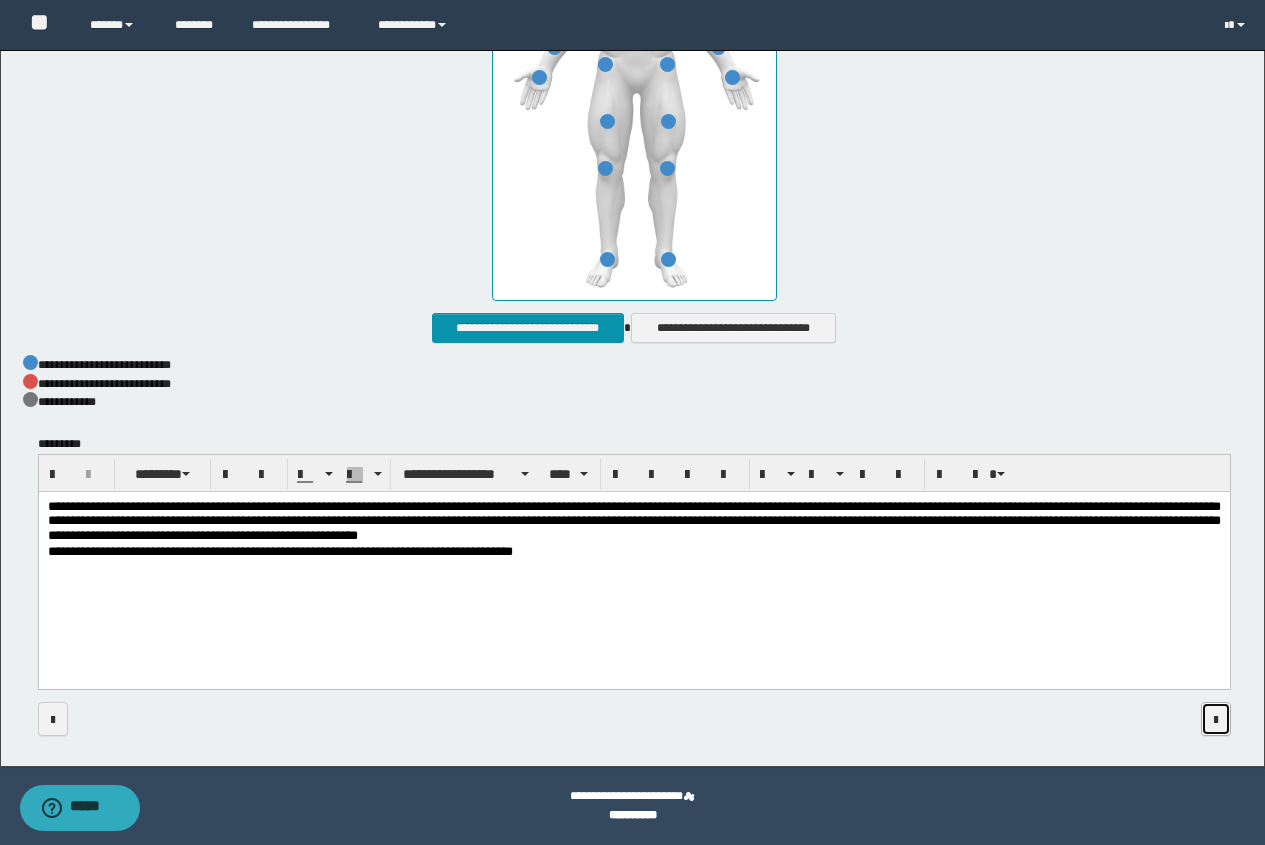 click at bounding box center [1216, 720] 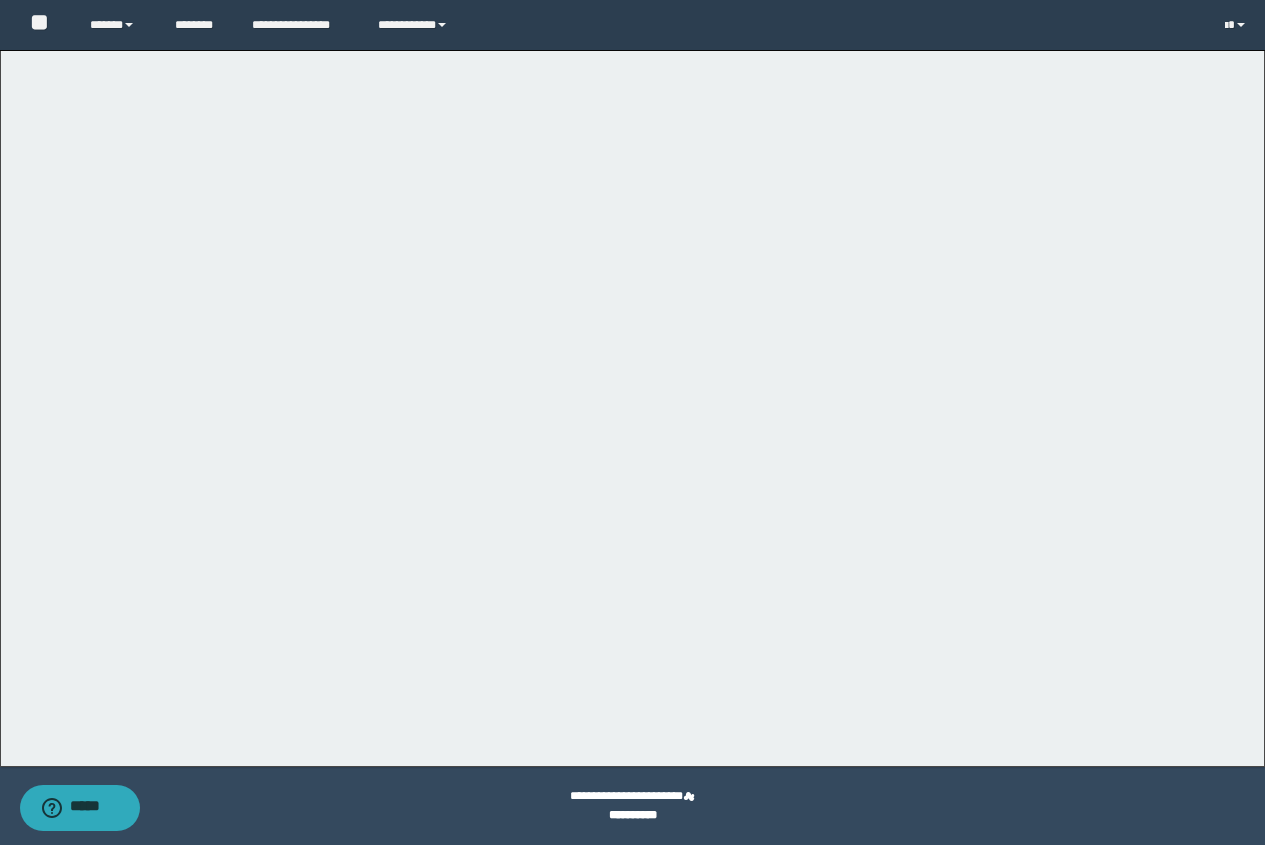 scroll, scrollTop: 0, scrollLeft: 0, axis: both 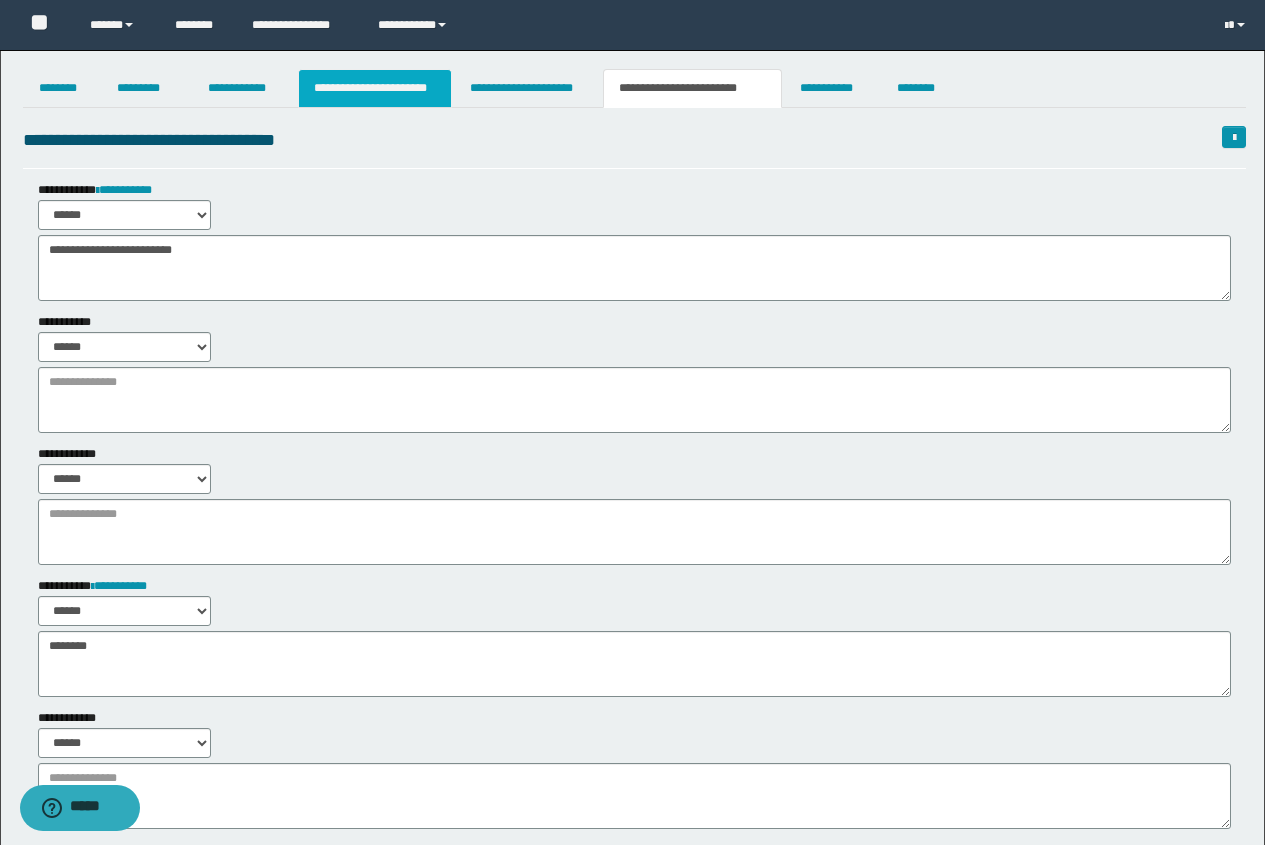 click on "**********" at bounding box center (375, 88) 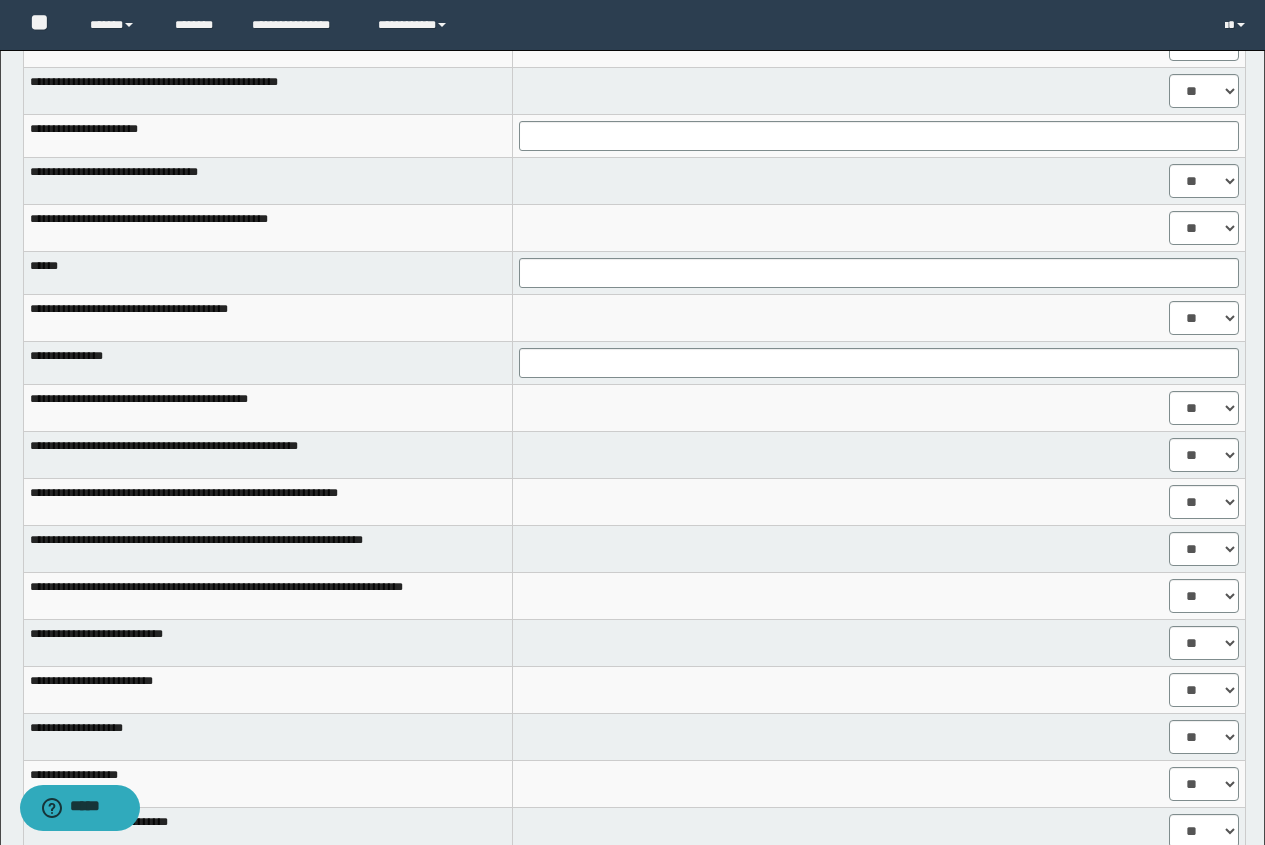 scroll, scrollTop: 1100, scrollLeft: 0, axis: vertical 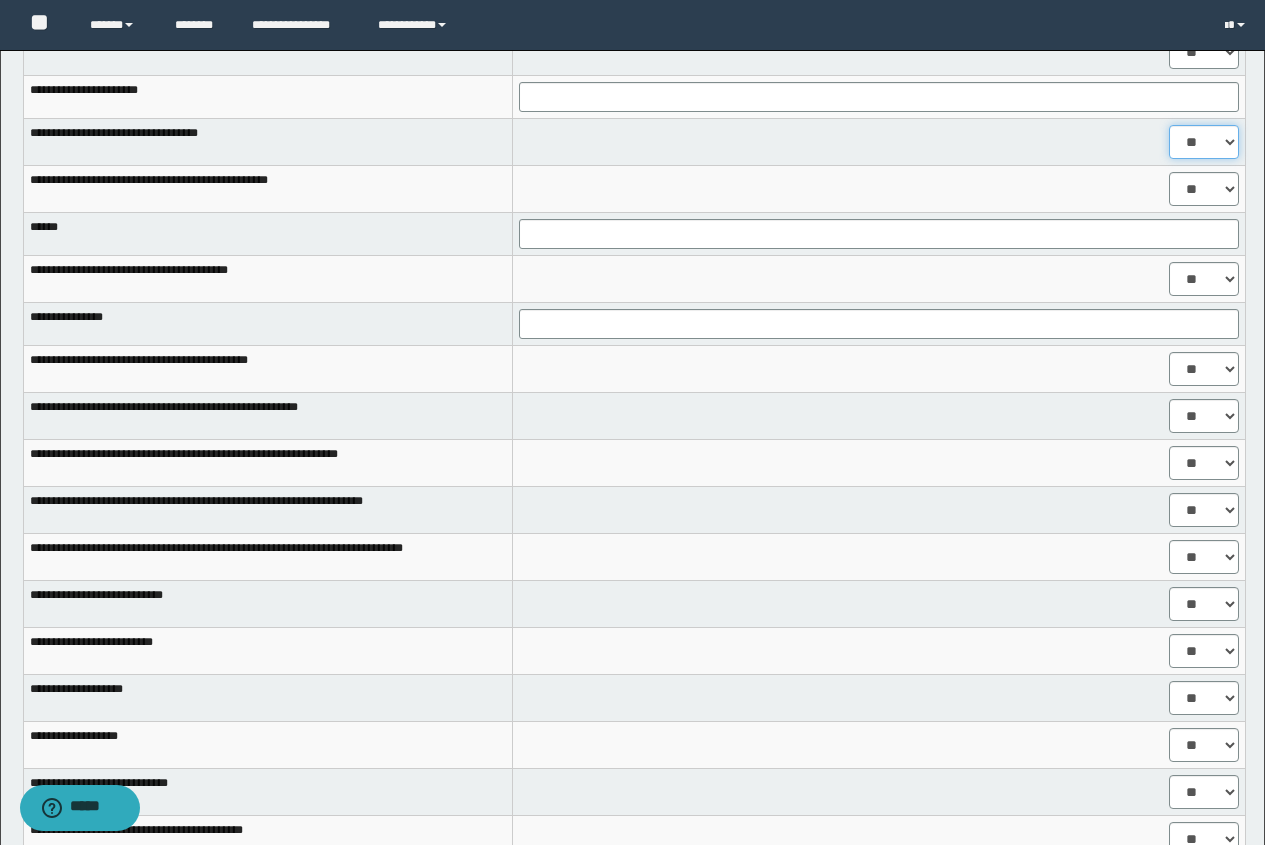 click on "**
**" at bounding box center (1204, 142) 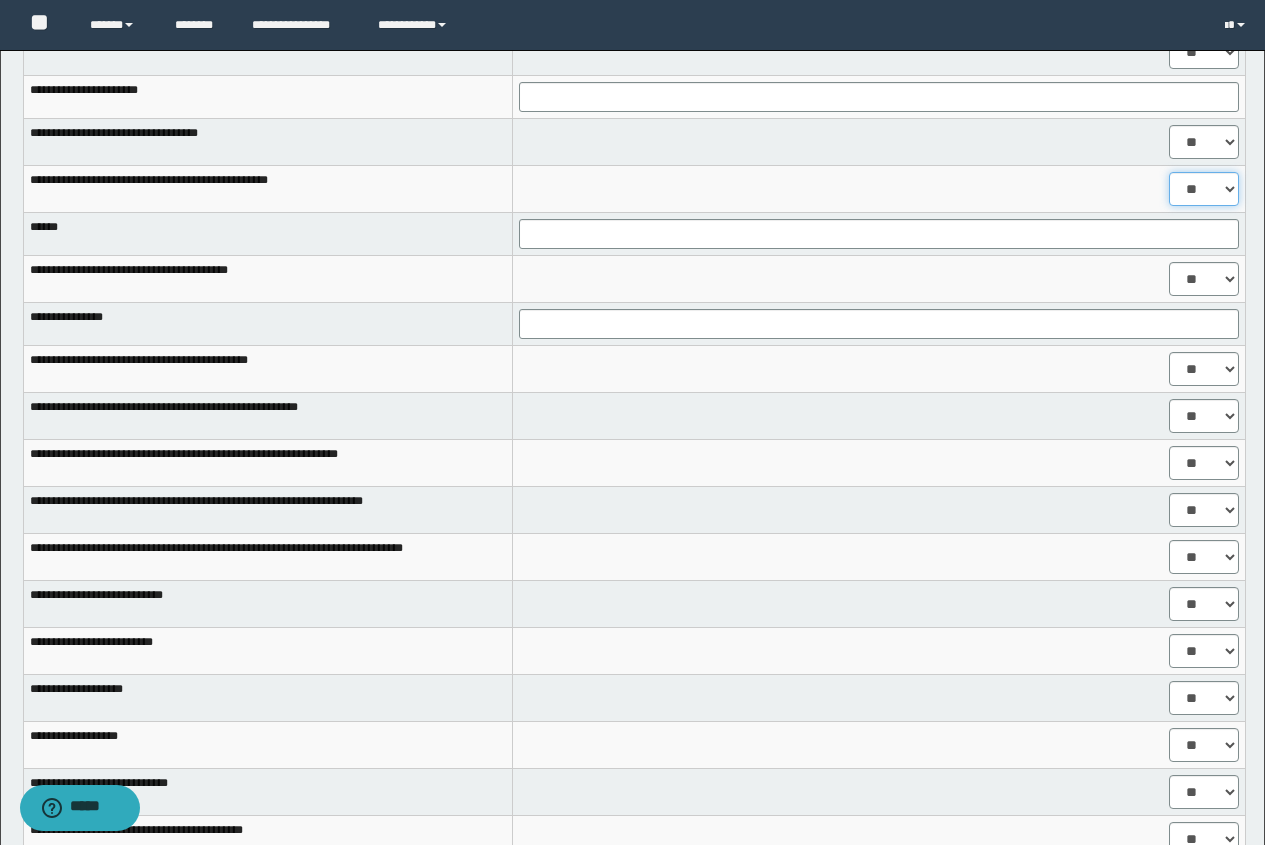 click on "**
**" at bounding box center [1204, 189] 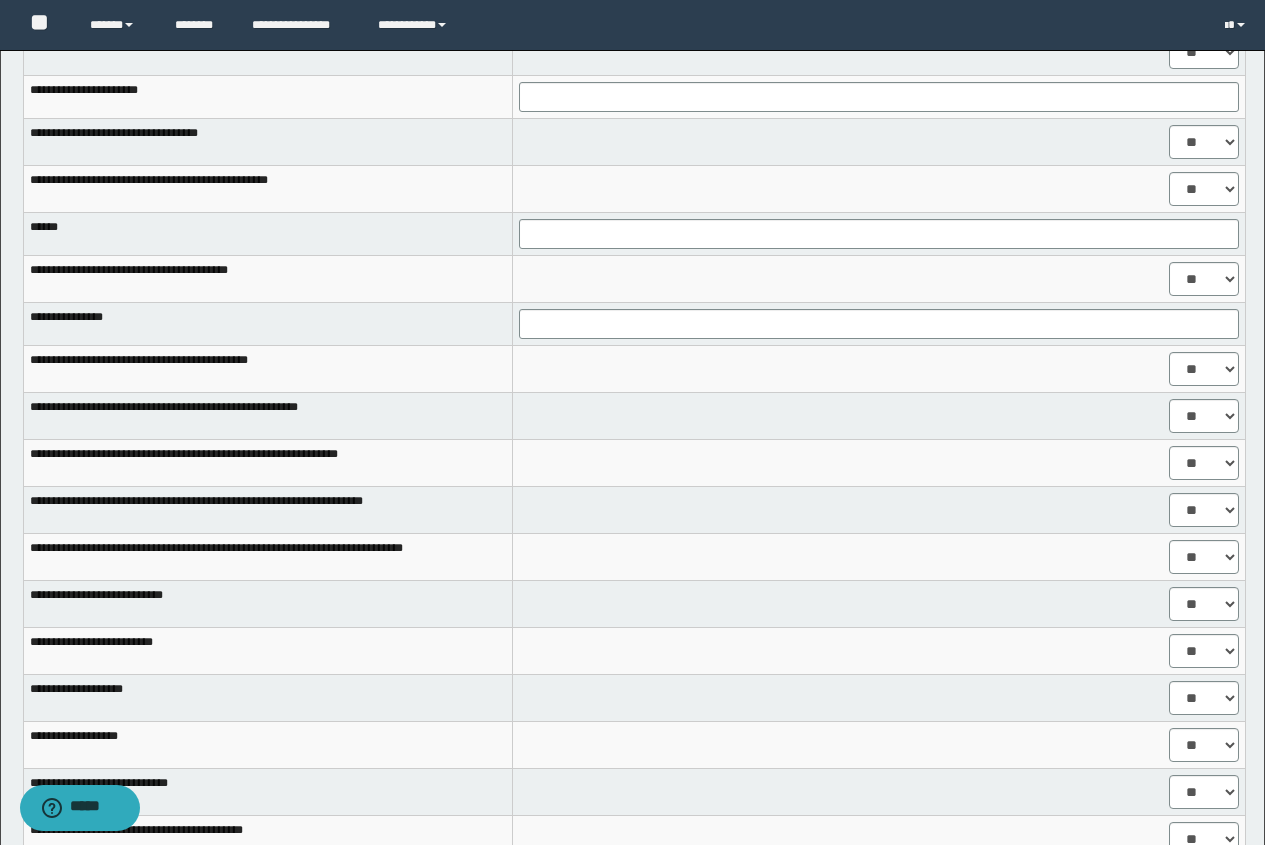 click on "**
**" at bounding box center (878, 188) 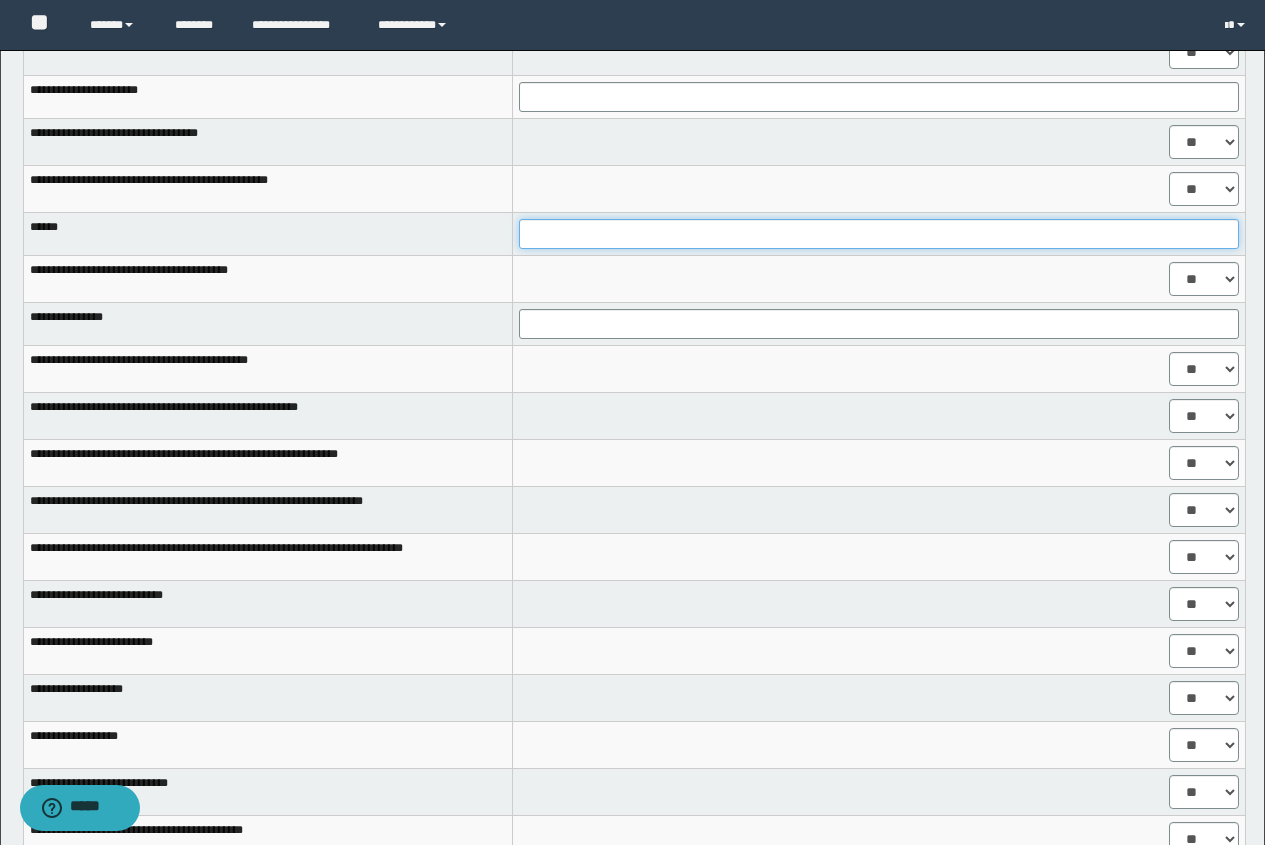 click at bounding box center (879, 234) 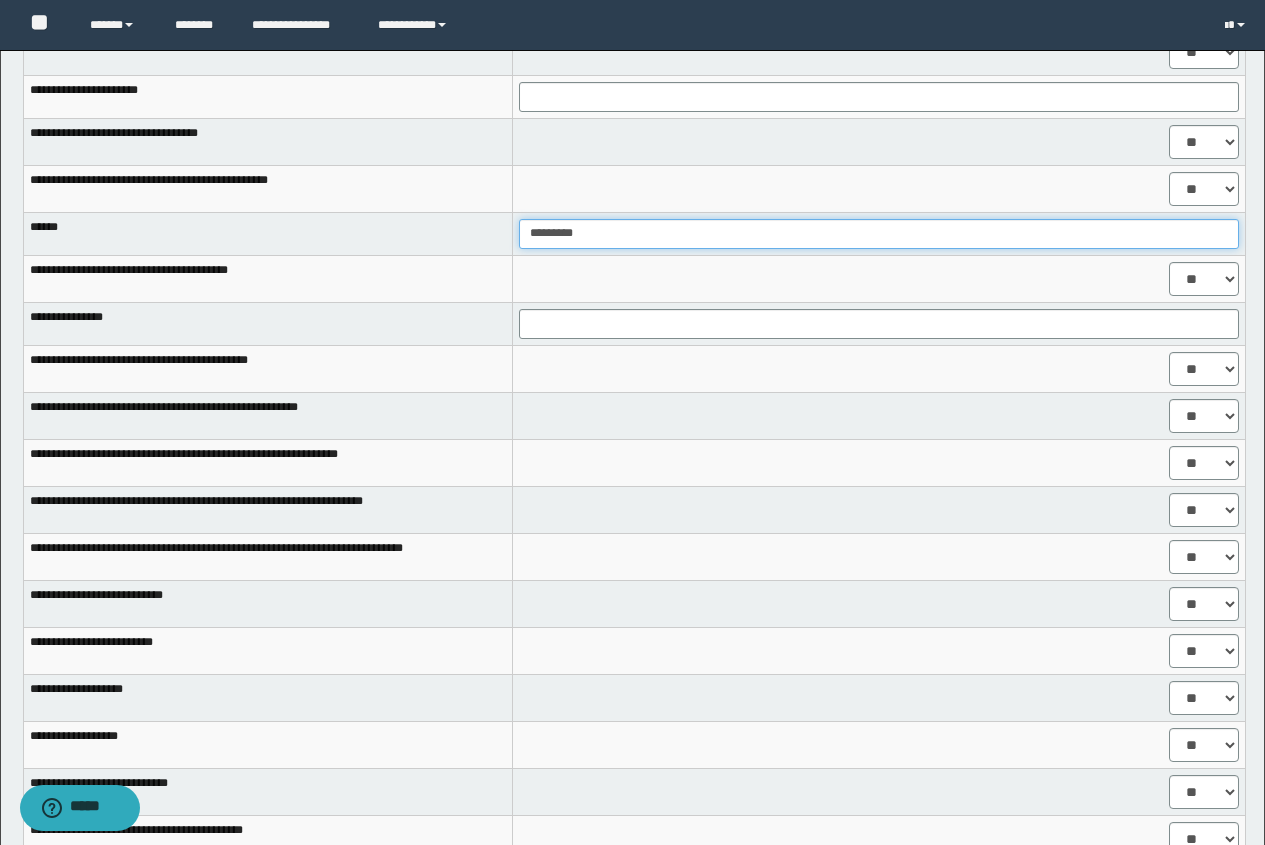 type on "*********" 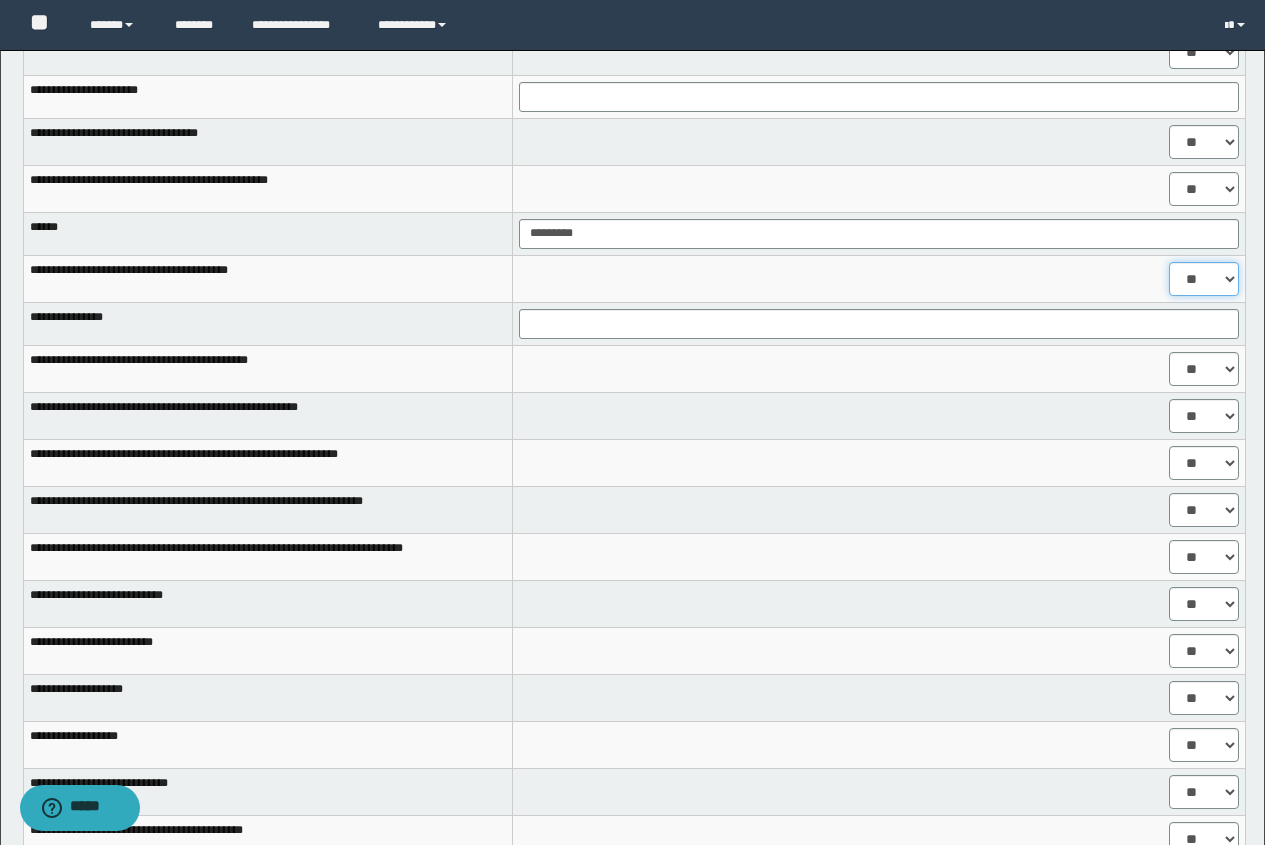 click on "**
**" at bounding box center (1204, 279) 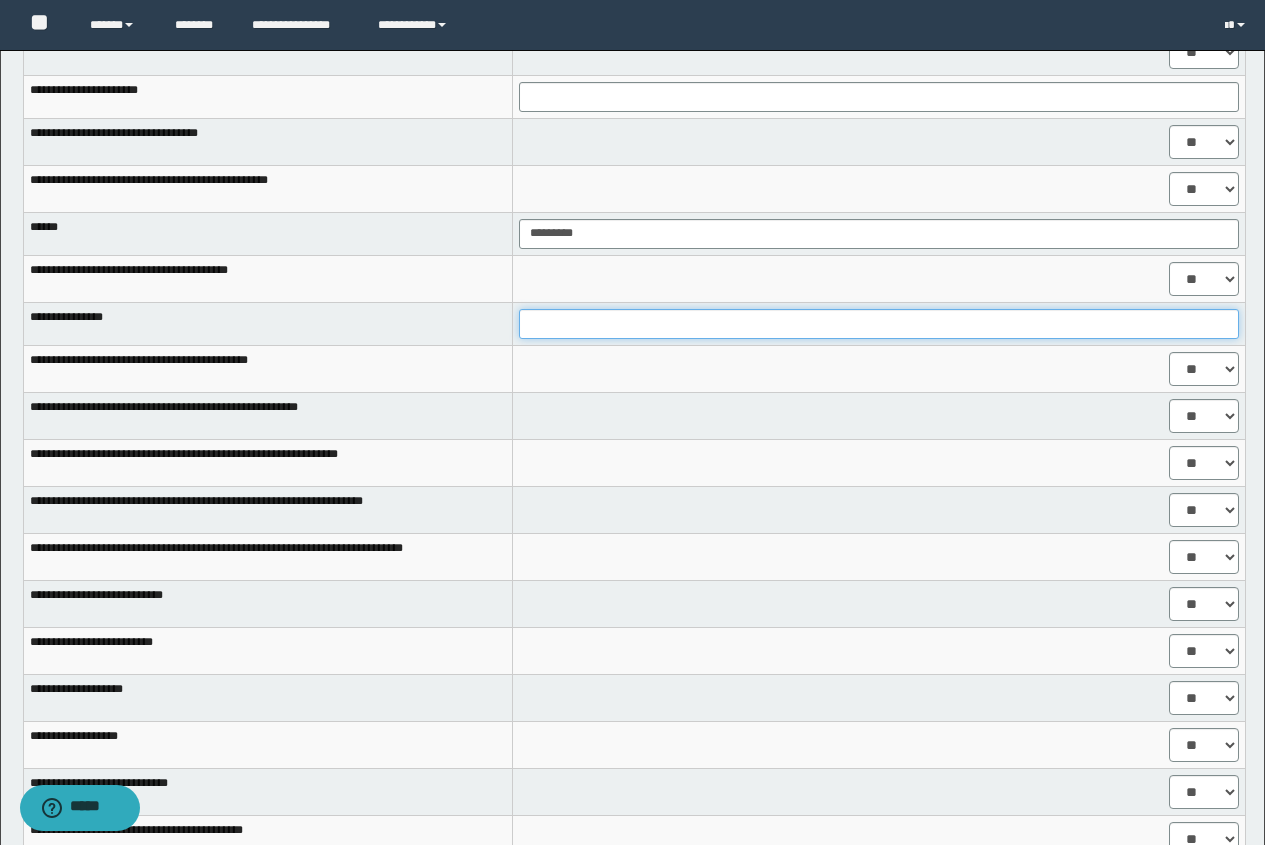 click at bounding box center (879, 324) 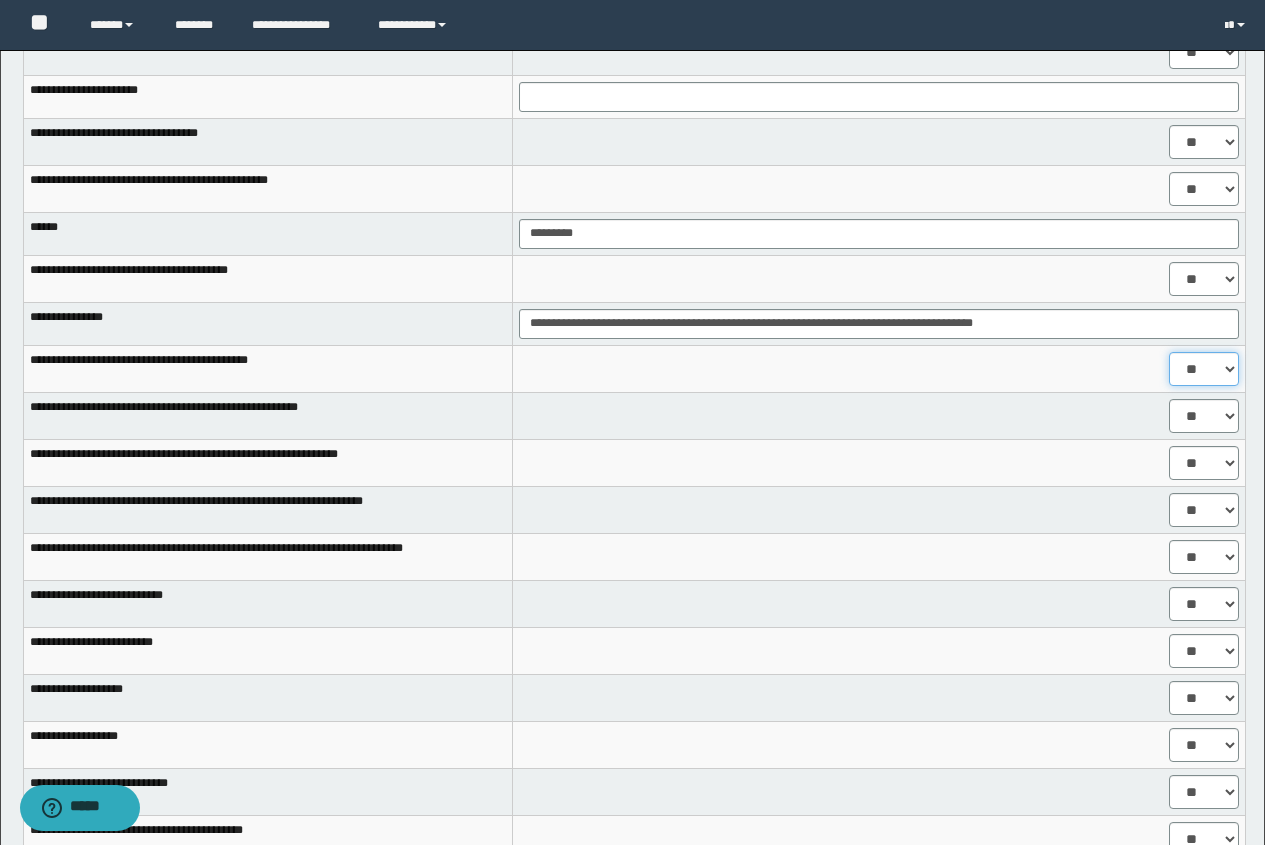 click on "**
**" at bounding box center (1204, 369) 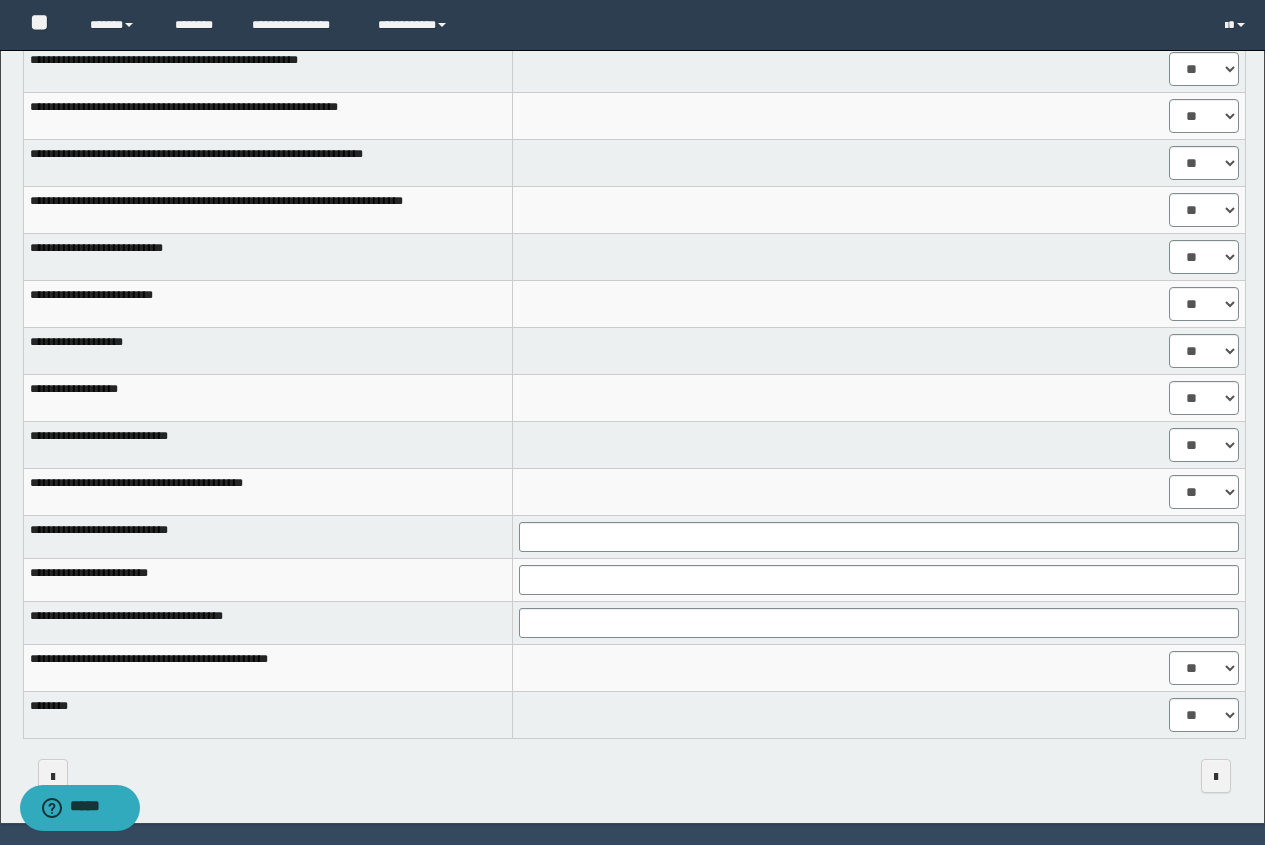 scroll, scrollTop: 1500, scrollLeft: 0, axis: vertical 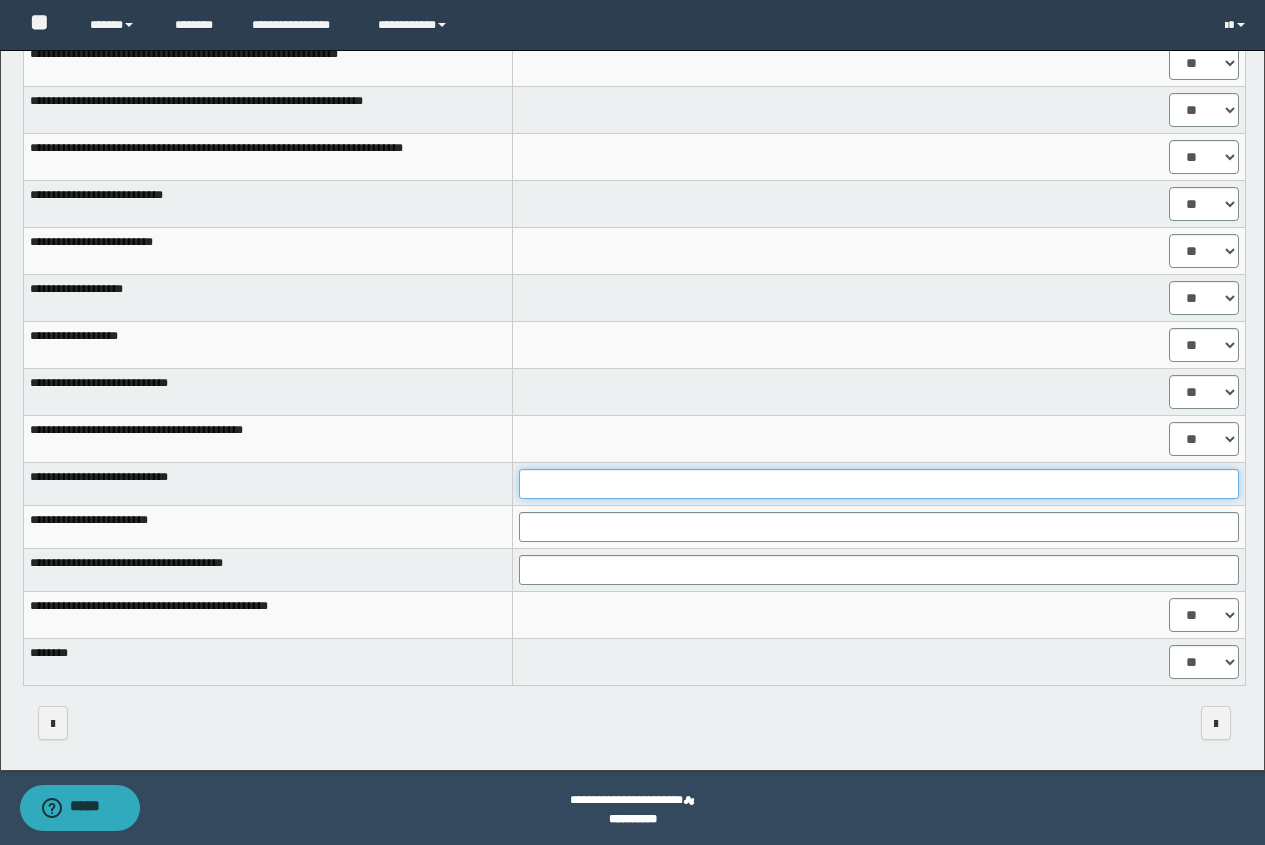 click at bounding box center (879, 484) 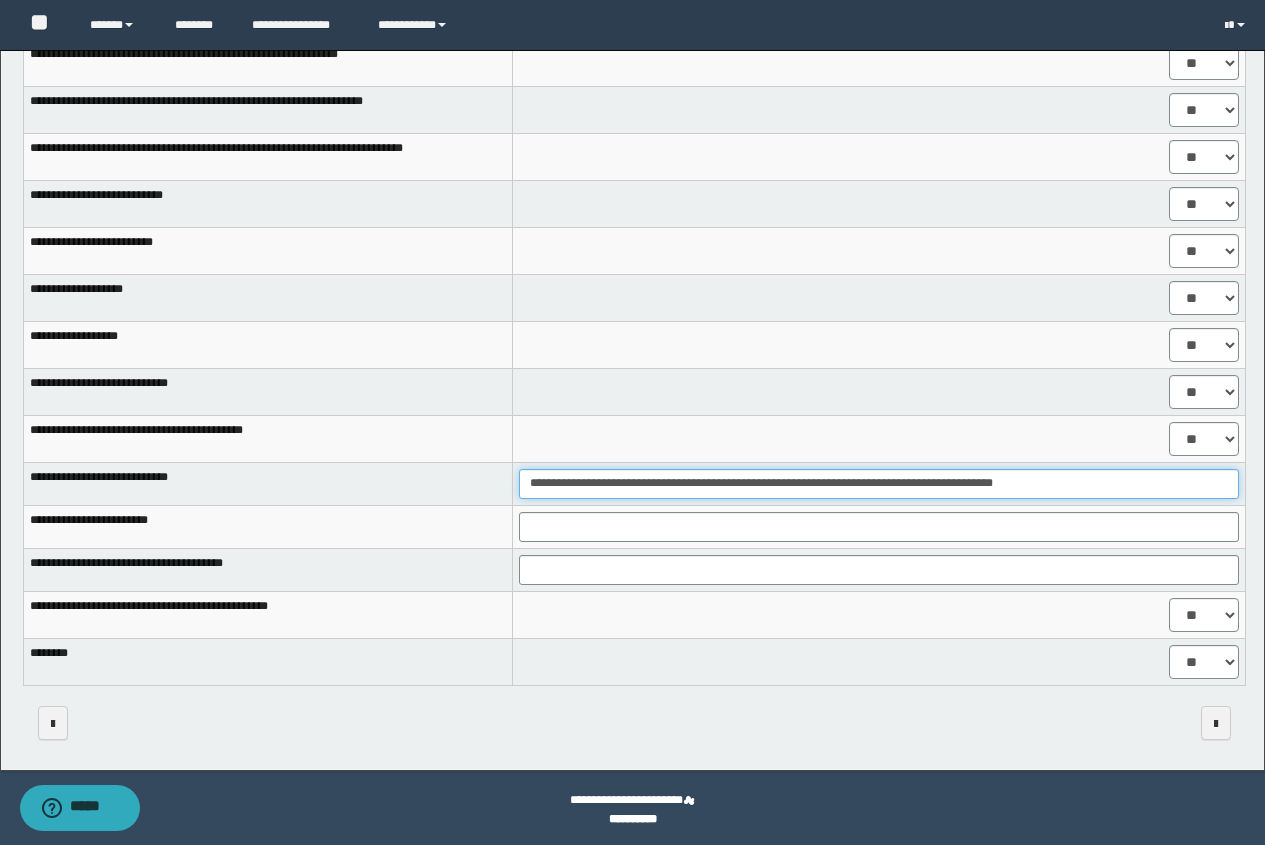 type on "**********" 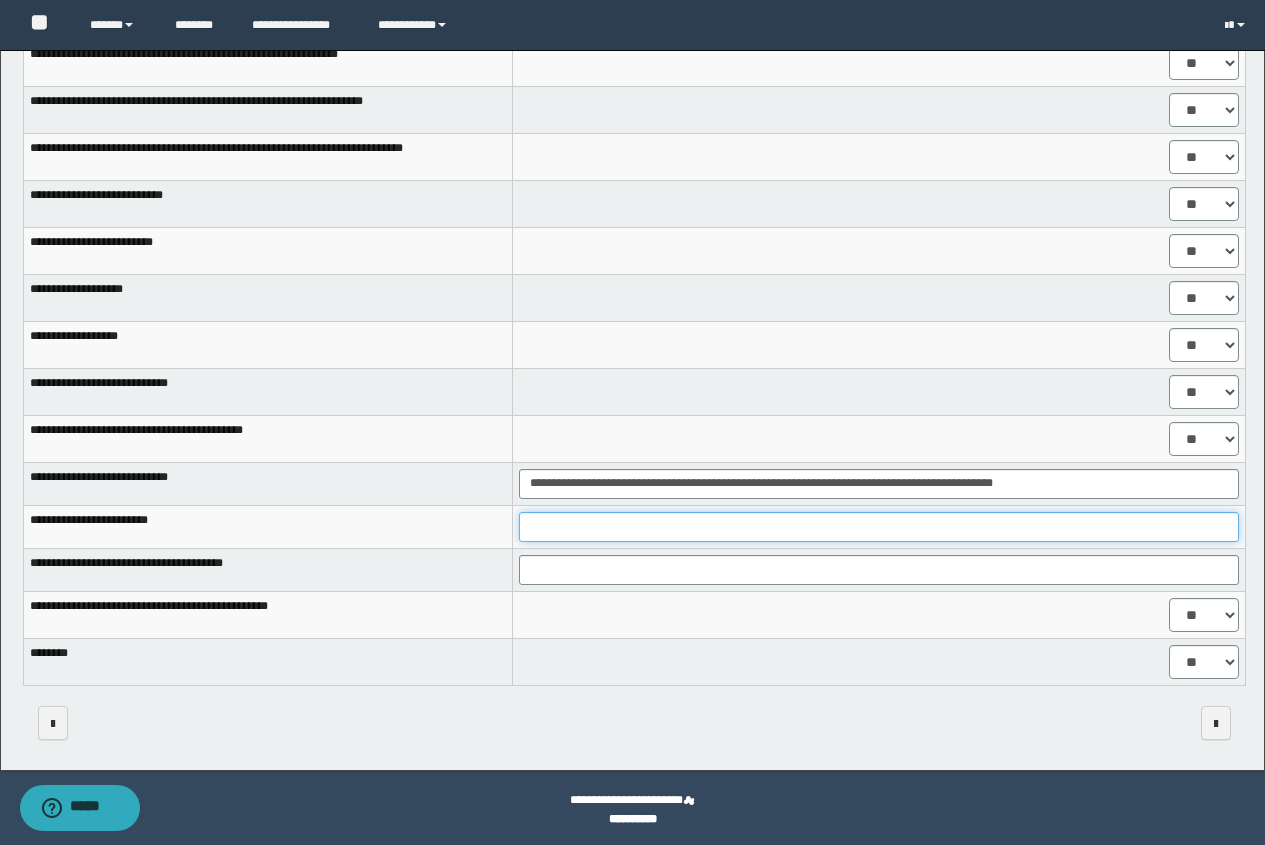 click at bounding box center [879, 527] 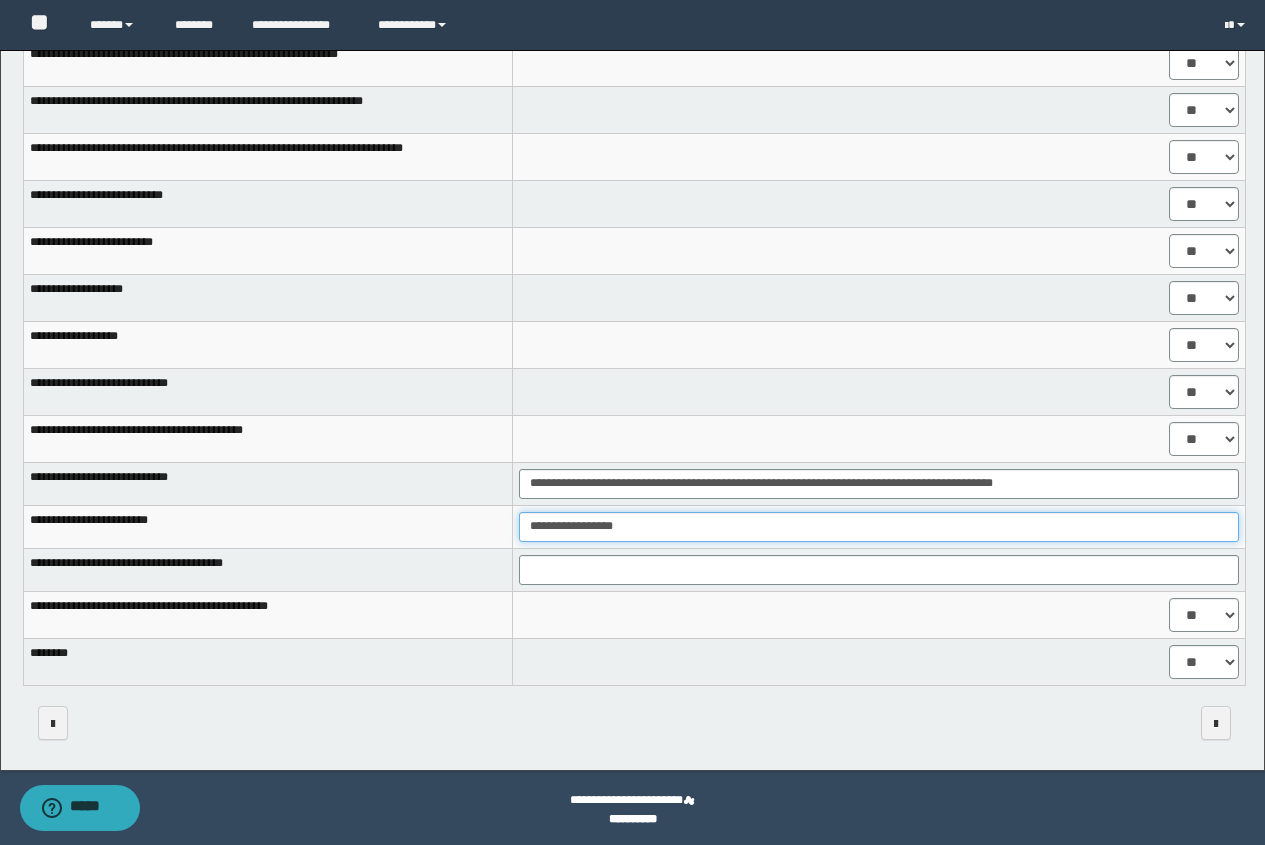 click on "**********" at bounding box center (879, 527) 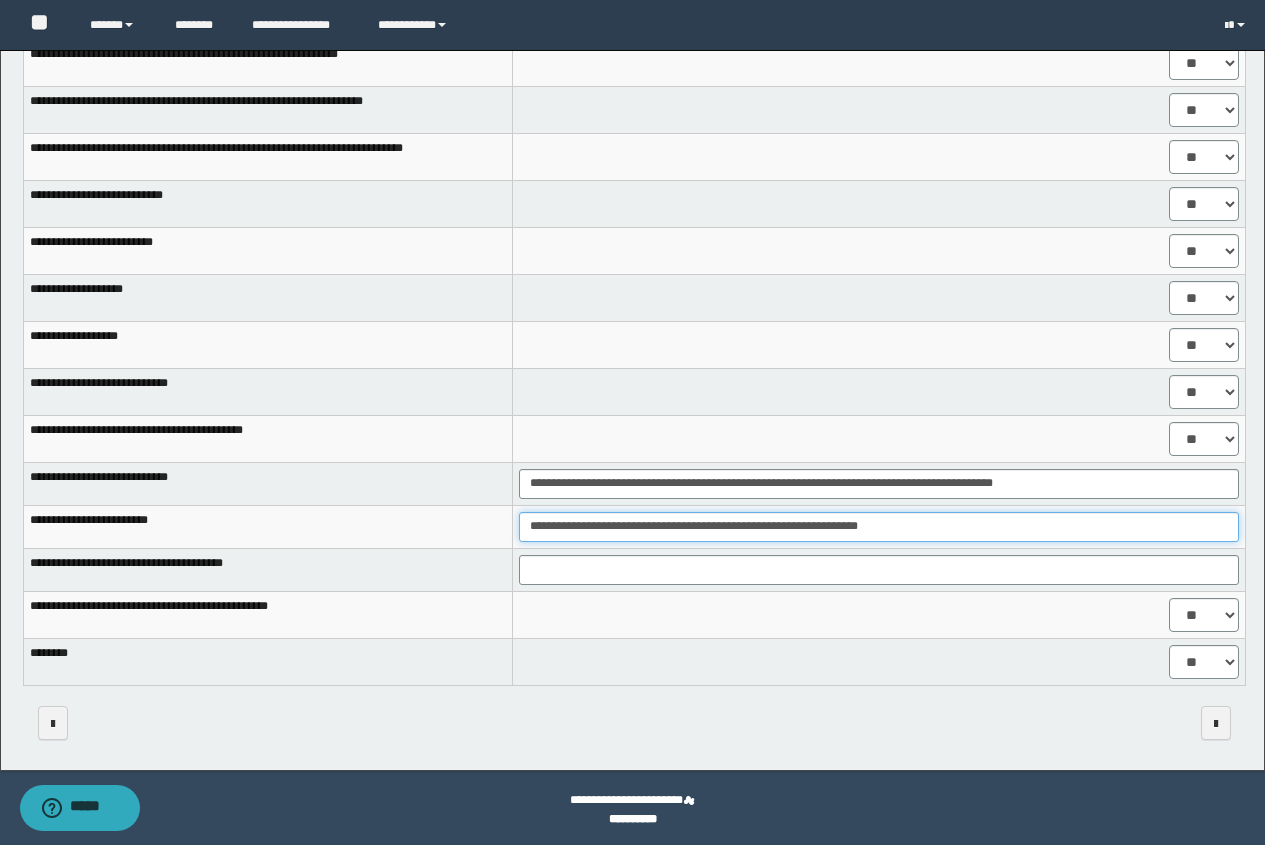 type on "**********" 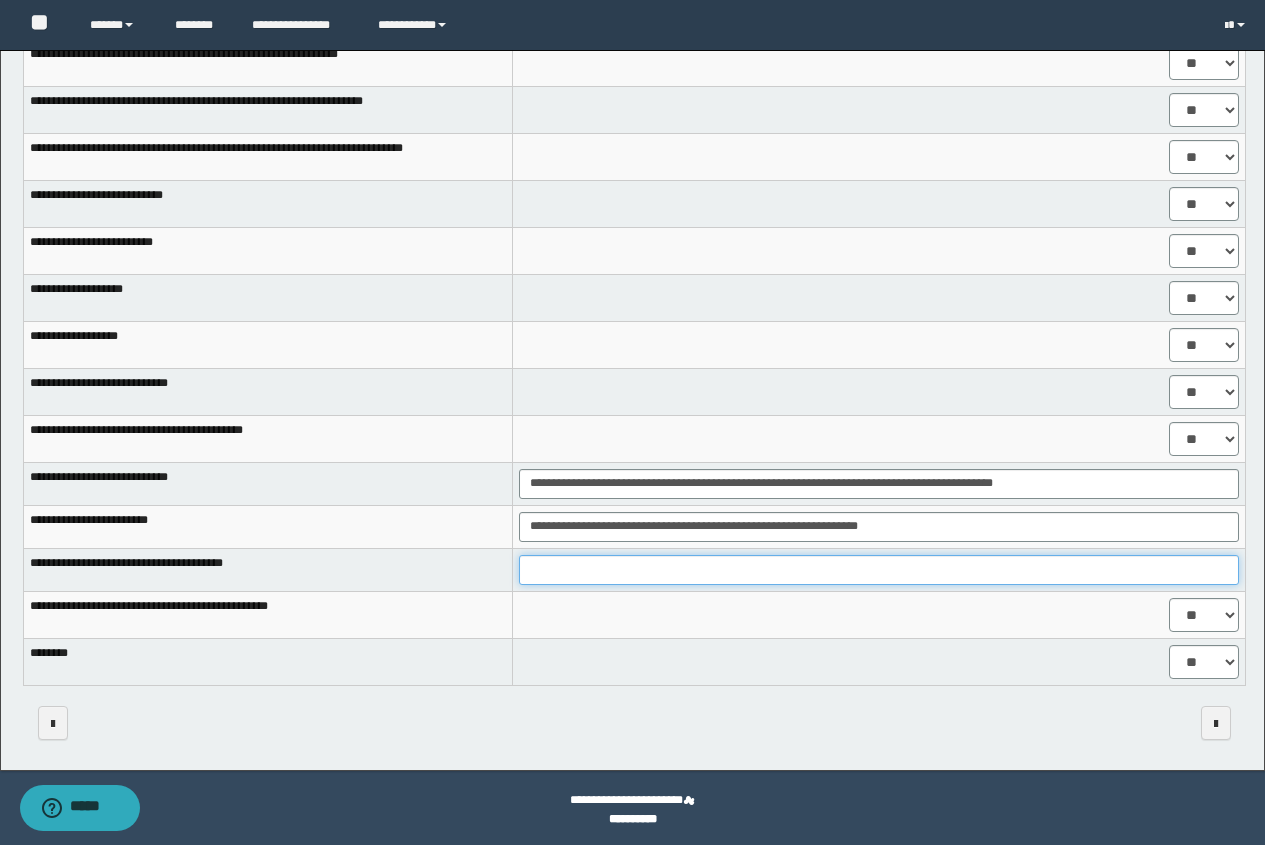 click at bounding box center (879, 570) 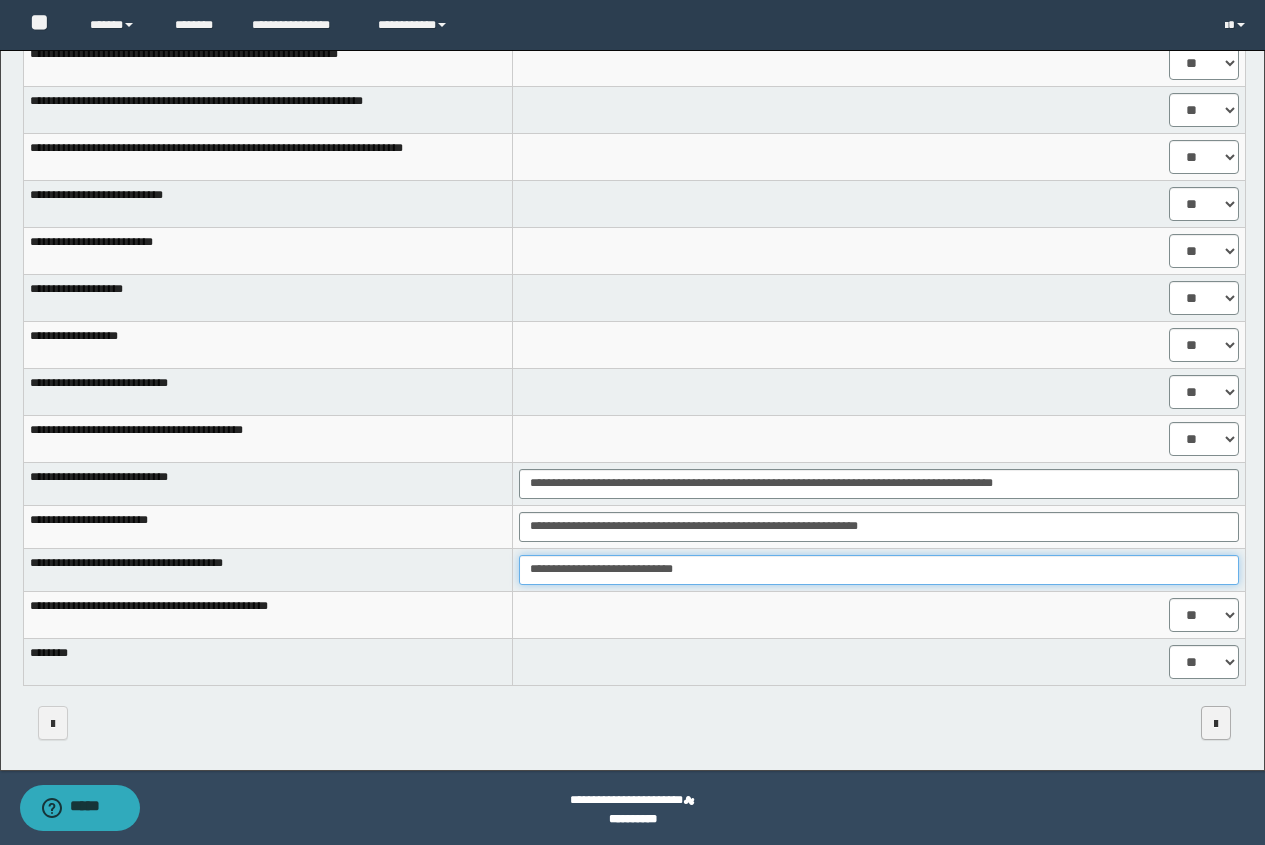 type on "**********" 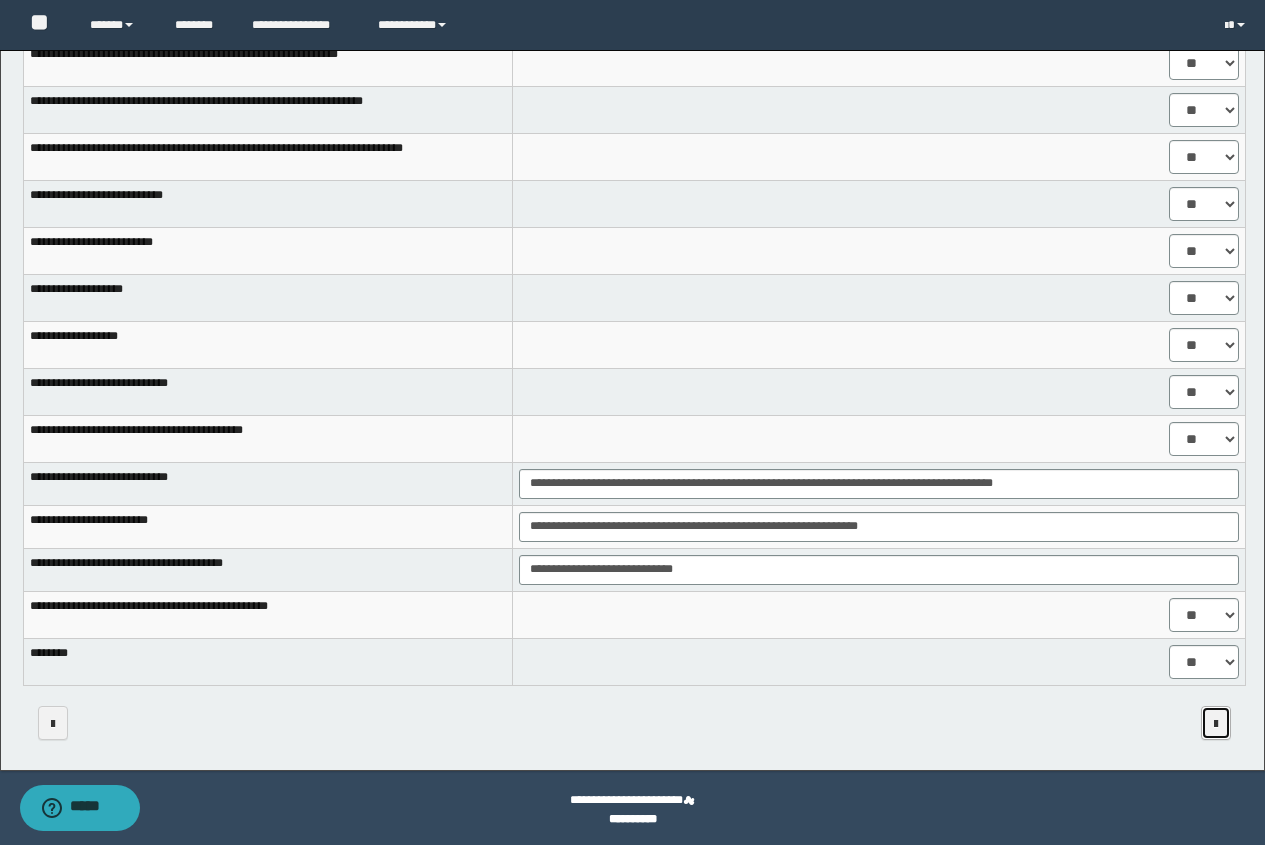 click at bounding box center [1216, 724] 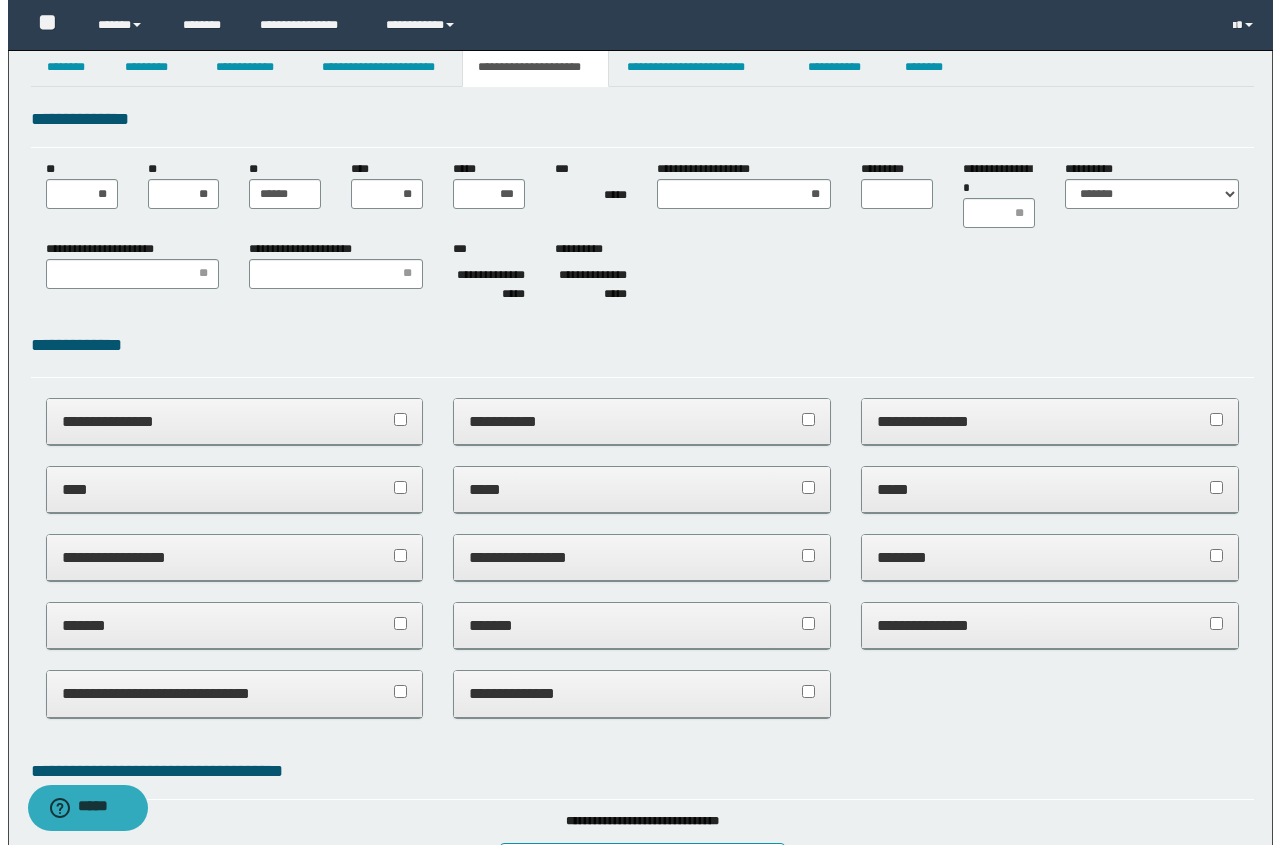 scroll, scrollTop: 0, scrollLeft: 0, axis: both 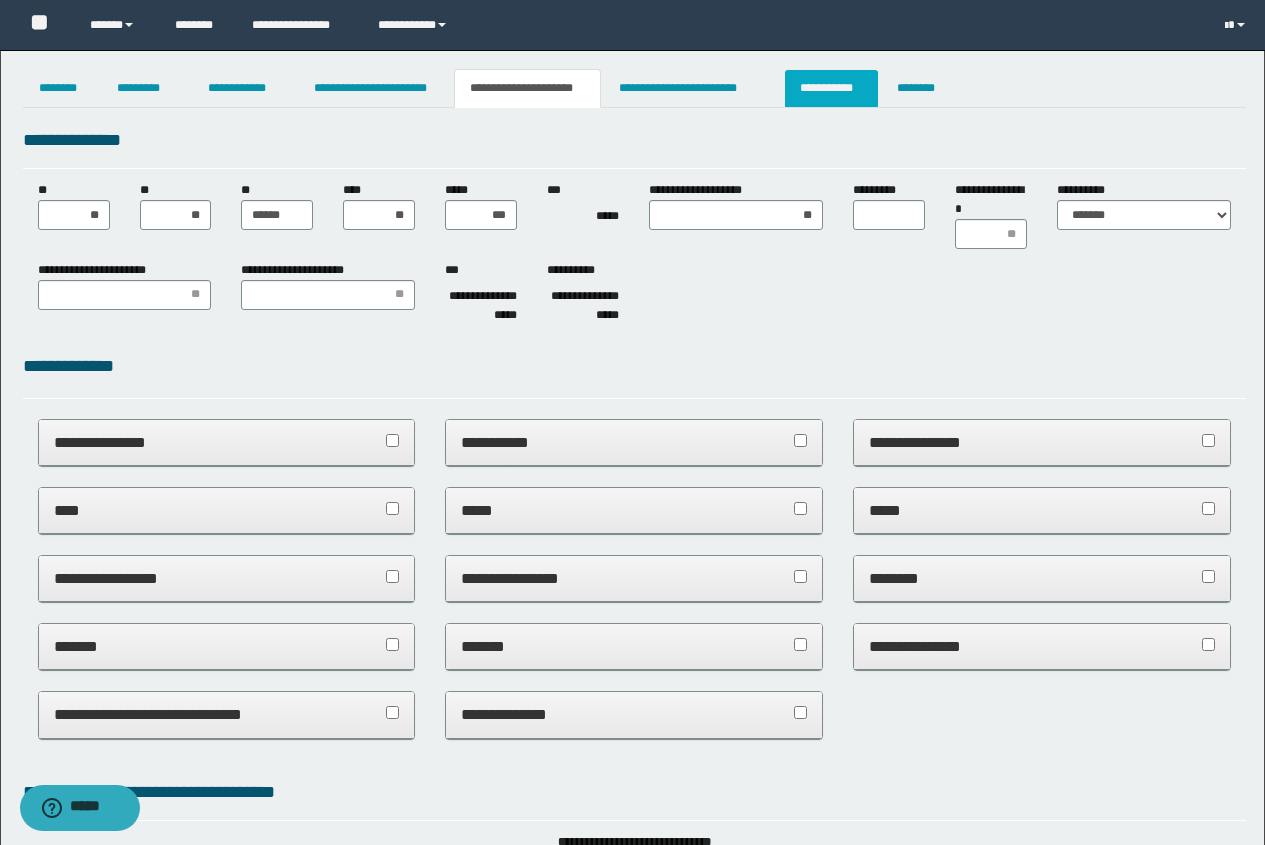 click on "**********" at bounding box center (831, 88) 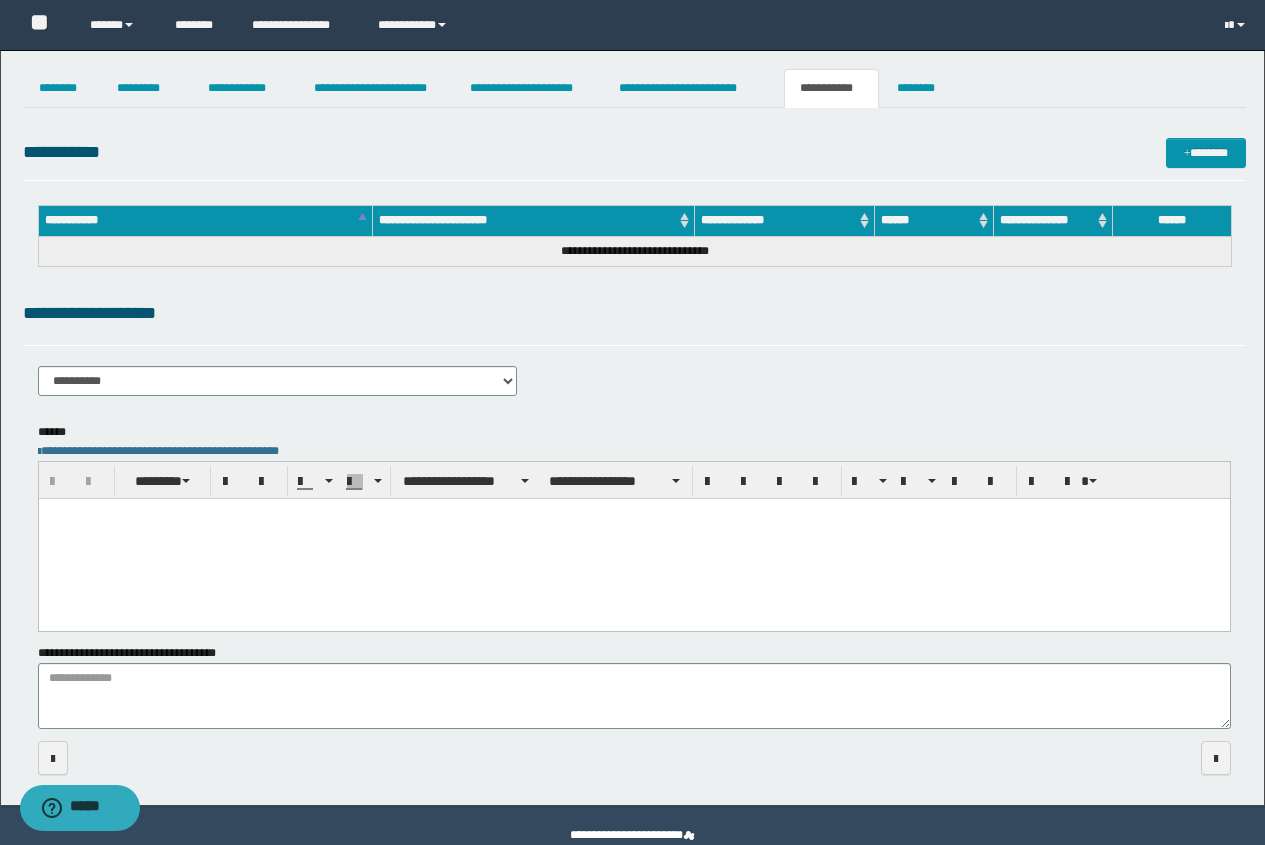scroll, scrollTop: 38, scrollLeft: 0, axis: vertical 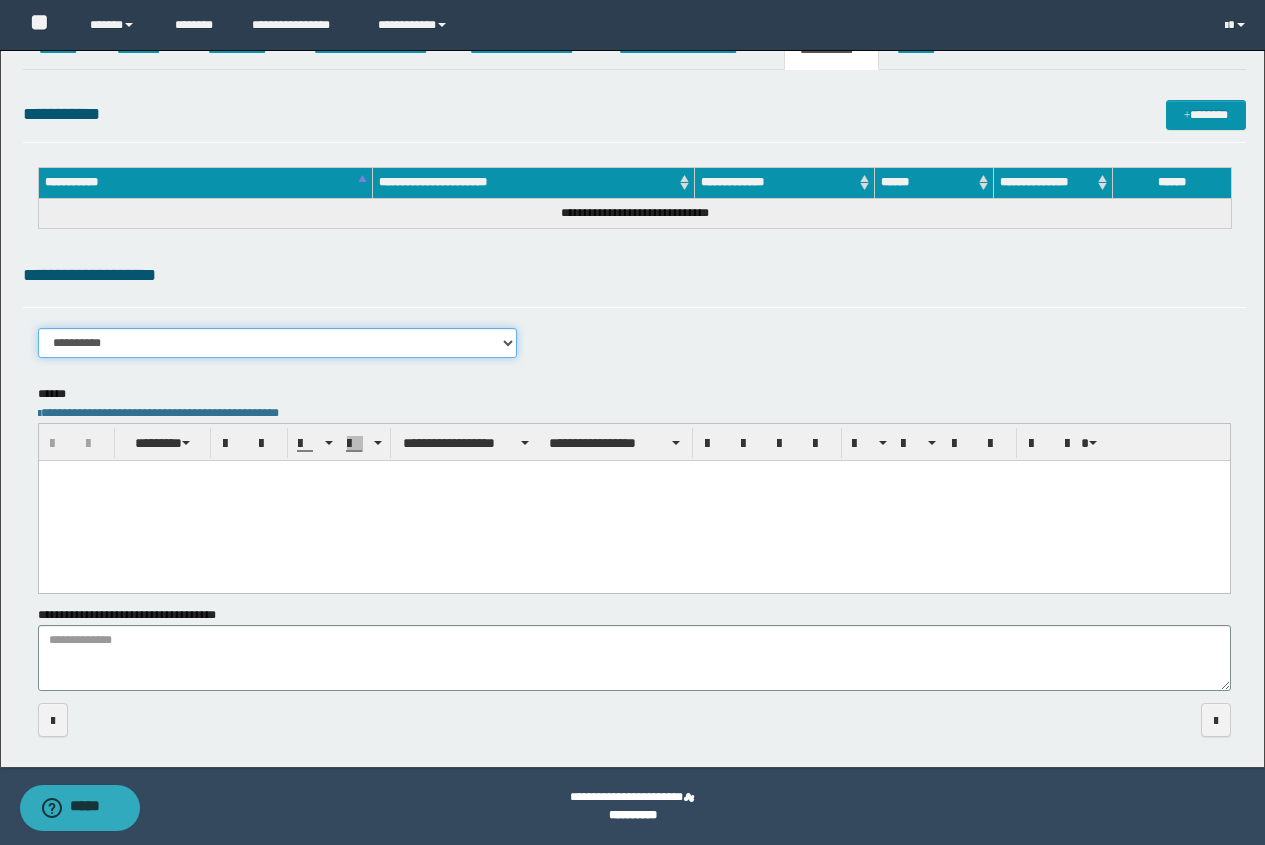 click on "**********" at bounding box center (278, 343) 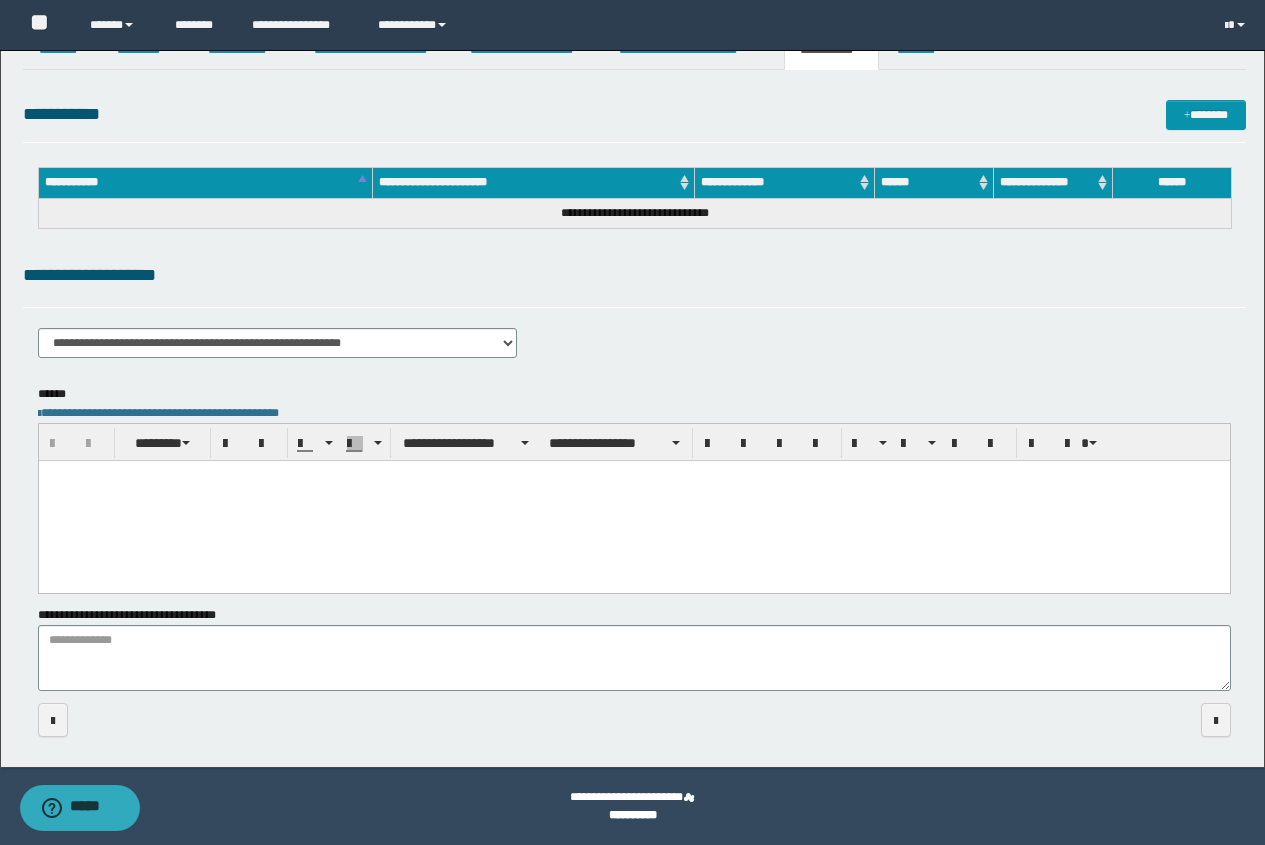 click at bounding box center (633, 500) 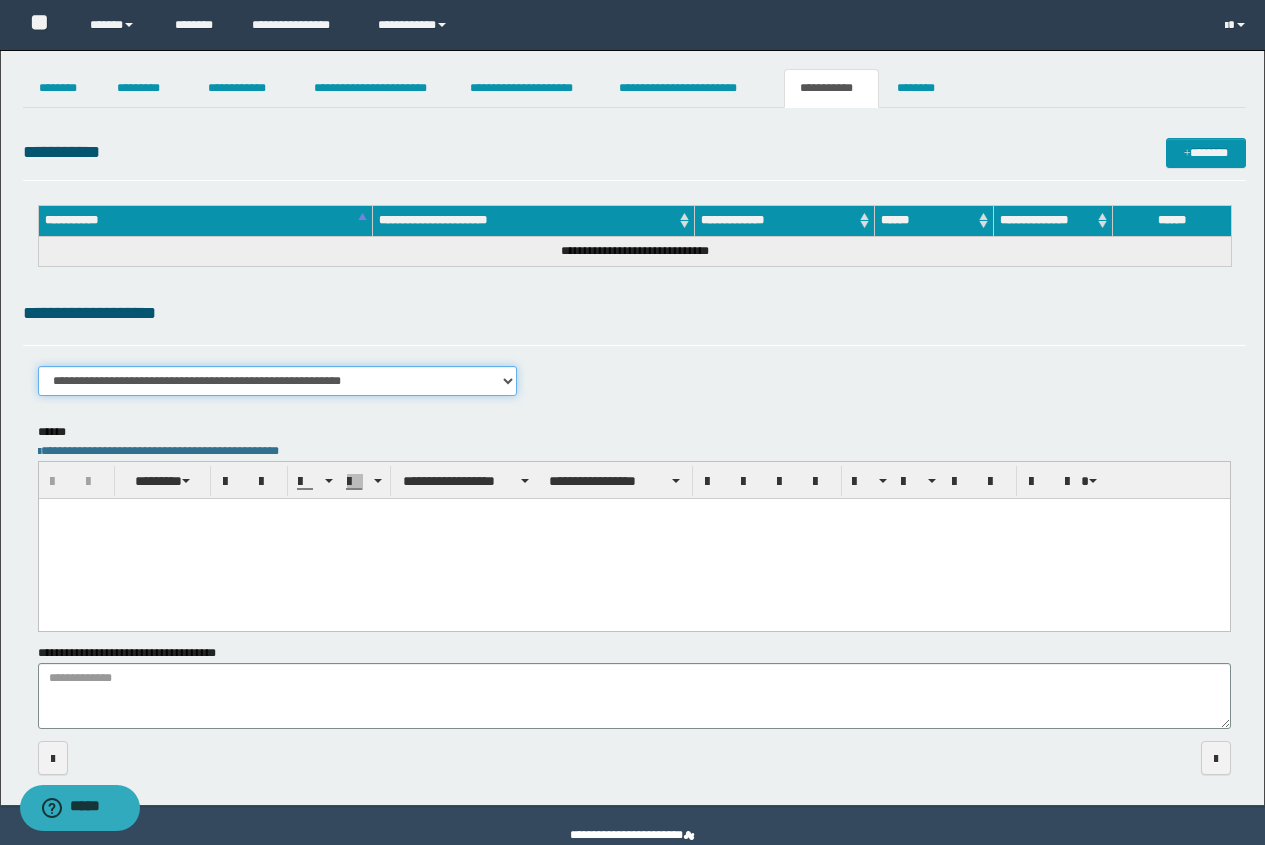 click on "**********" at bounding box center (278, 381) 